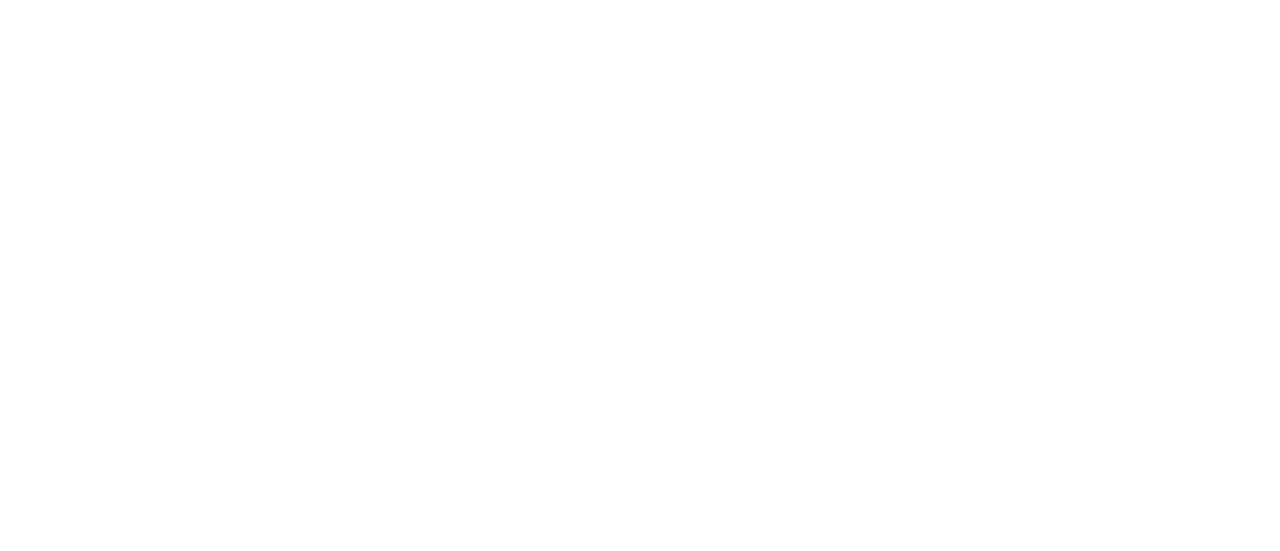 scroll, scrollTop: 0, scrollLeft: 0, axis: both 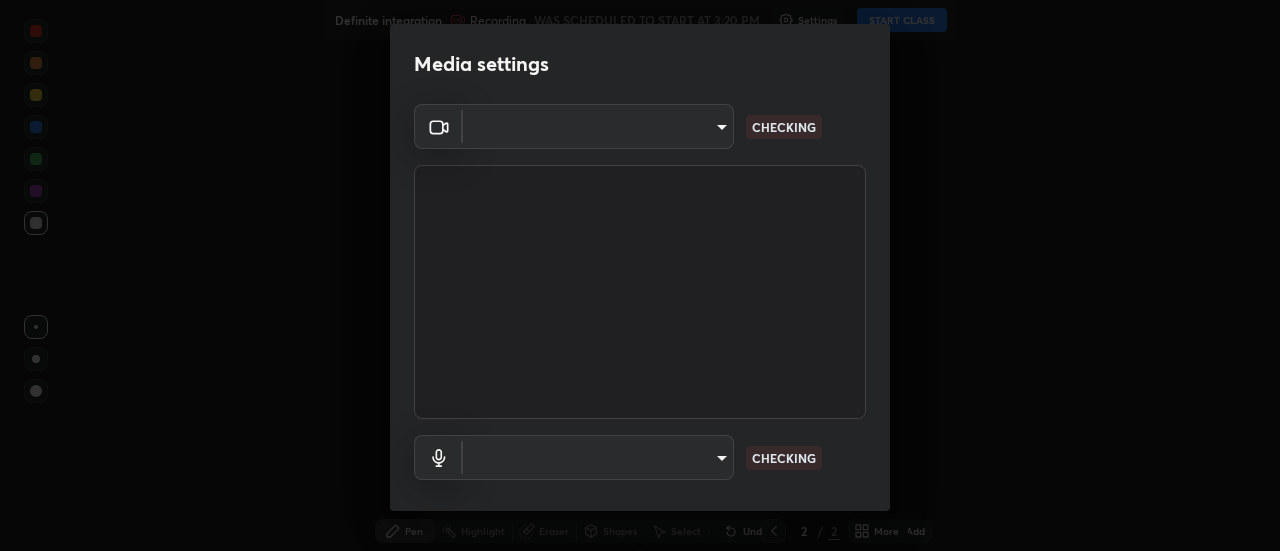 type on "44d0413a7fae474f20ab01619fb3f21c0a9b5757990e816ef2bdf69fc16931c8" 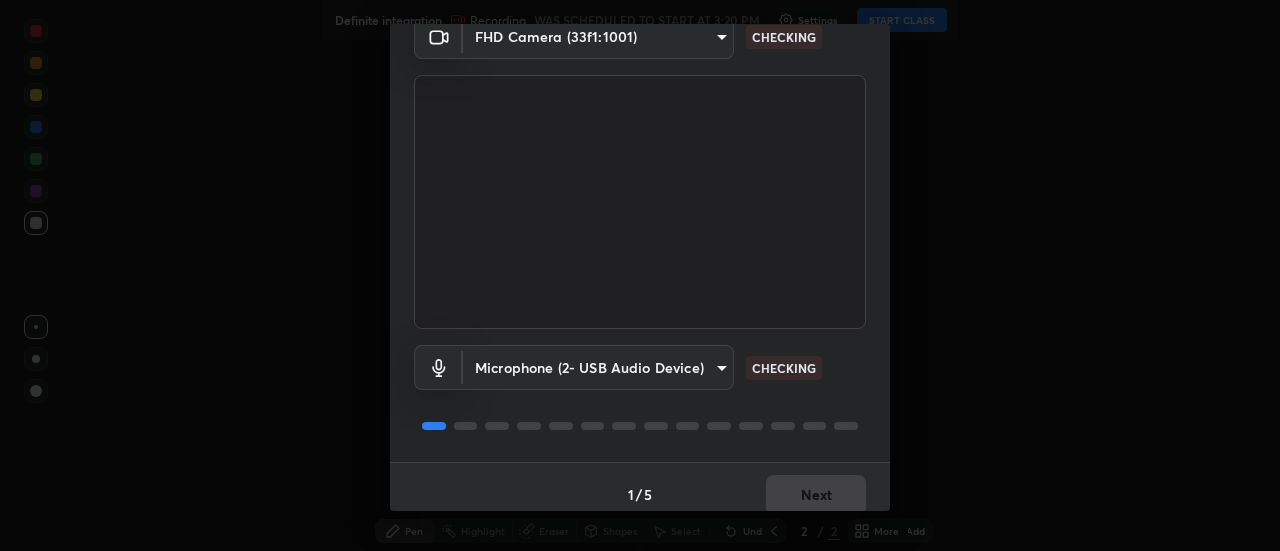 scroll, scrollTop: 105, scrollLeft: 0, axis: vertical 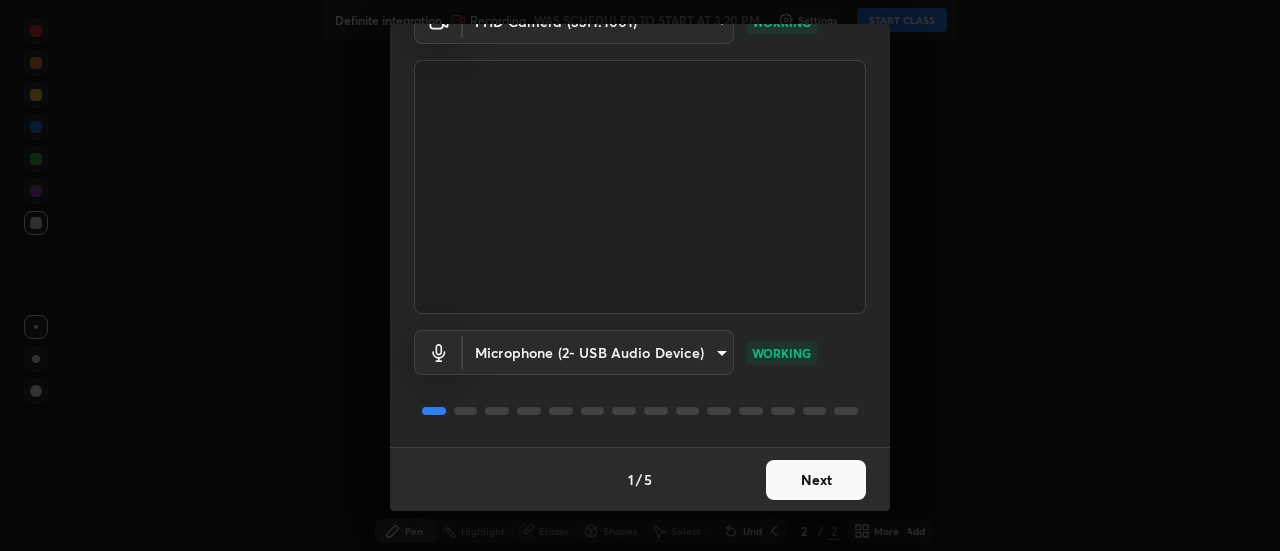 click on "Next" at bounding box center (816, 480) 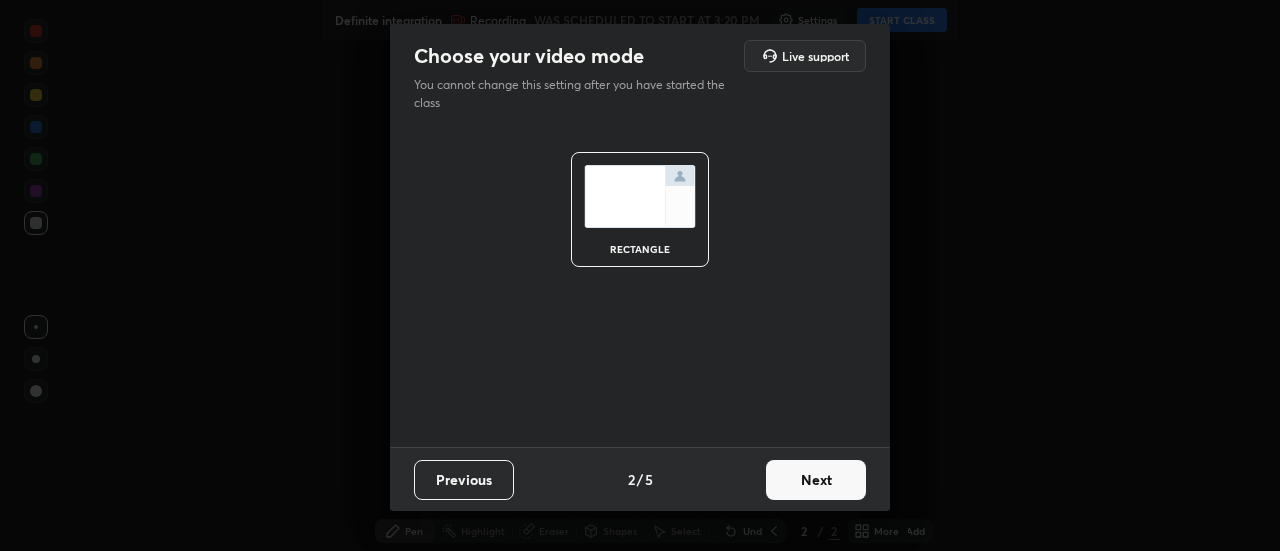 scroll, scrollTop: 0, scrollLeft: 0, axis: both 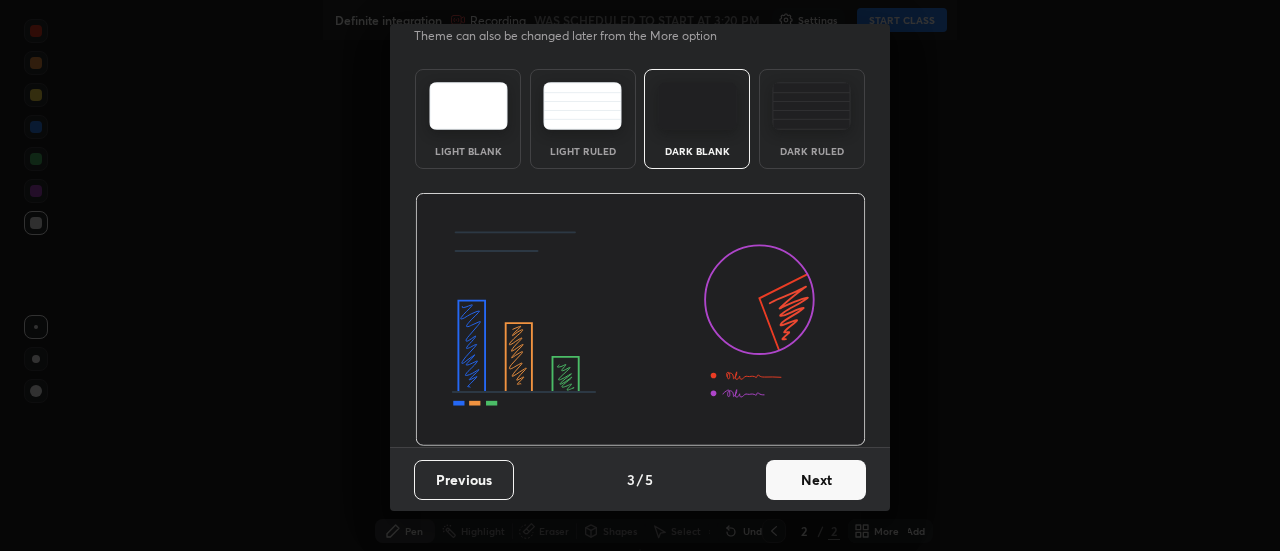 click on "Dark Ruled" at bounding box center (812, 119) 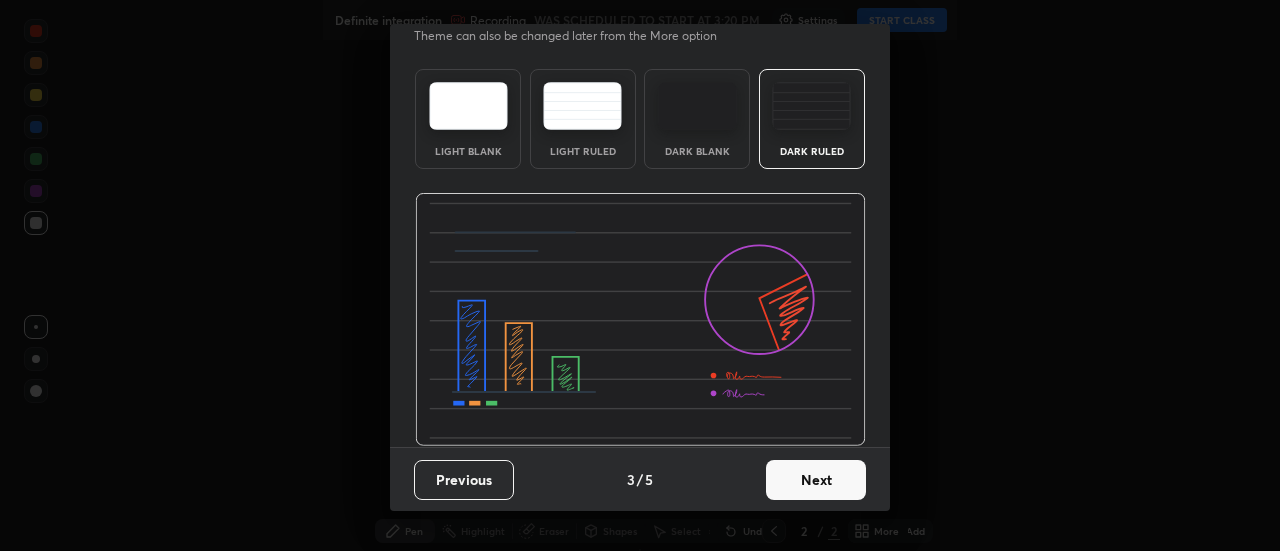 click on "Next" at bounding box center (816, 480) 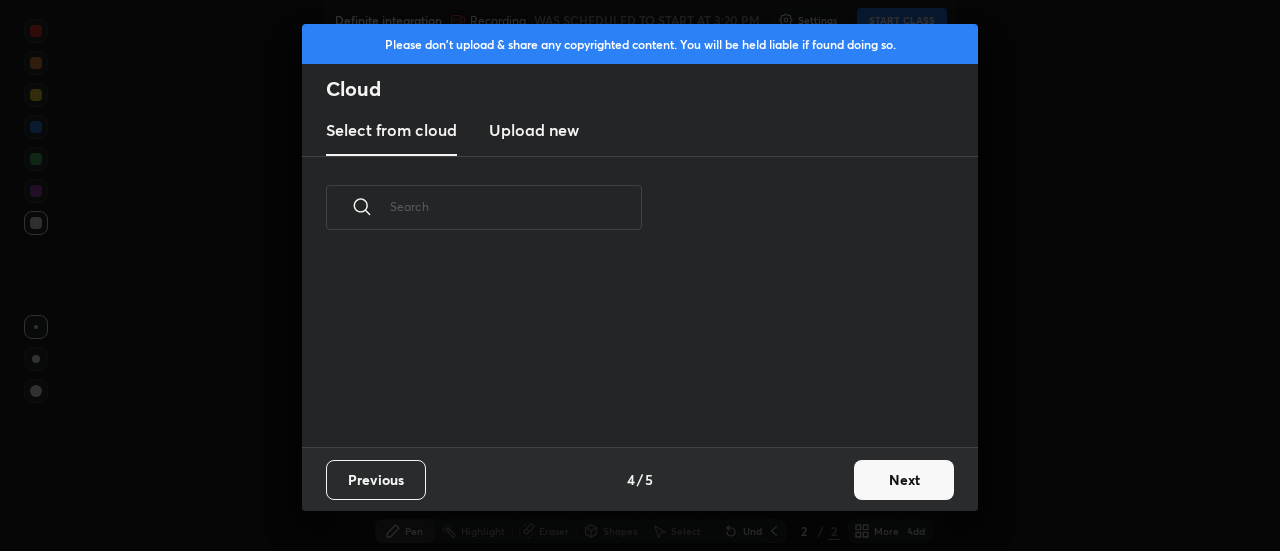 scroll, scrollTop: 7, scrollLeft: 11, axis: both 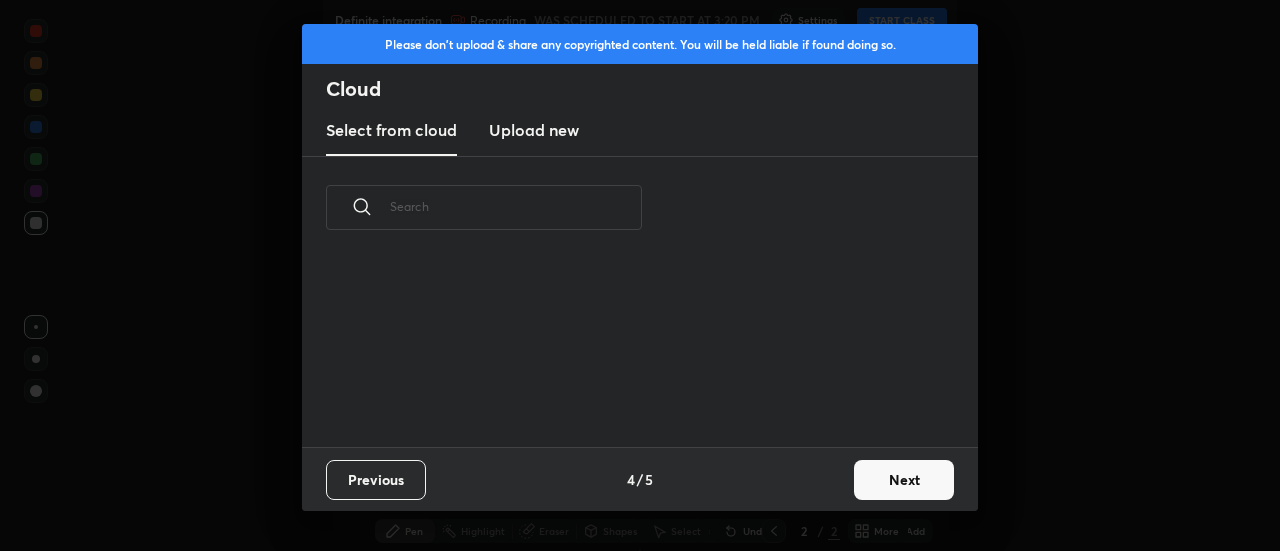click on "Next" at bounding box center [904, 480] 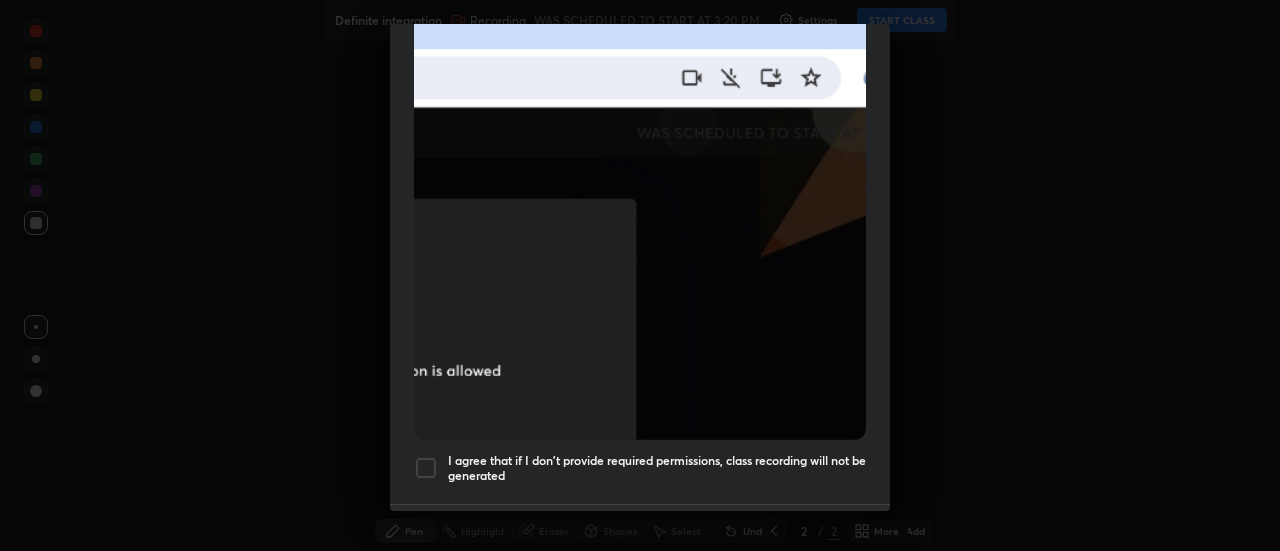 scroll, scrollTop: 513, scrollLeft: 0, axis: vertical 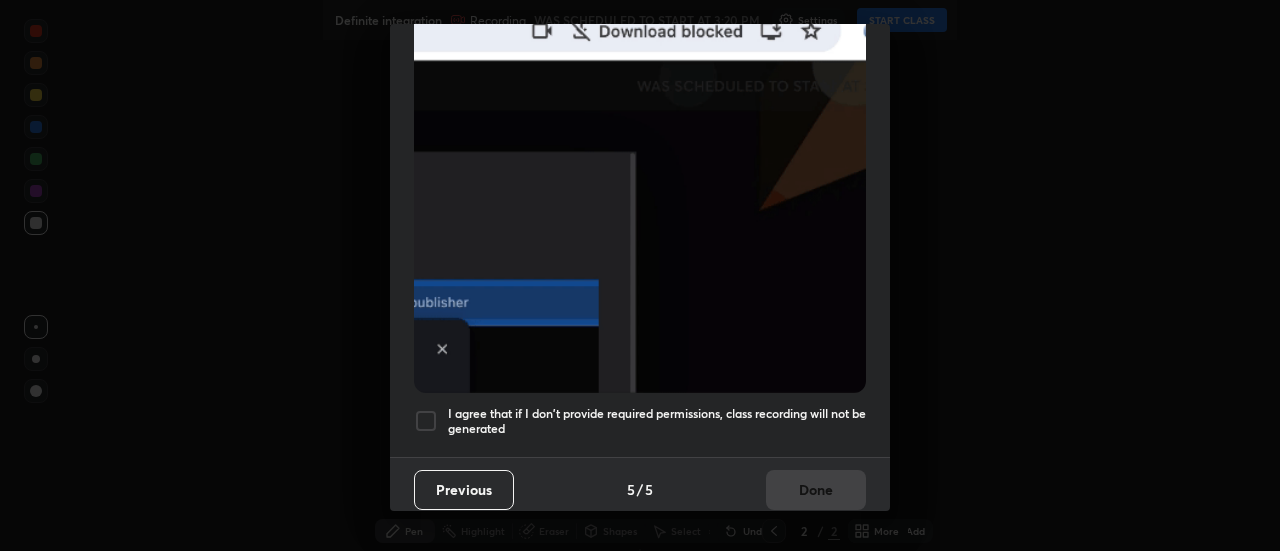 click on "I agree that if I don't provide required permissions, class recording will not be generated" at bounding box center (657, 421) 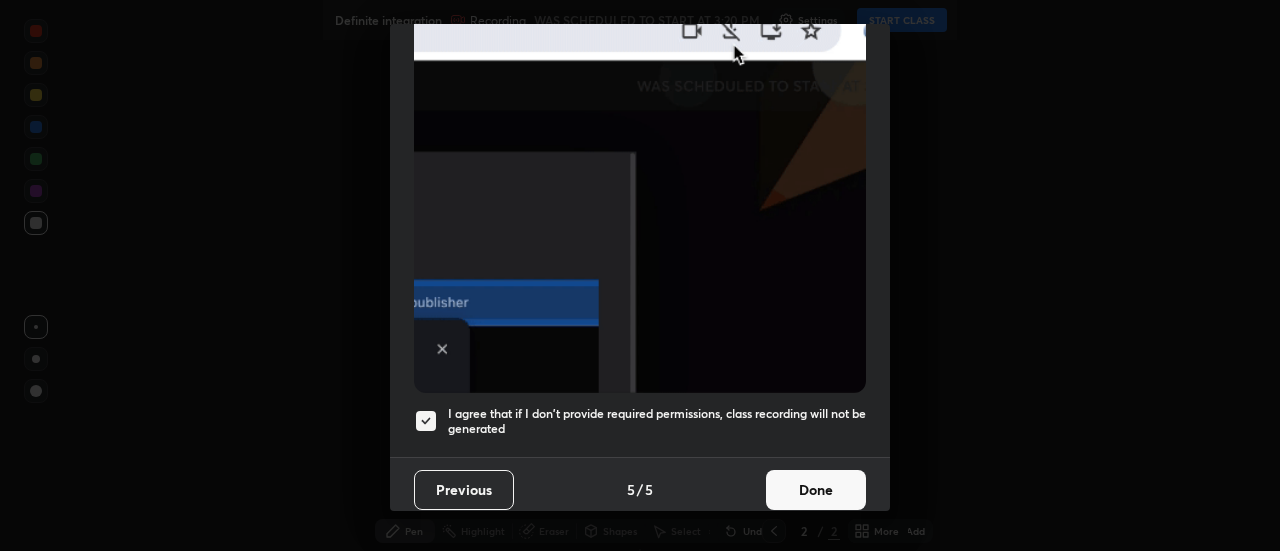click on "Done" at bounding box center (816, 490) 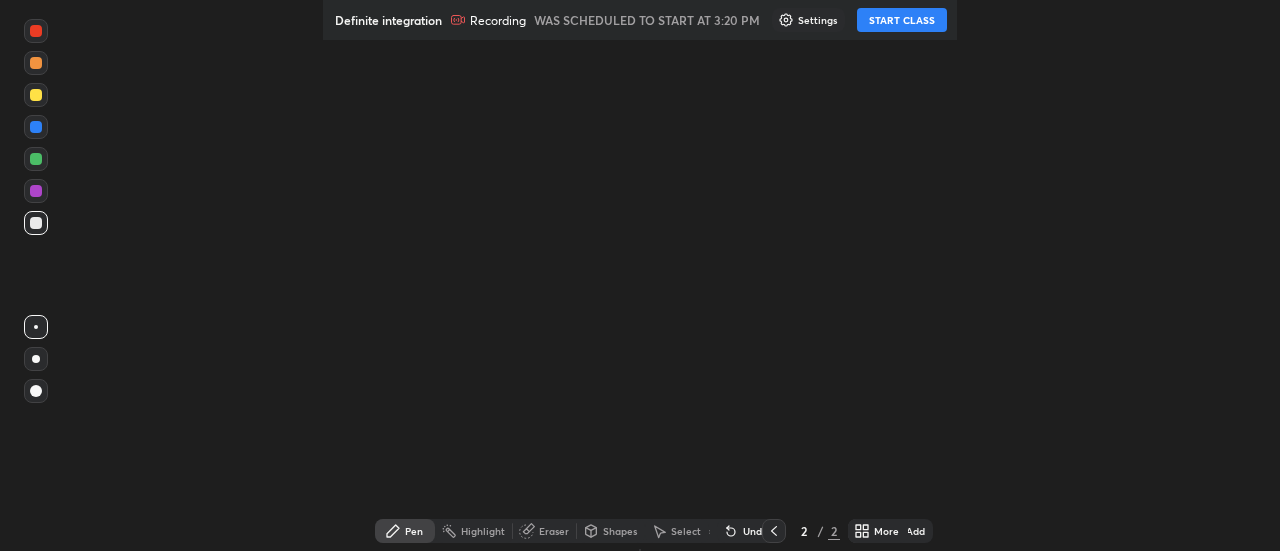 click 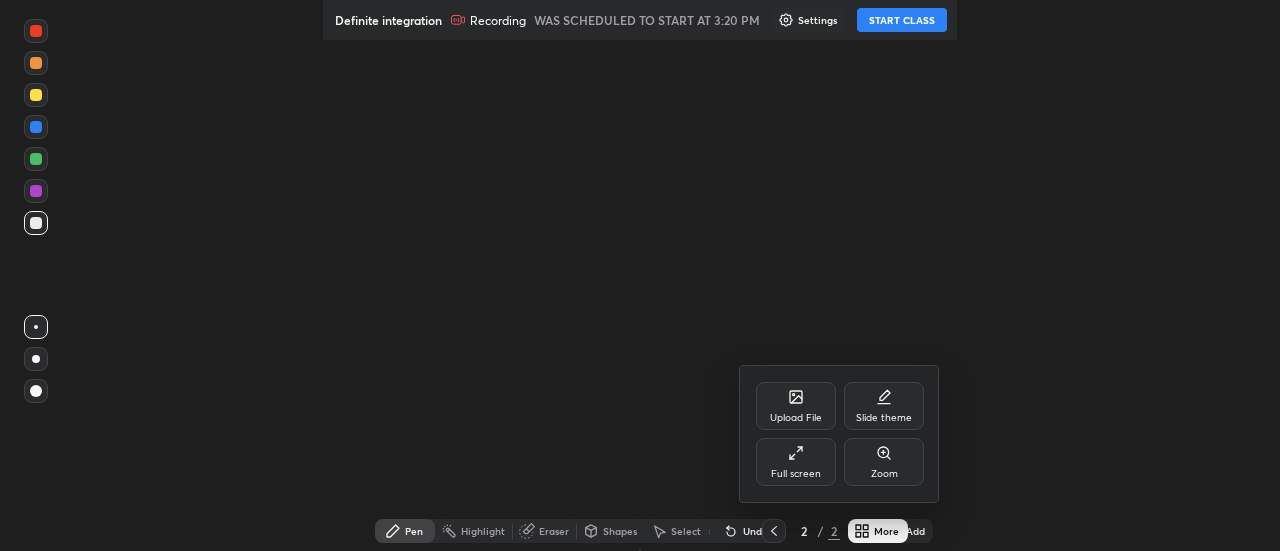 click on "Full screen" at bounding box center [796, 462] 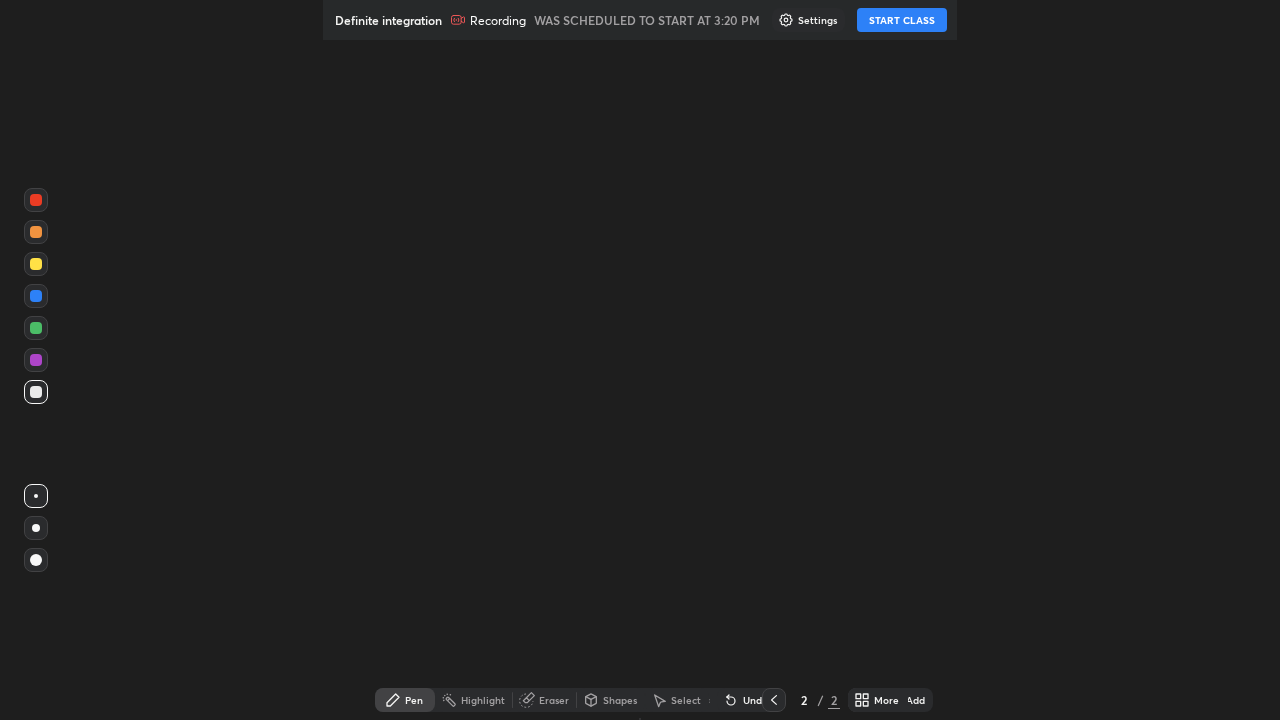 click on "START CLASS" at bounding box center (902, 20) 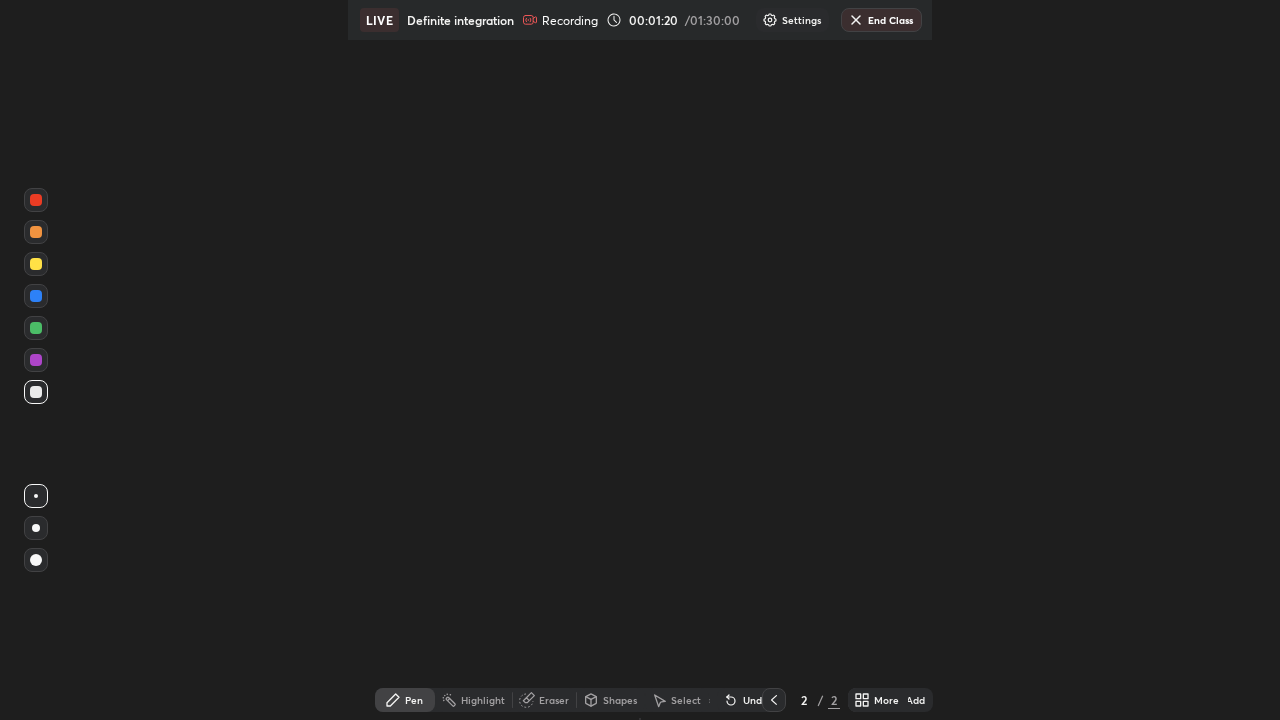 click at bounding box center [36, 528] 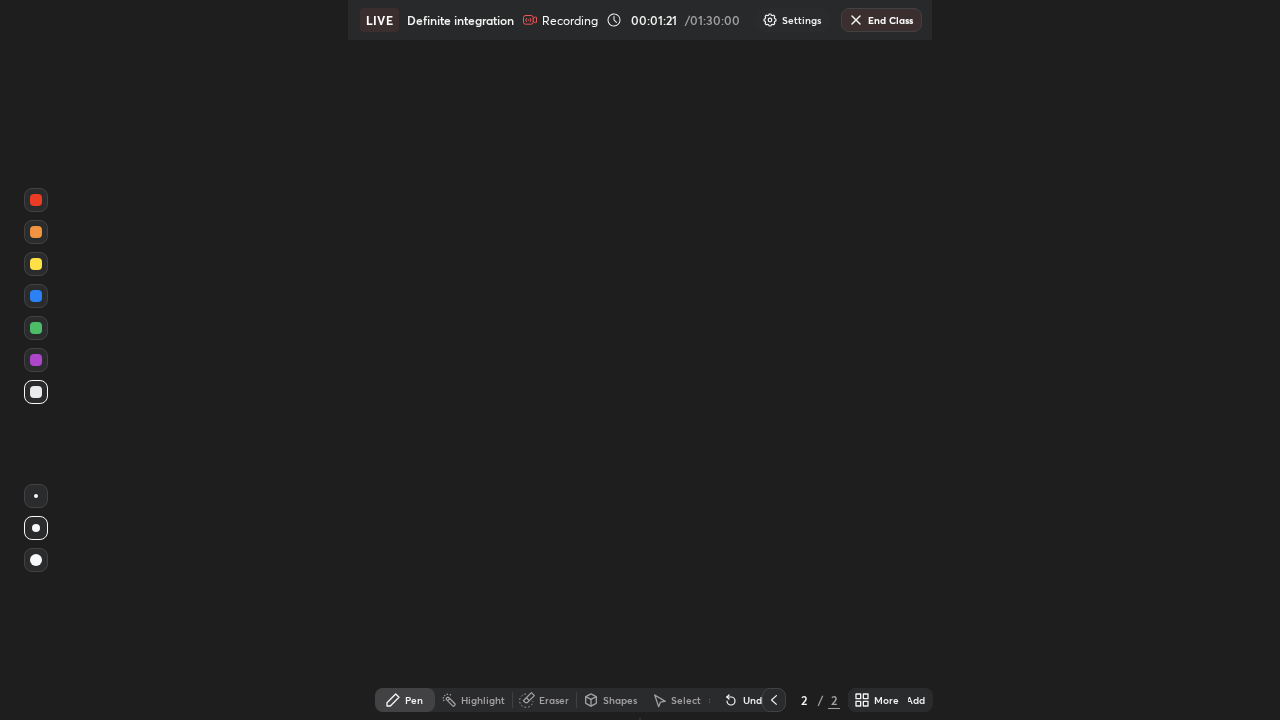 click at bounding box center (36, 264) 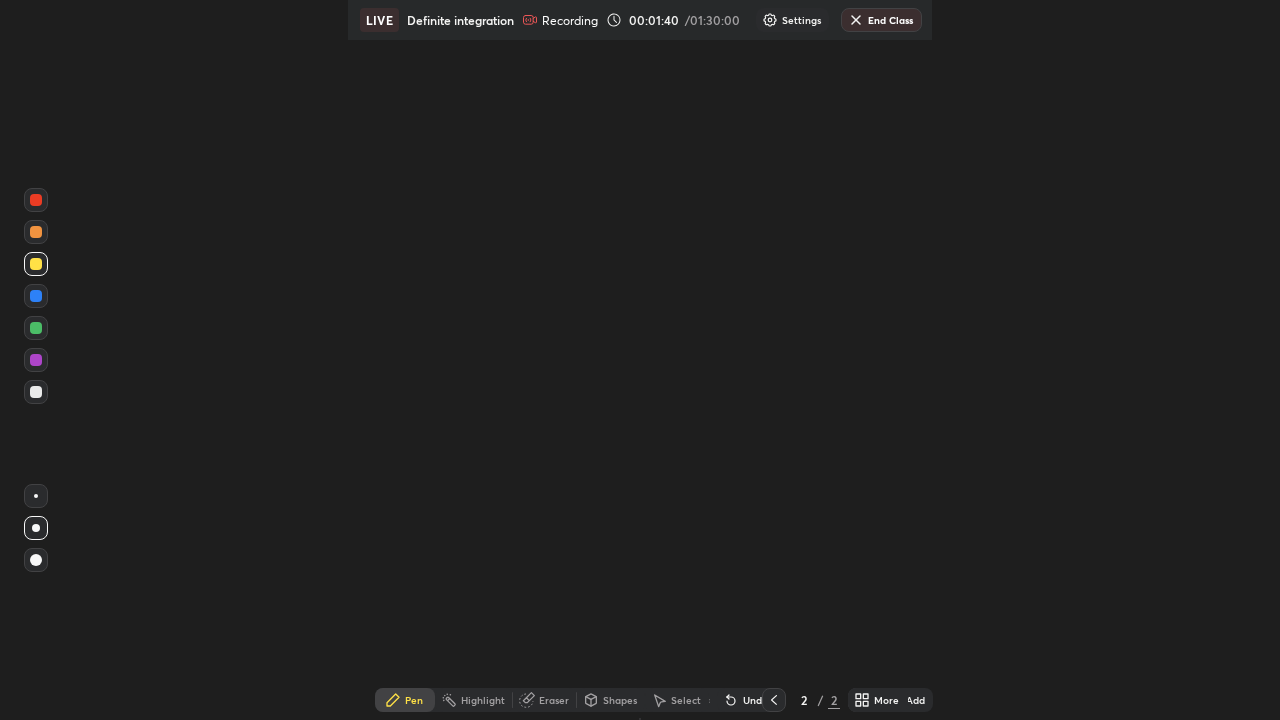 click on "Setting up your live class" at bounding box center [640, 360] 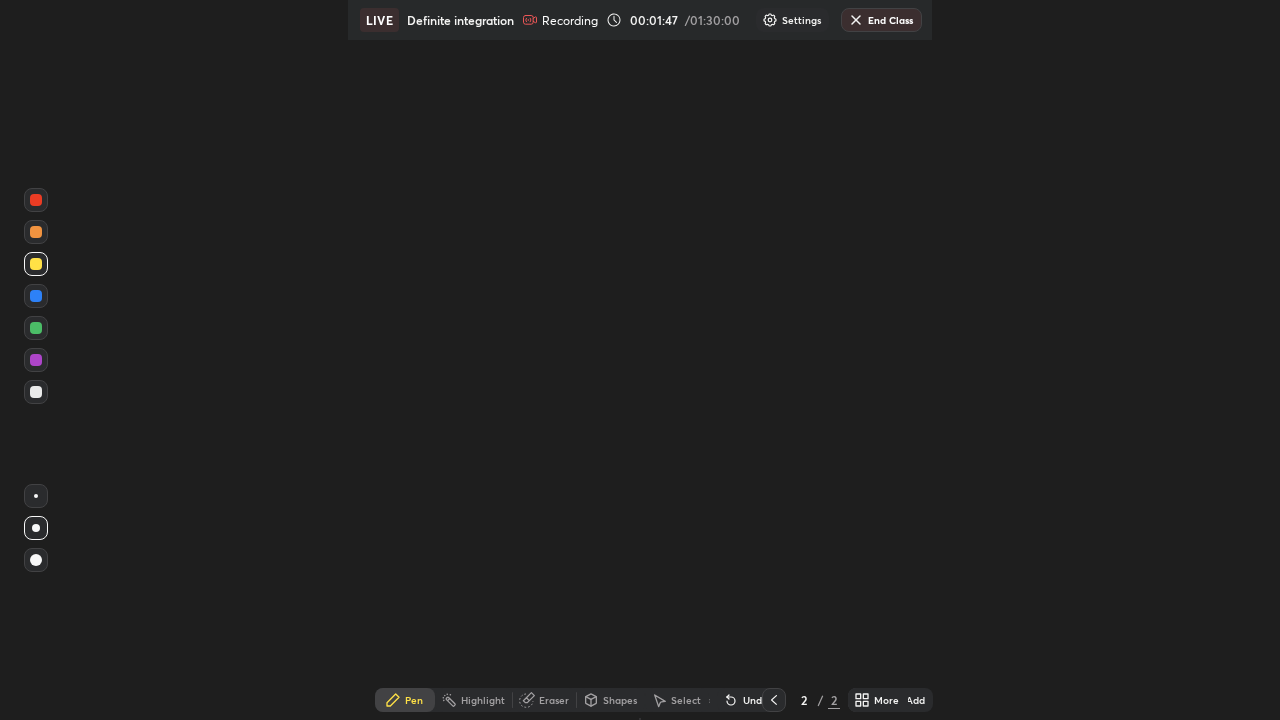 click at bounding box center [36, 392] 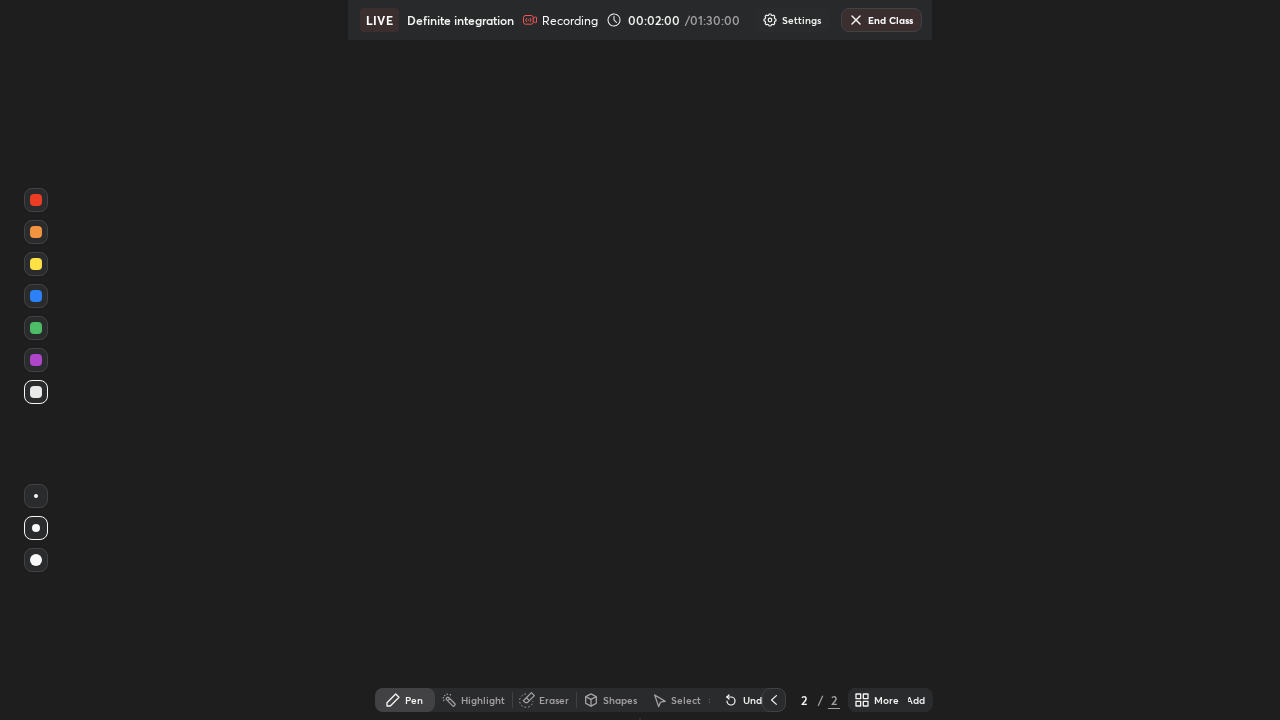 click on "Pen" at bounding box center (405, 700) 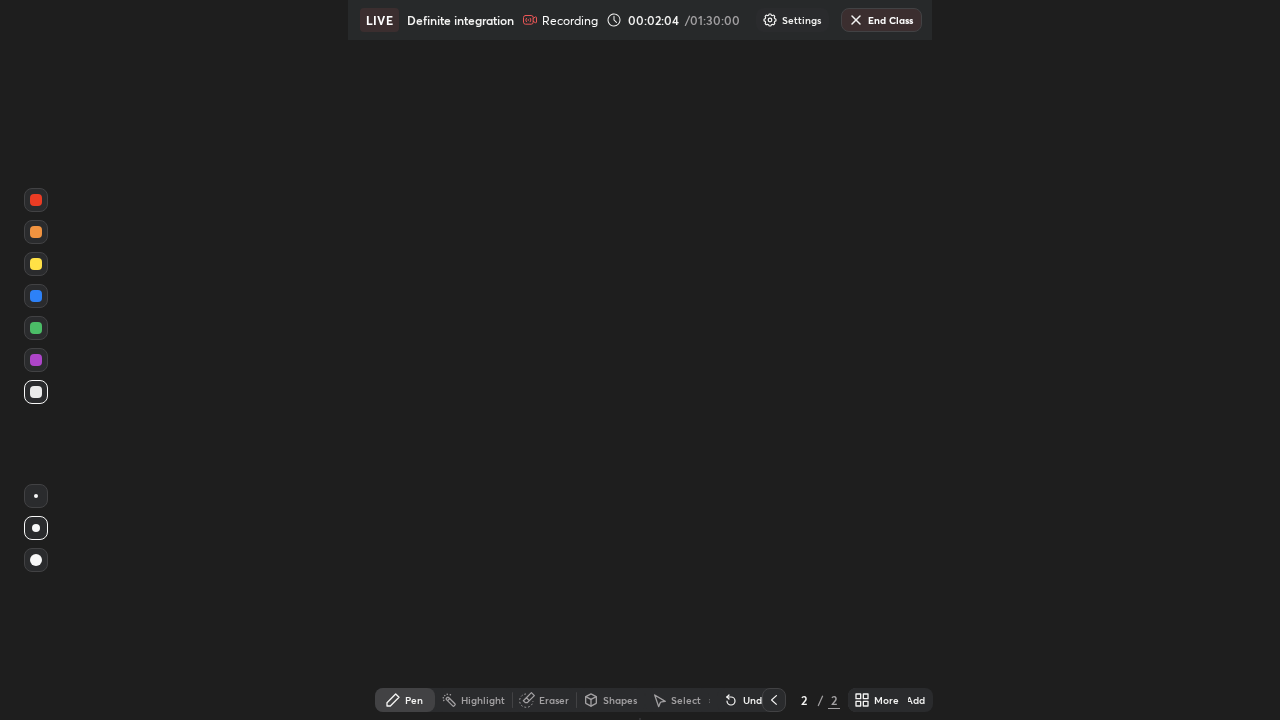 click on "More" at bounding box center [886, 700] 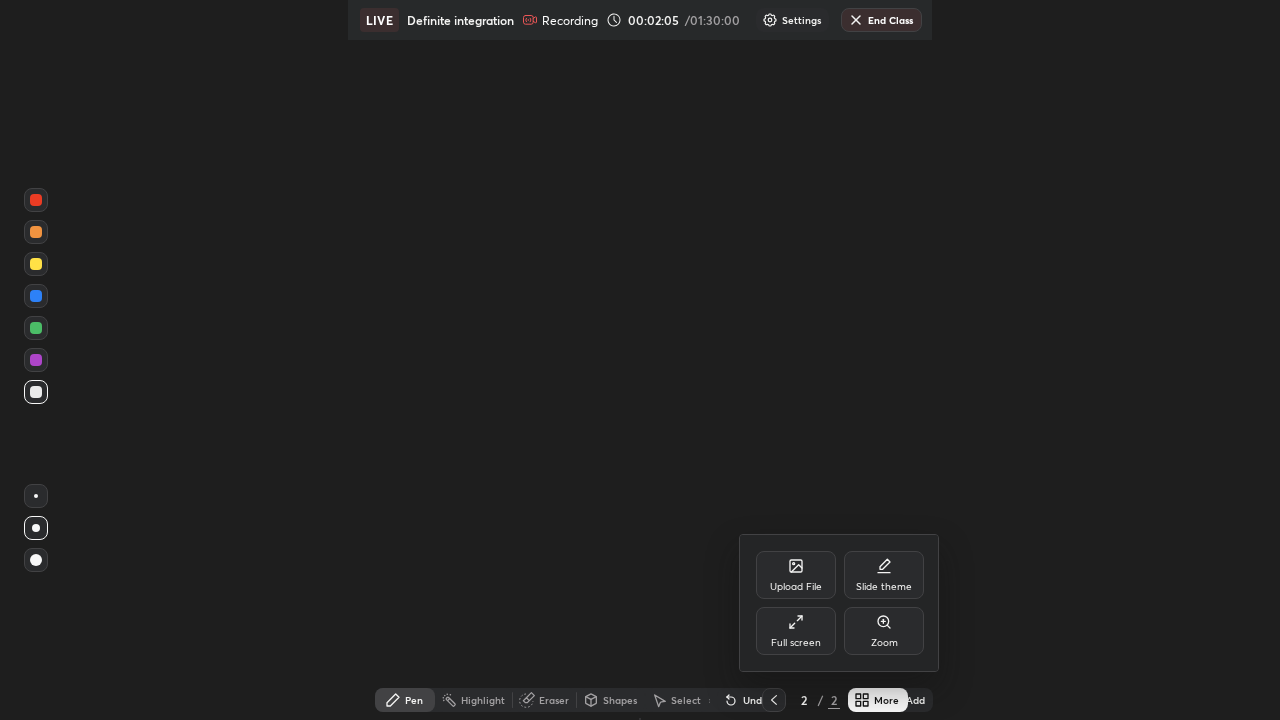 click on "Full screen" at bounding box center (796, 643) 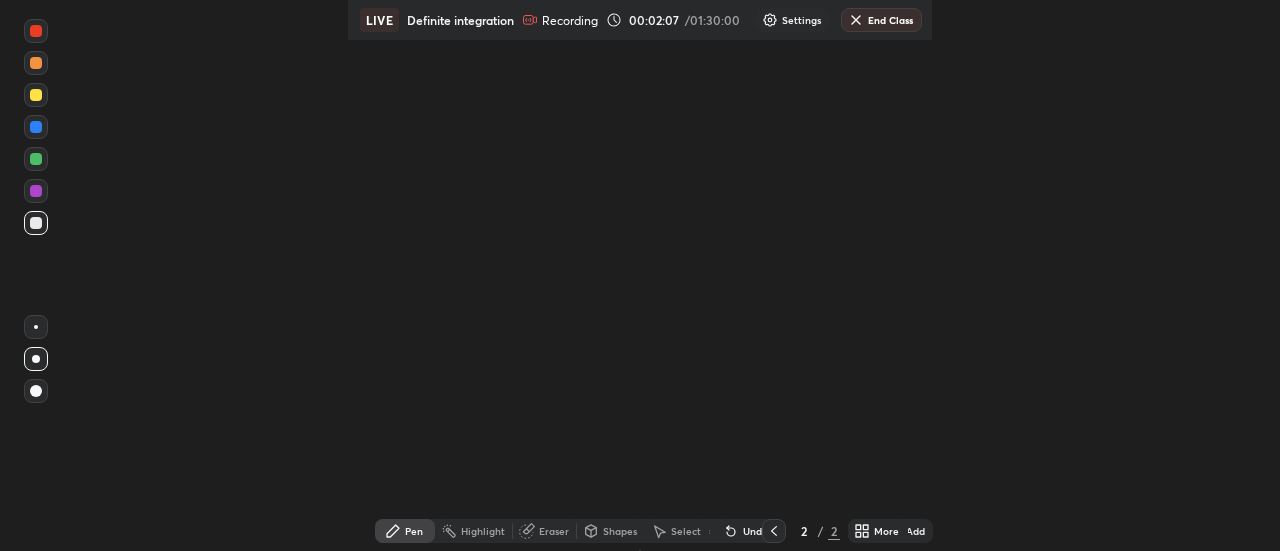 click on "Setting up your live class" at bounding box center (640, 275) 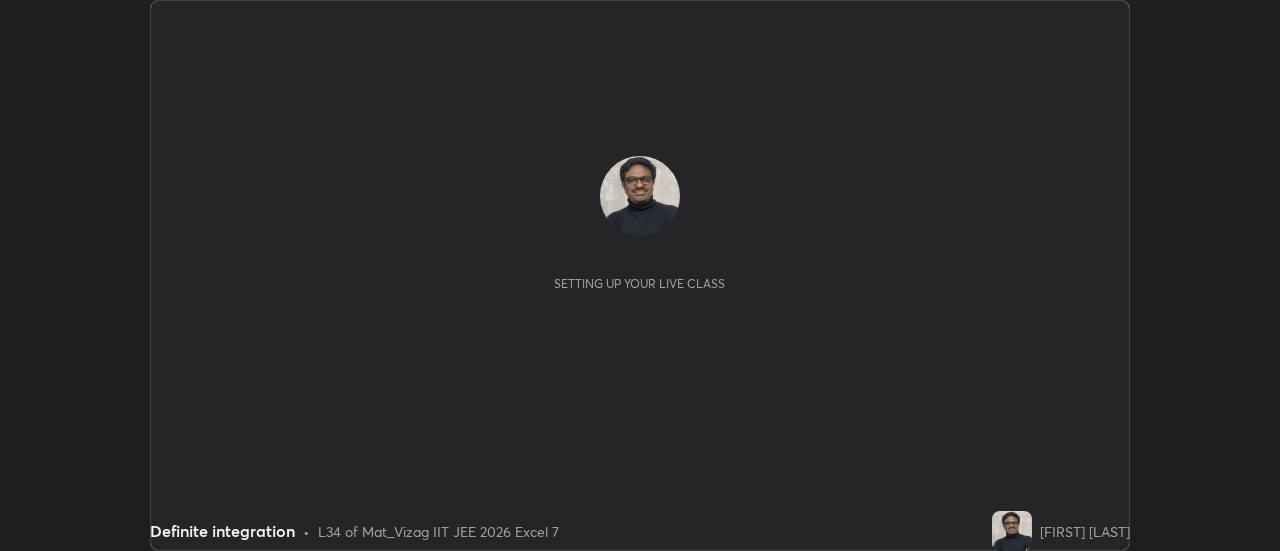 scroll, scrollTop: 0, scrollLeft: 0, axis: both 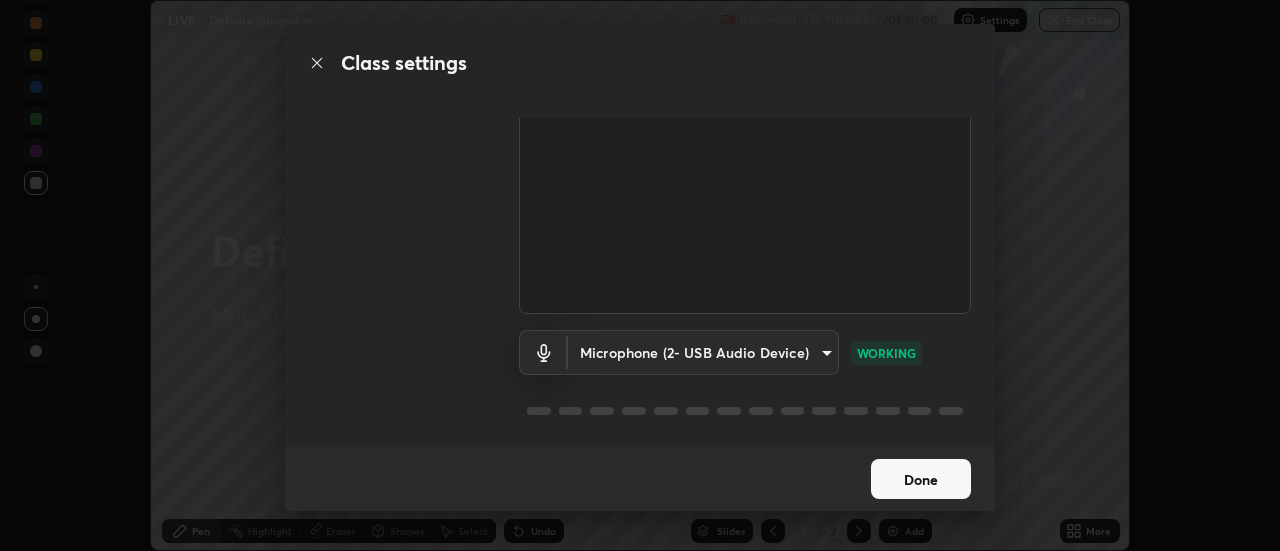 click on "Done" at bounding box center (921, 479) 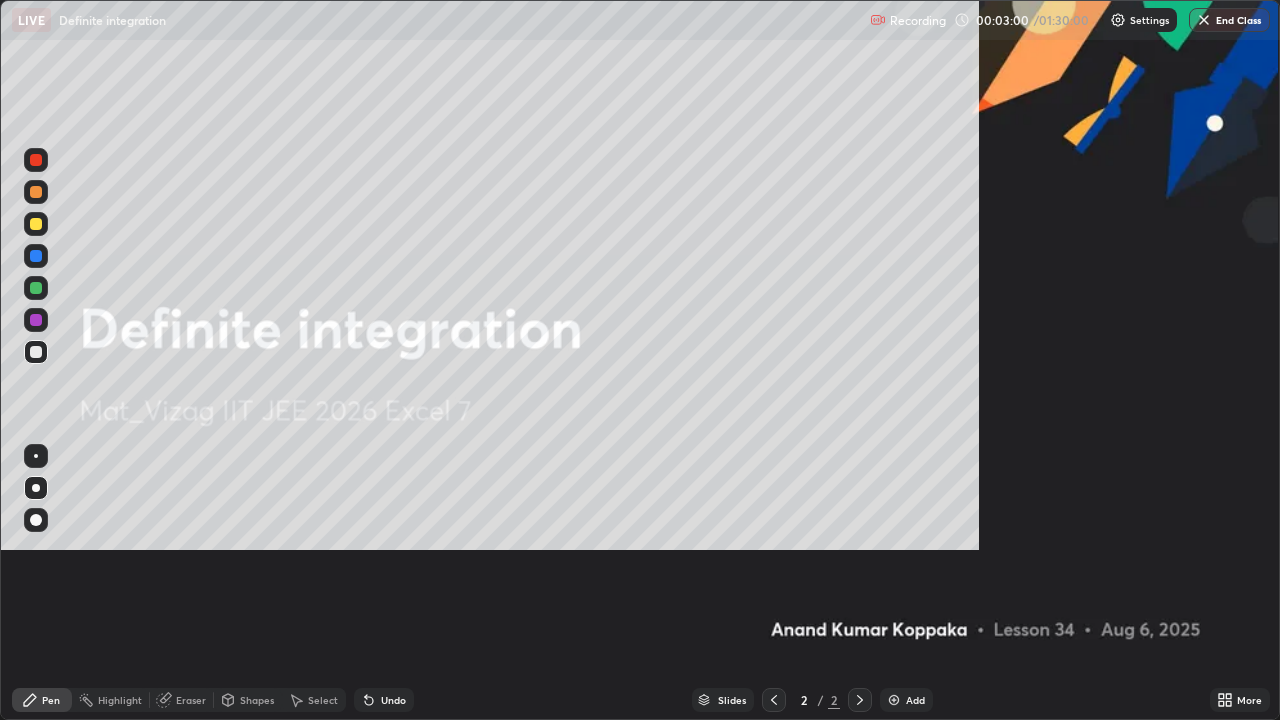 scroll, scrollTop: 99280, scrollLeft: 98720, axis: both 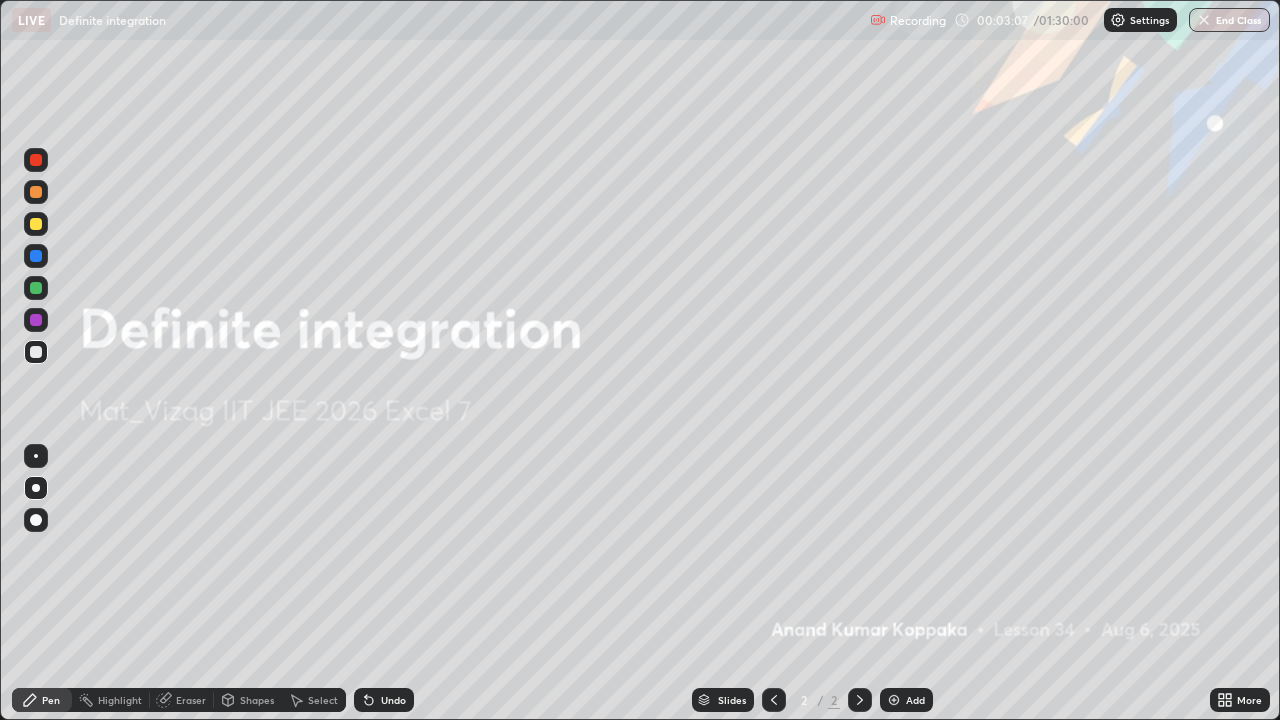 click 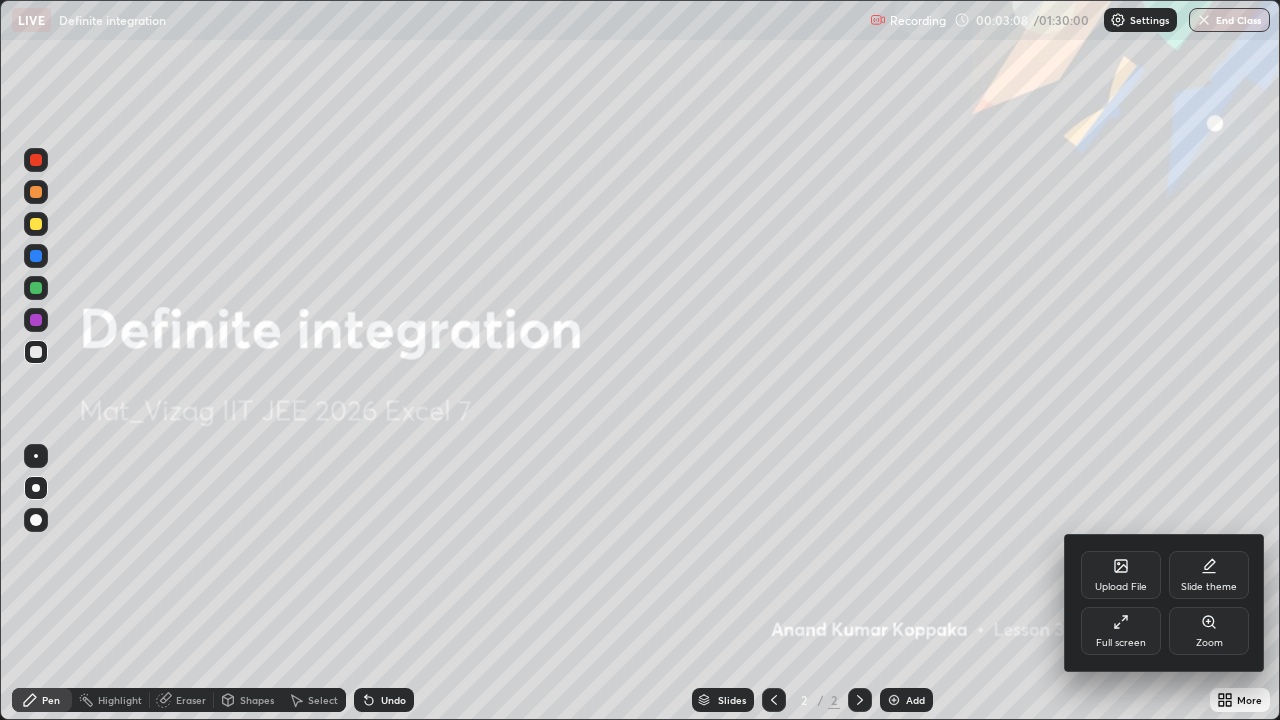 click 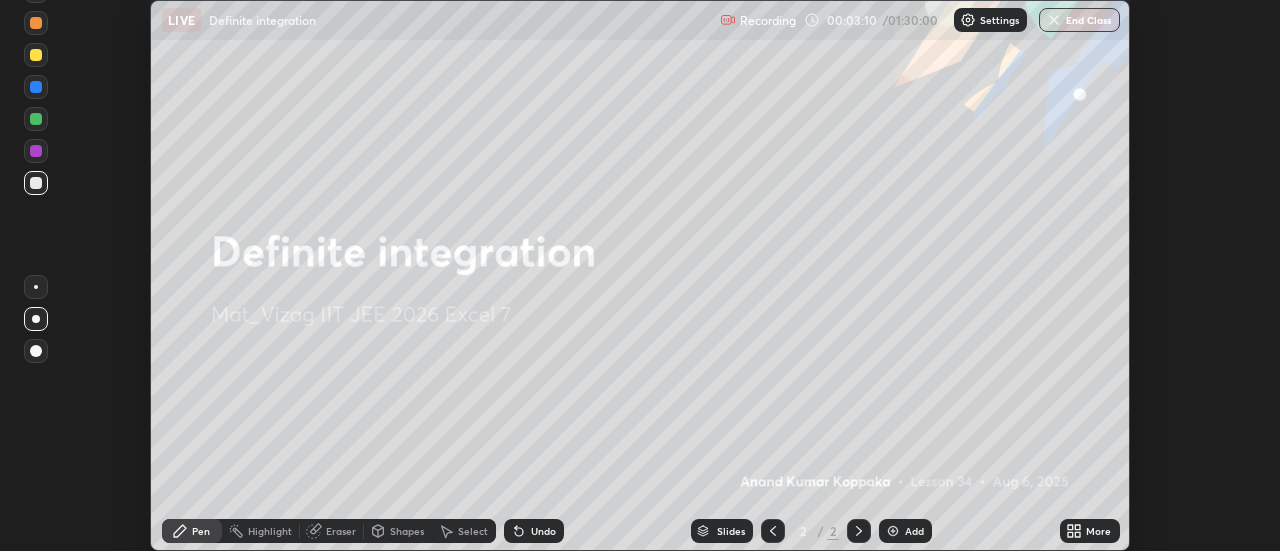 scroll, scrollTop: 551, scrollLeft: 1280, axis: both 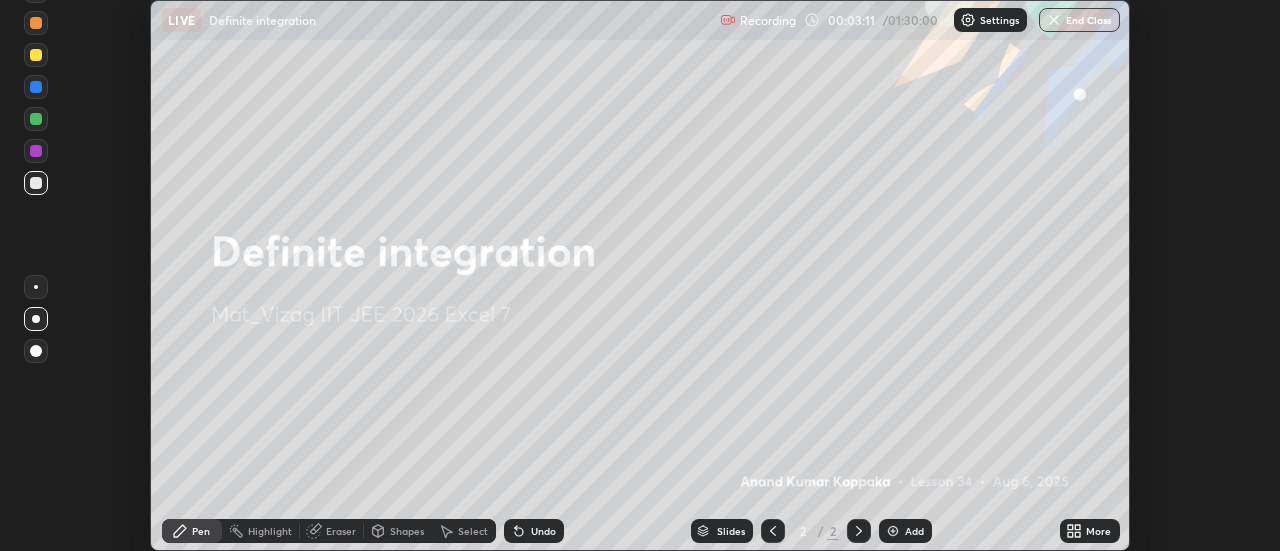 click on "Setting up your live class" at bounding box center (640, 275) 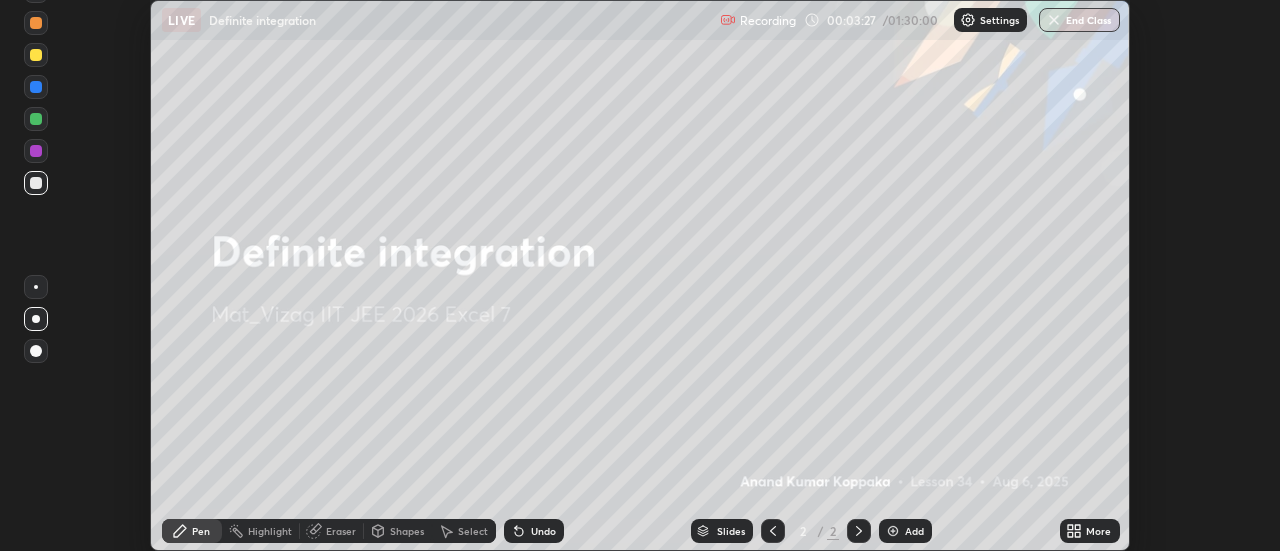 click on "Undo" at bounding box center [543, 531] 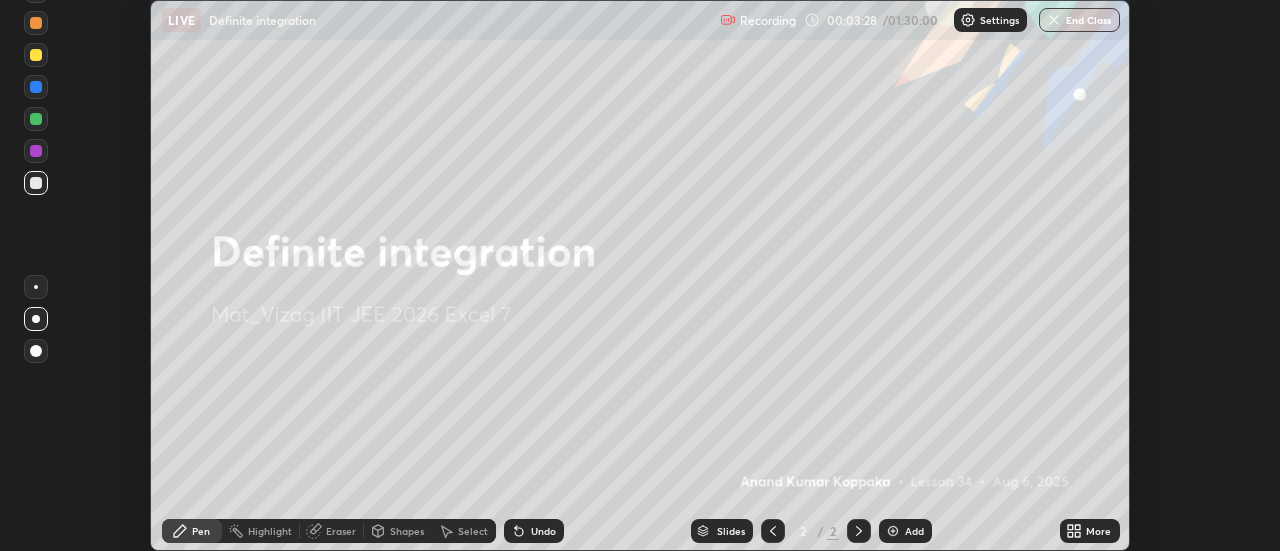 click on "Undo" at bounding box center (543, 531) 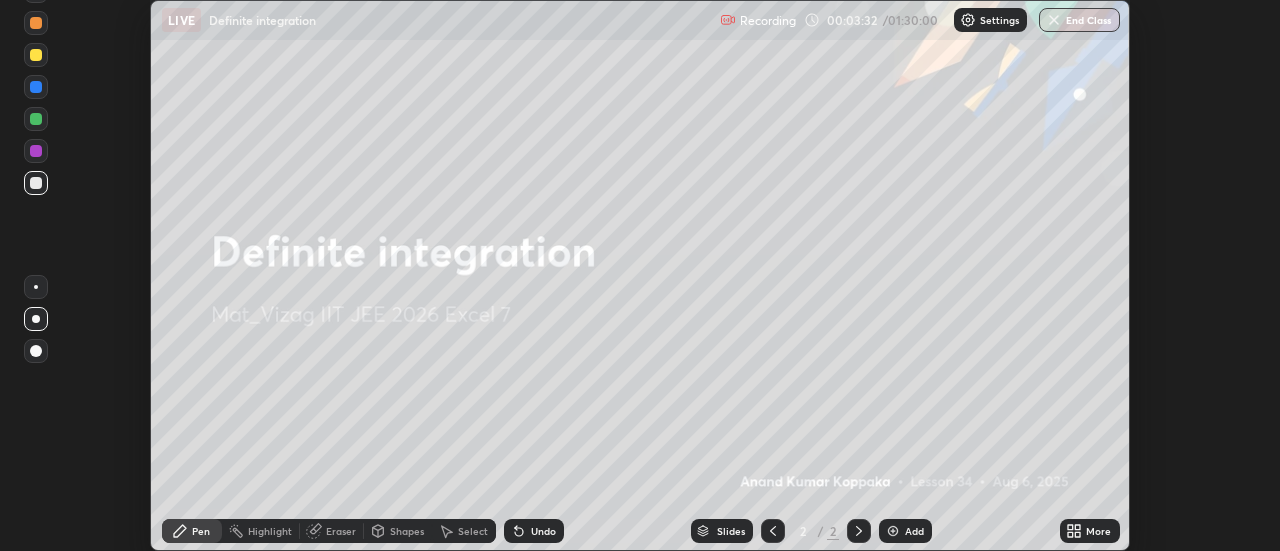 click on "Settings" at bounding box center [999, 20] 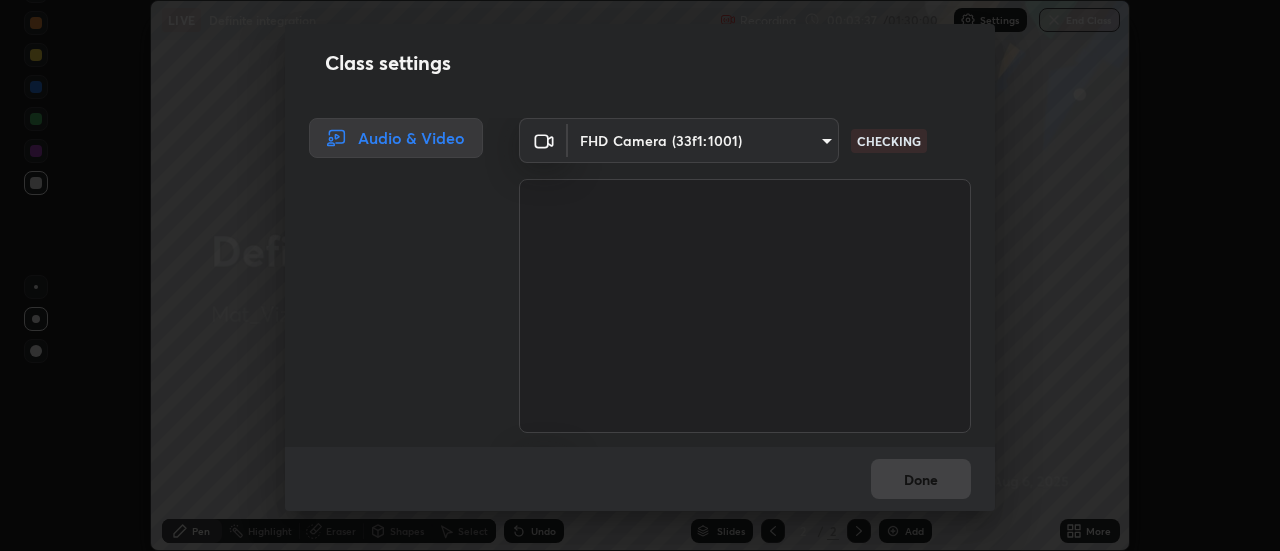click on "Class settings Audio & Video FHD Camera (33f1:1001) 44d0413a7fae474f20ab01619fb3f21c0a9b5757990e816ef2bdf69fc16931c8 CHECKING Microphone (2- USB Audio Device) ce42658f4dfc8cfb203c4104ac87474833f56e9128bbf419bdc48f26943af444 CHECKING Done" at bounding box center [640, 275] 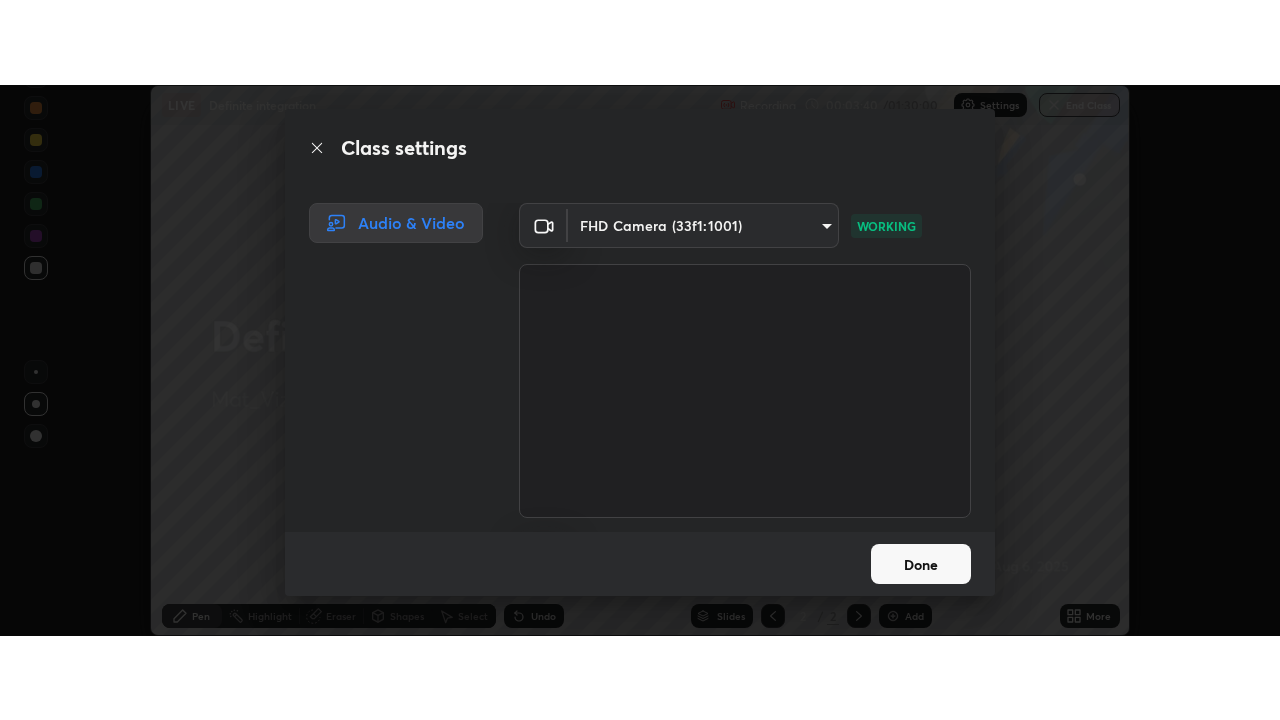 scroll, scrollTop: 125, scrollLeft: 0, axis: vertical 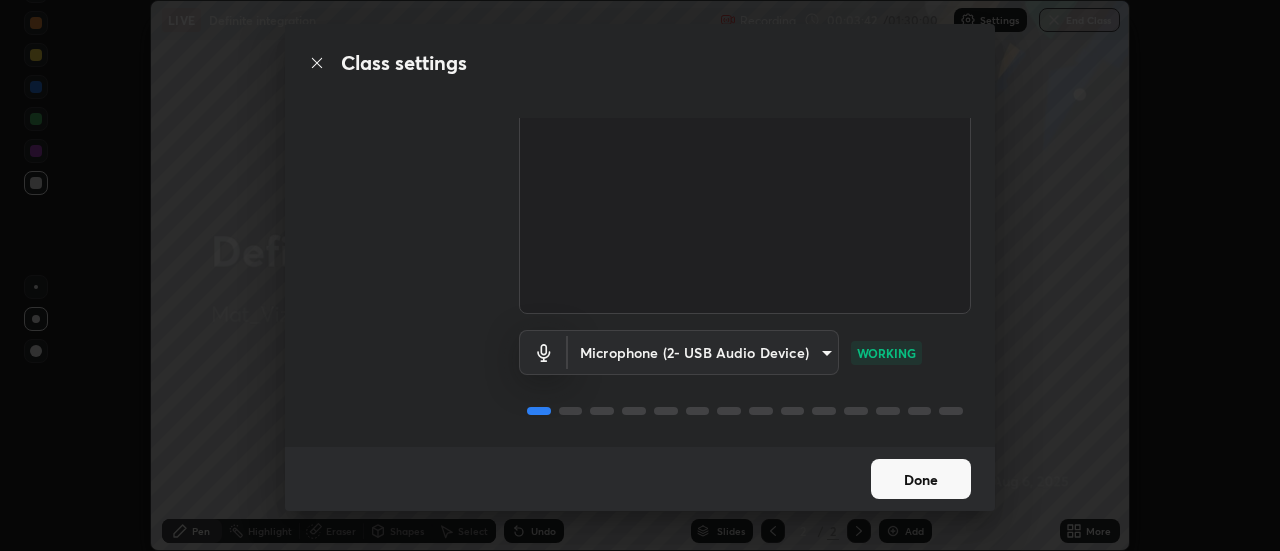 click on "Done" at bounding box center (921, 479) 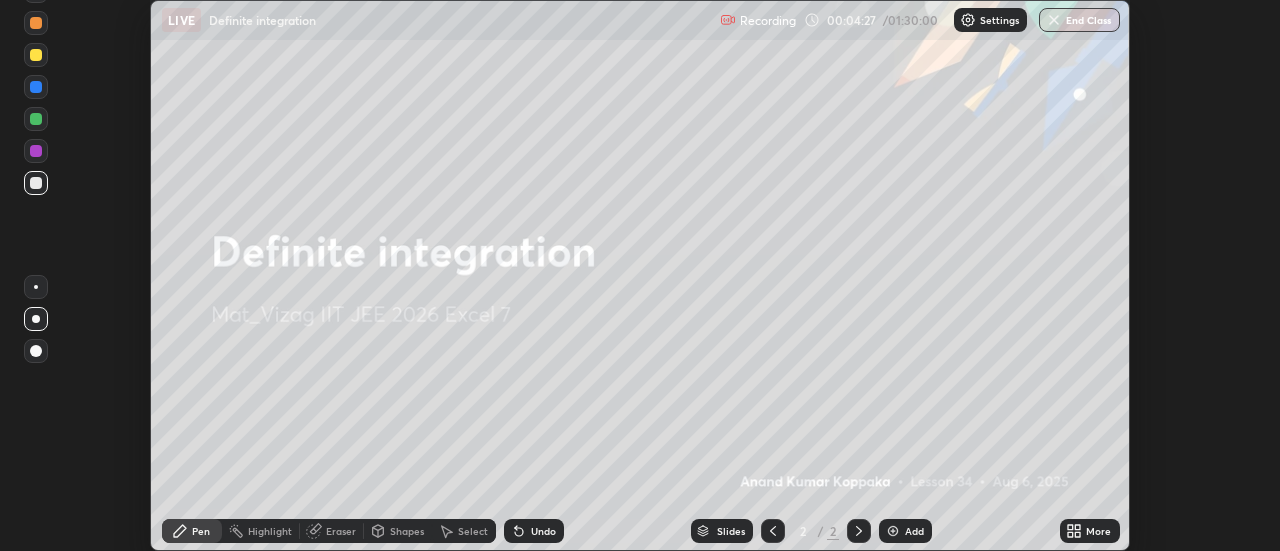 click 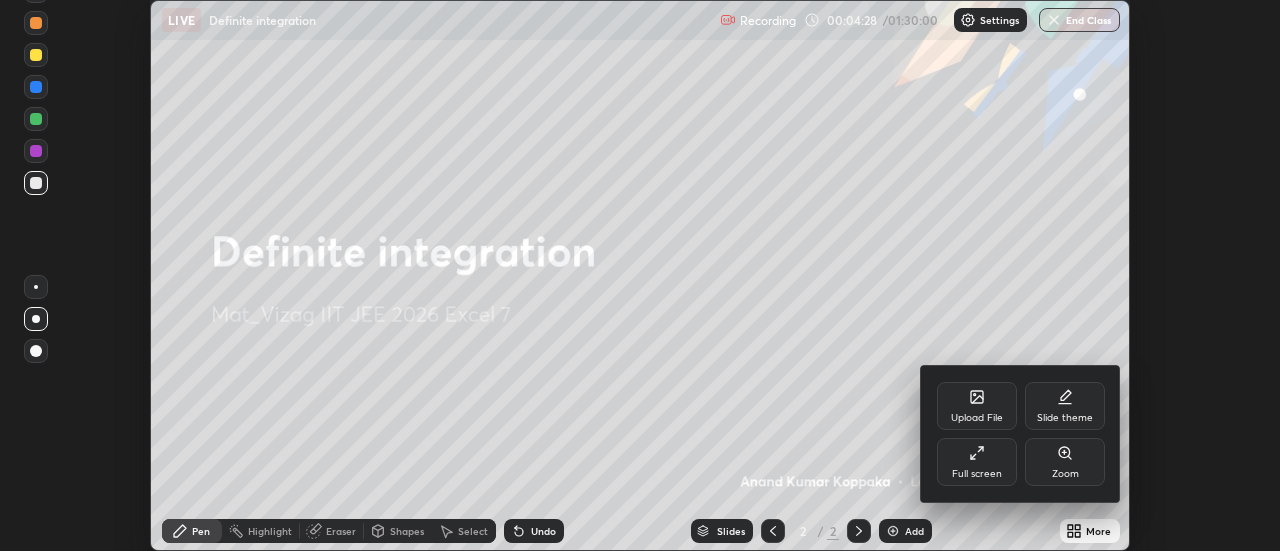click on "Full screen" at bounding box center (977, 474) 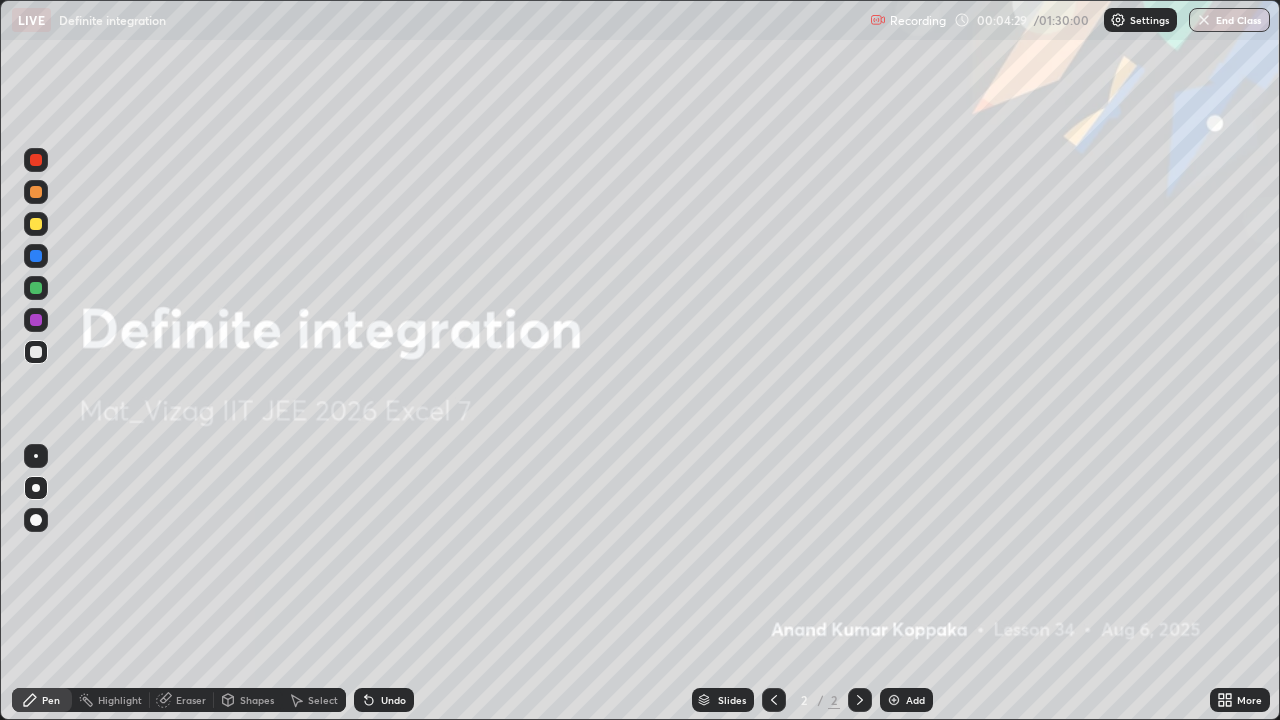 scroll, scrollTop: 99280, scrollLeft: 98720, axis: both 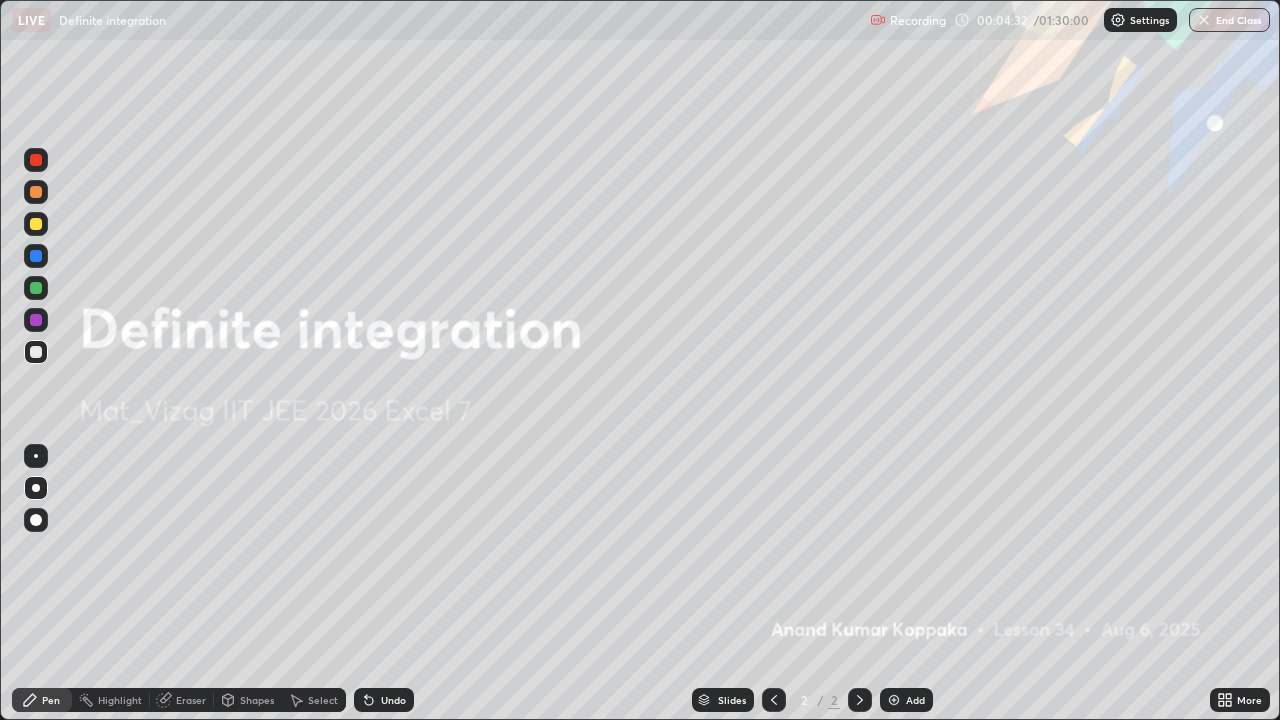 click on "Add" at bounding box center [915, 700] 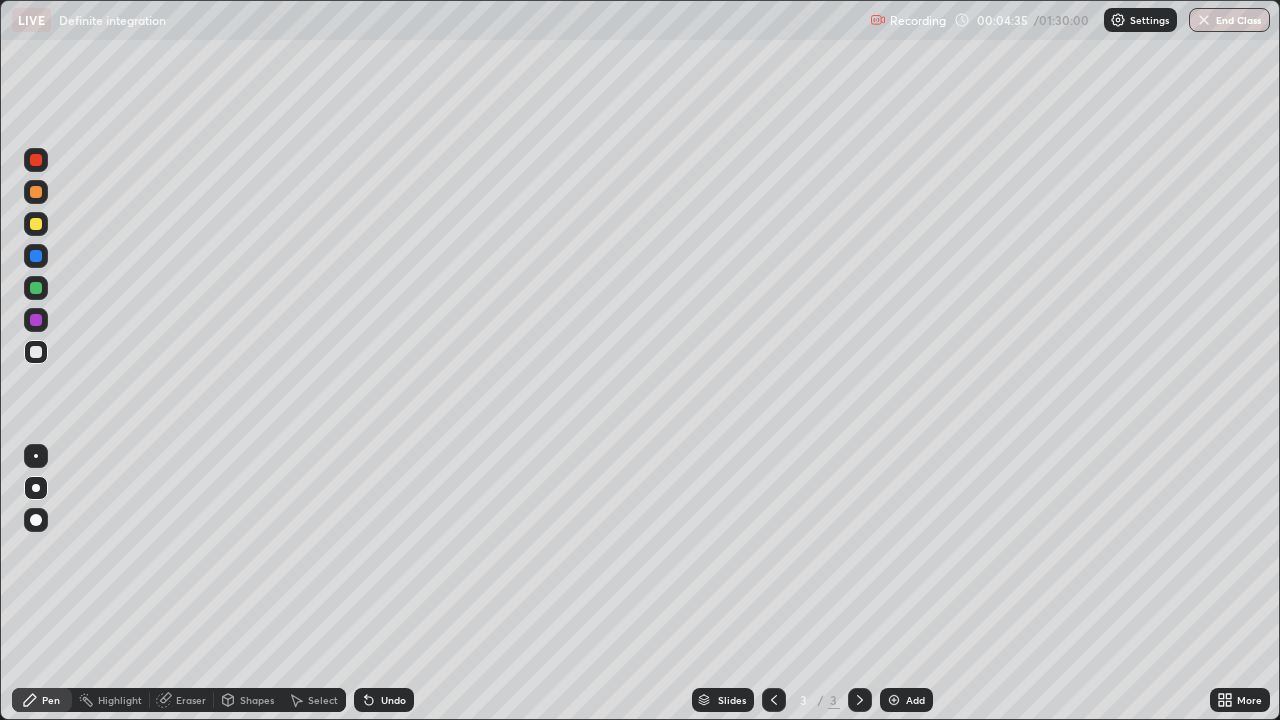 click at bounding box center [36, 224] 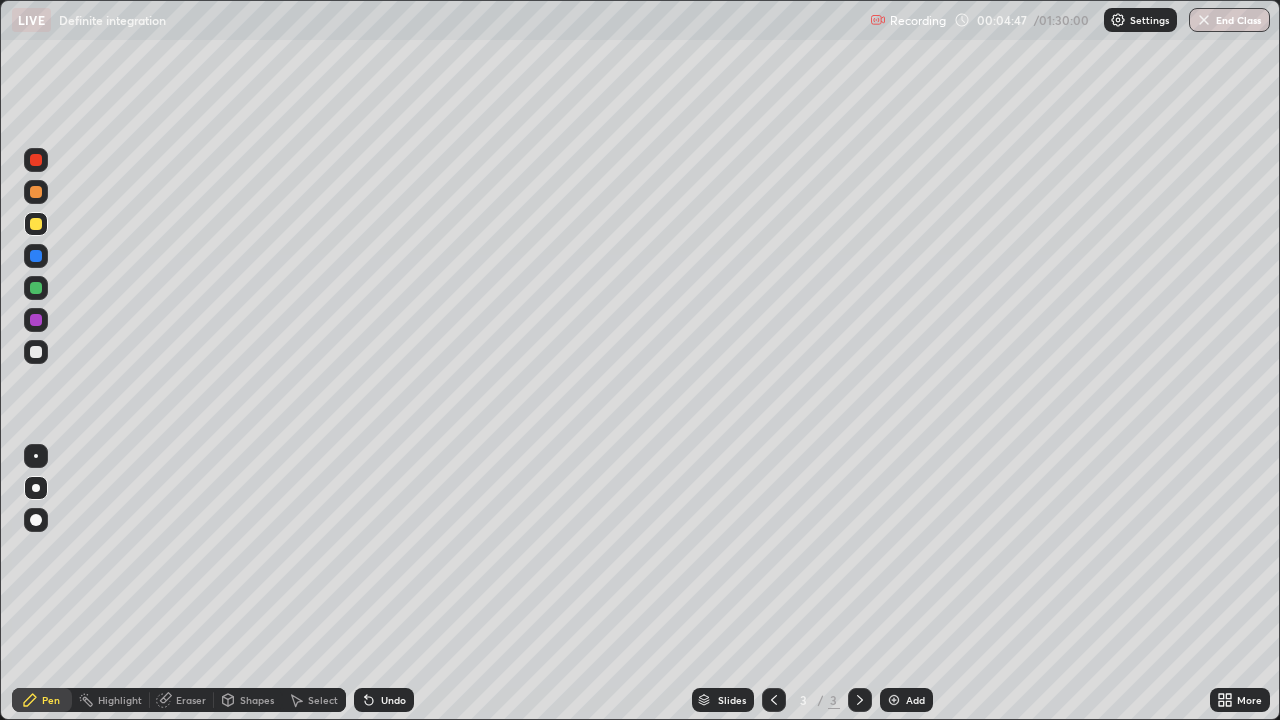 click on "Undo" at bounding box center [393, 700] 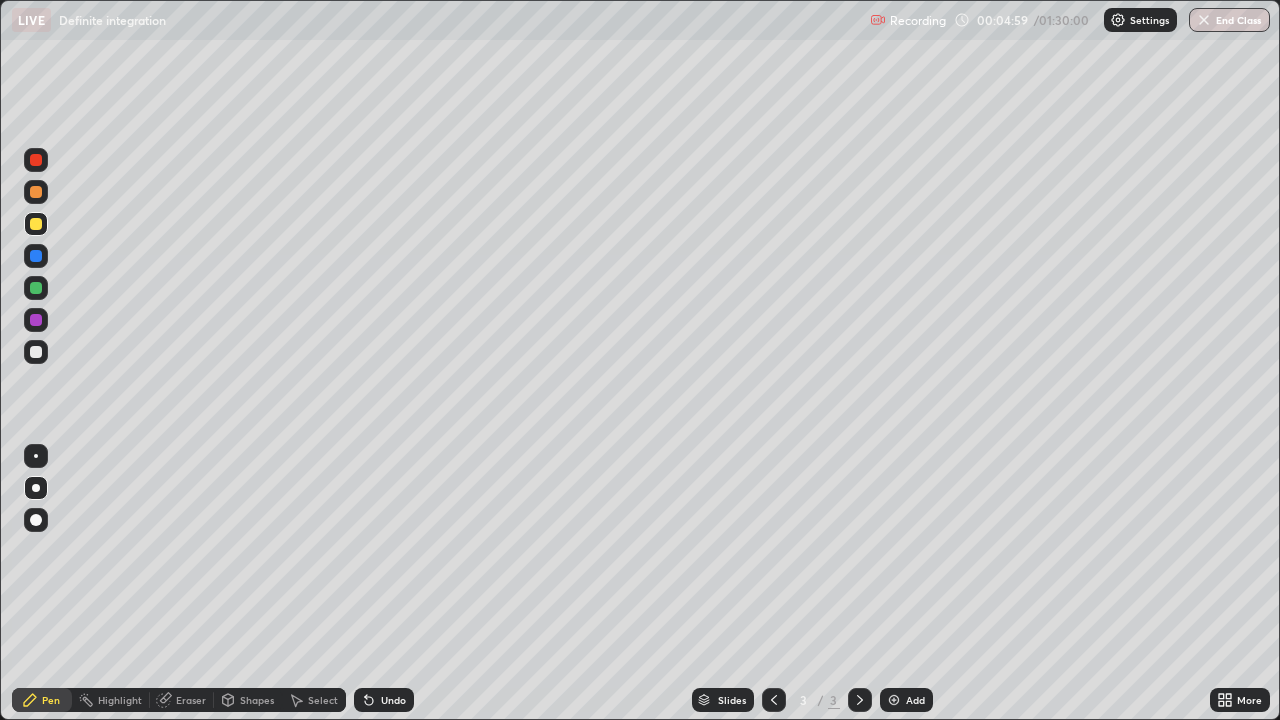 click on "Undo" at bounding box center [393, 700] 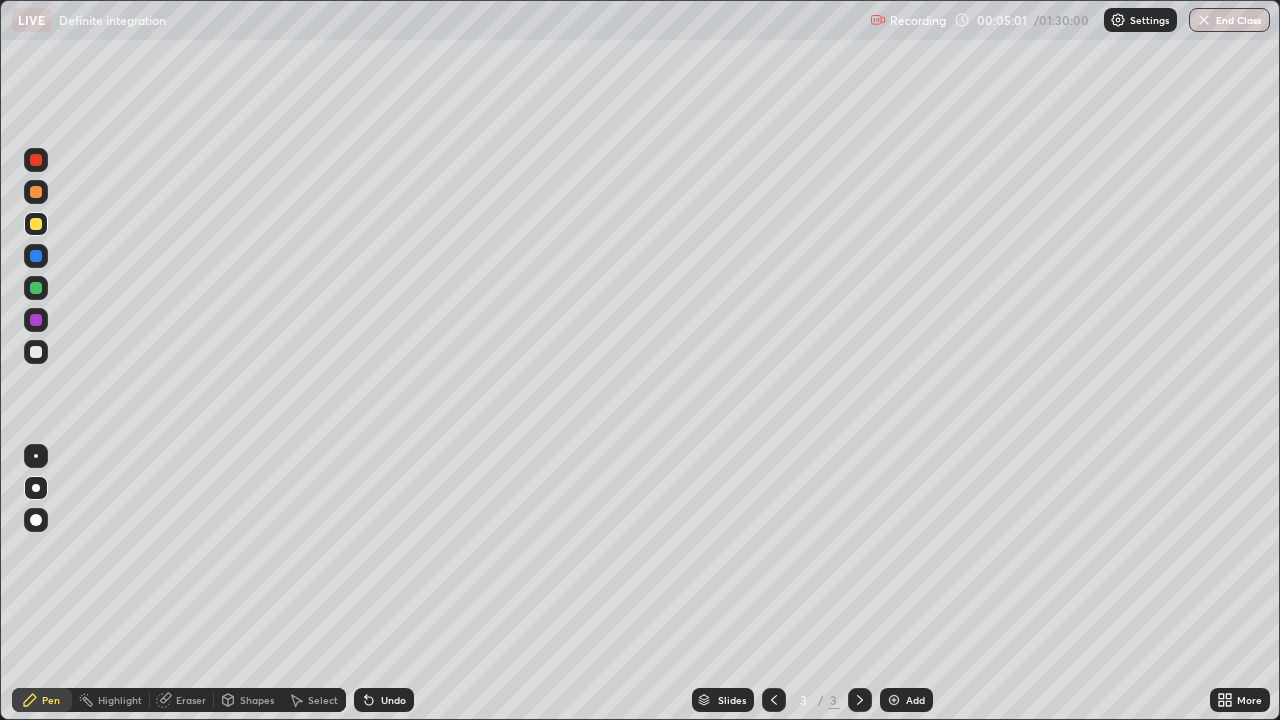 click on "Undo" at bounding box center [393, 700] 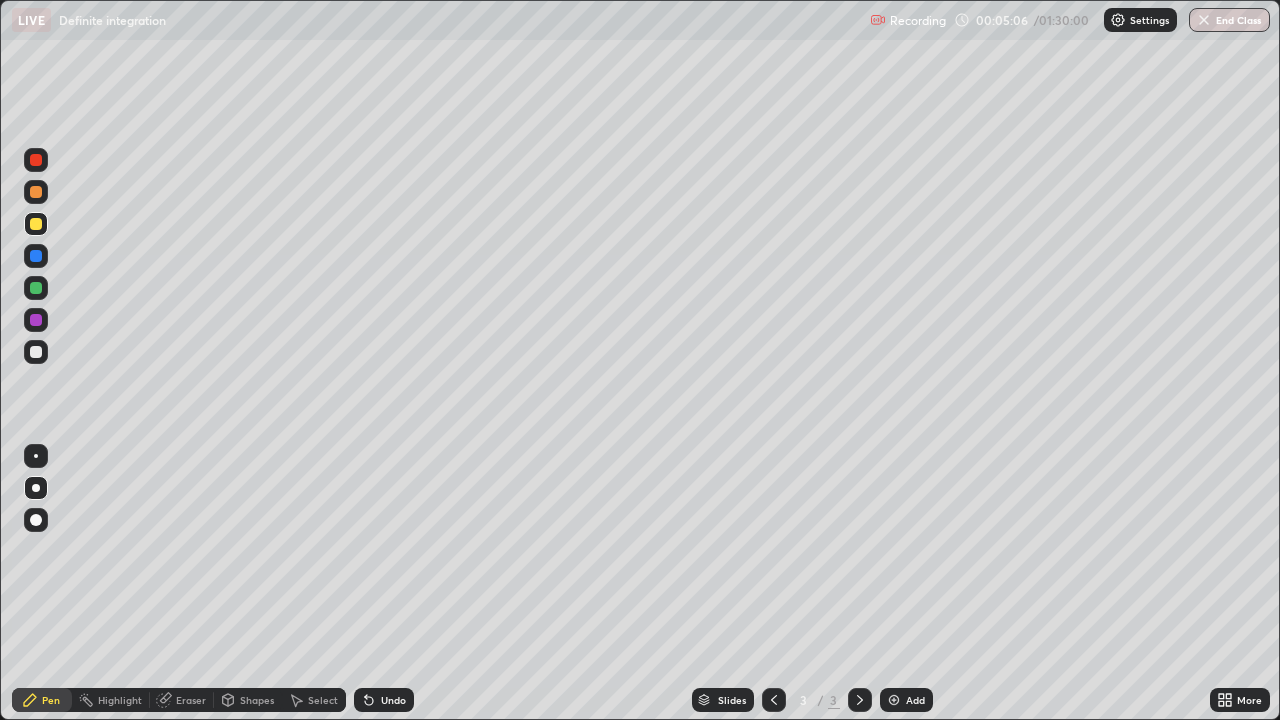click 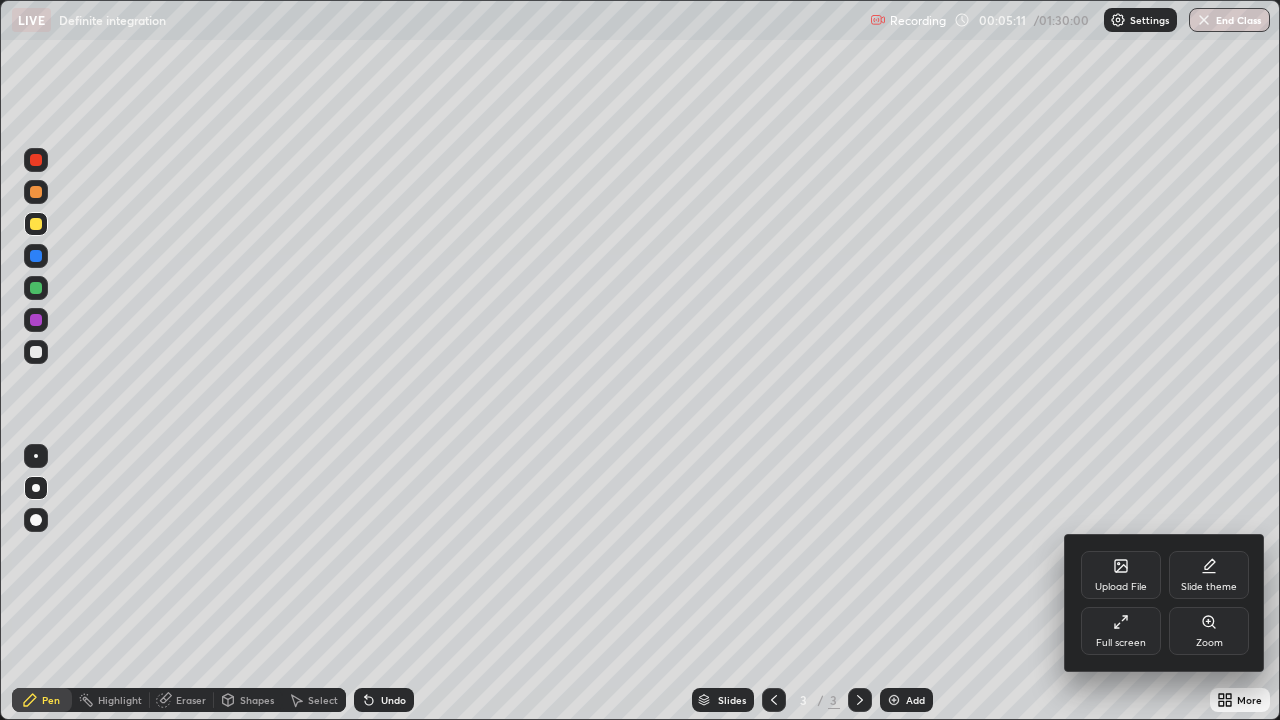 click on "Slide theme" at bounding box center [1209, 575] 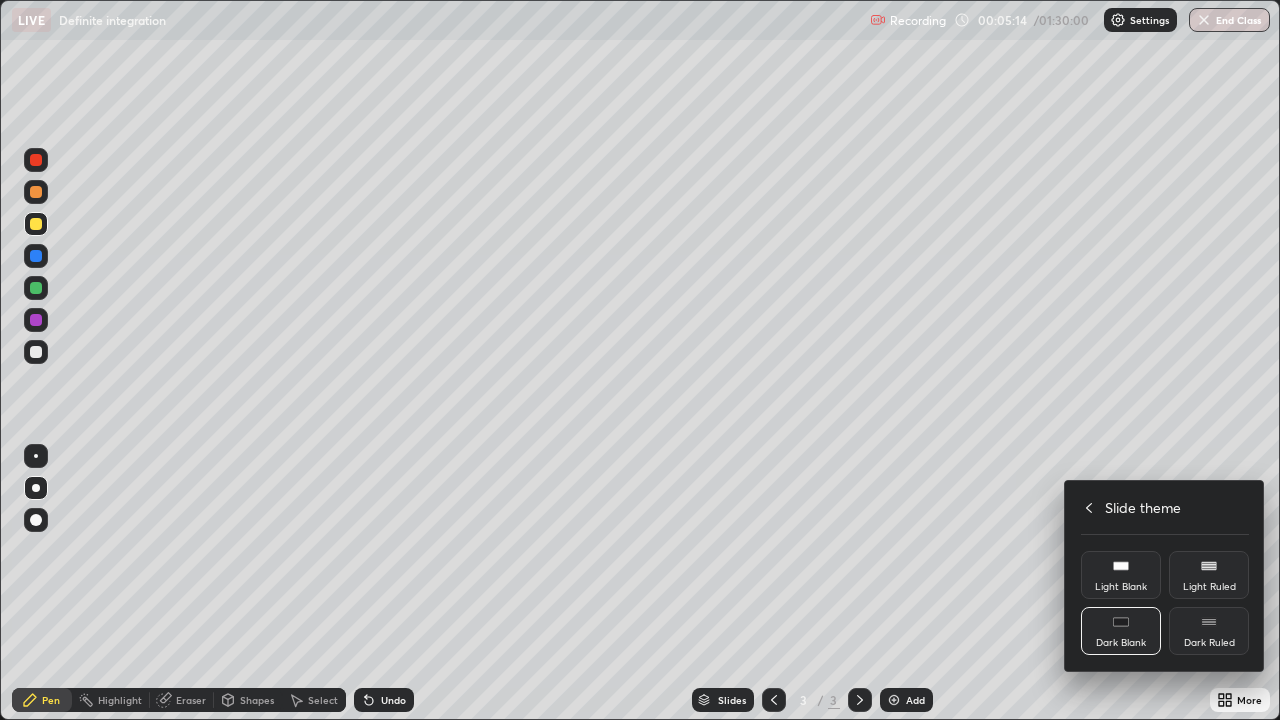 click on "Dark Ruled" at bounding box center [1209, 631] 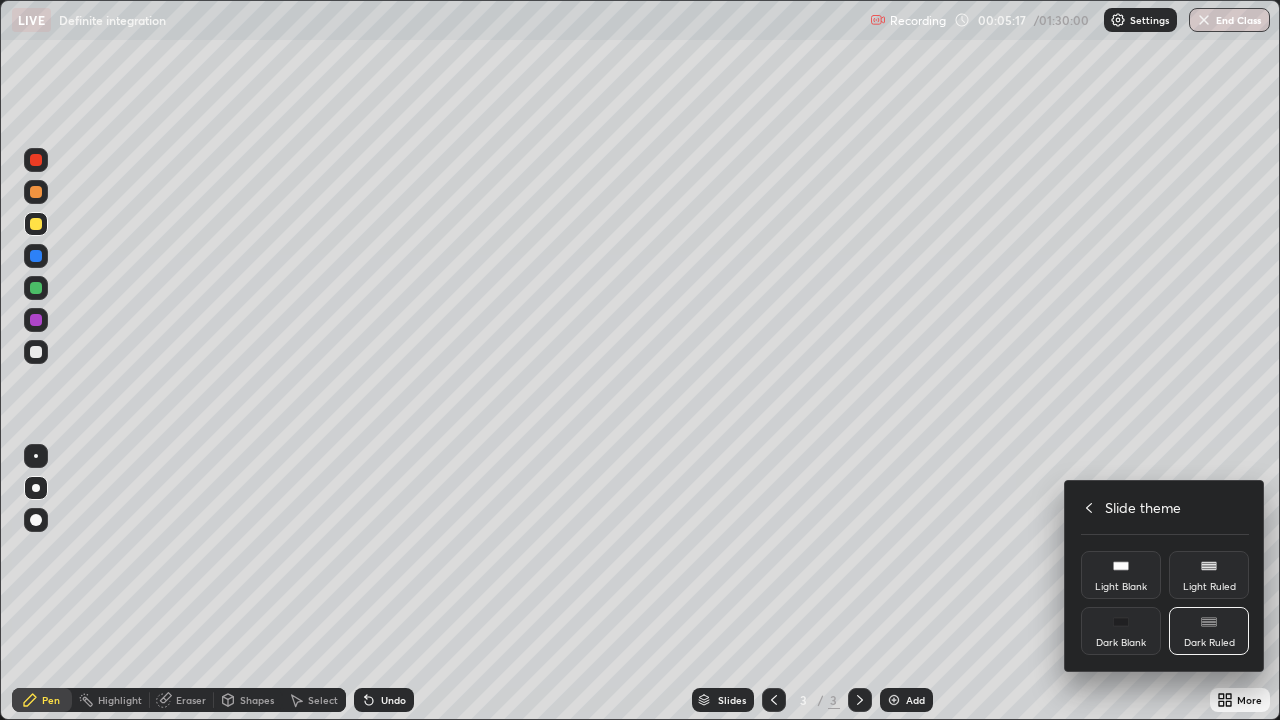 click at bounding box center (640, 360) 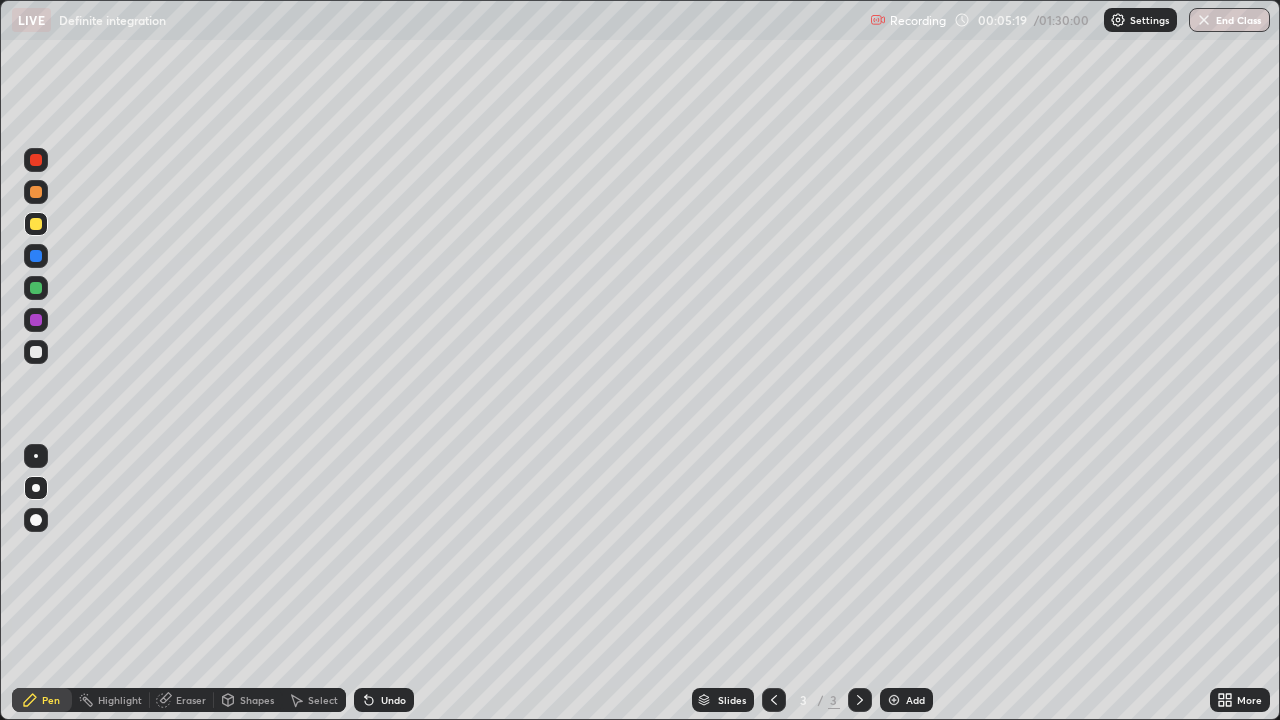 click 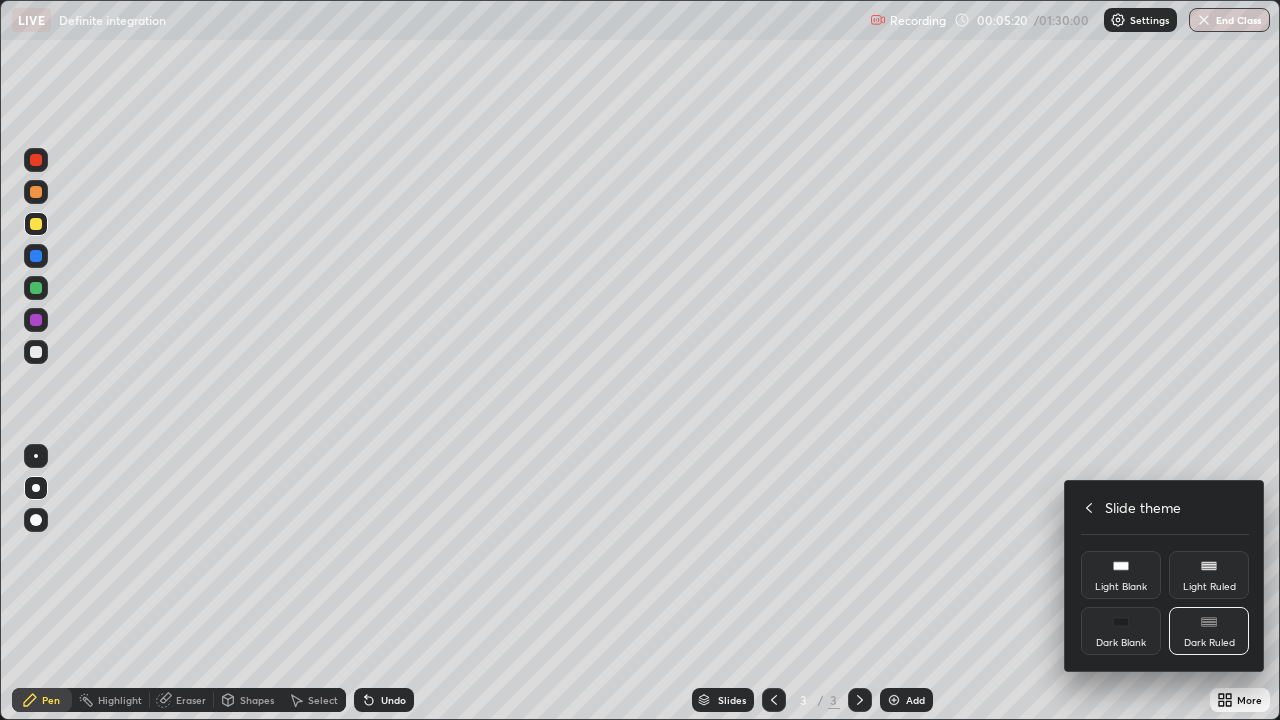 click on "Dark Ruled" at bounding box center [1209, 631] 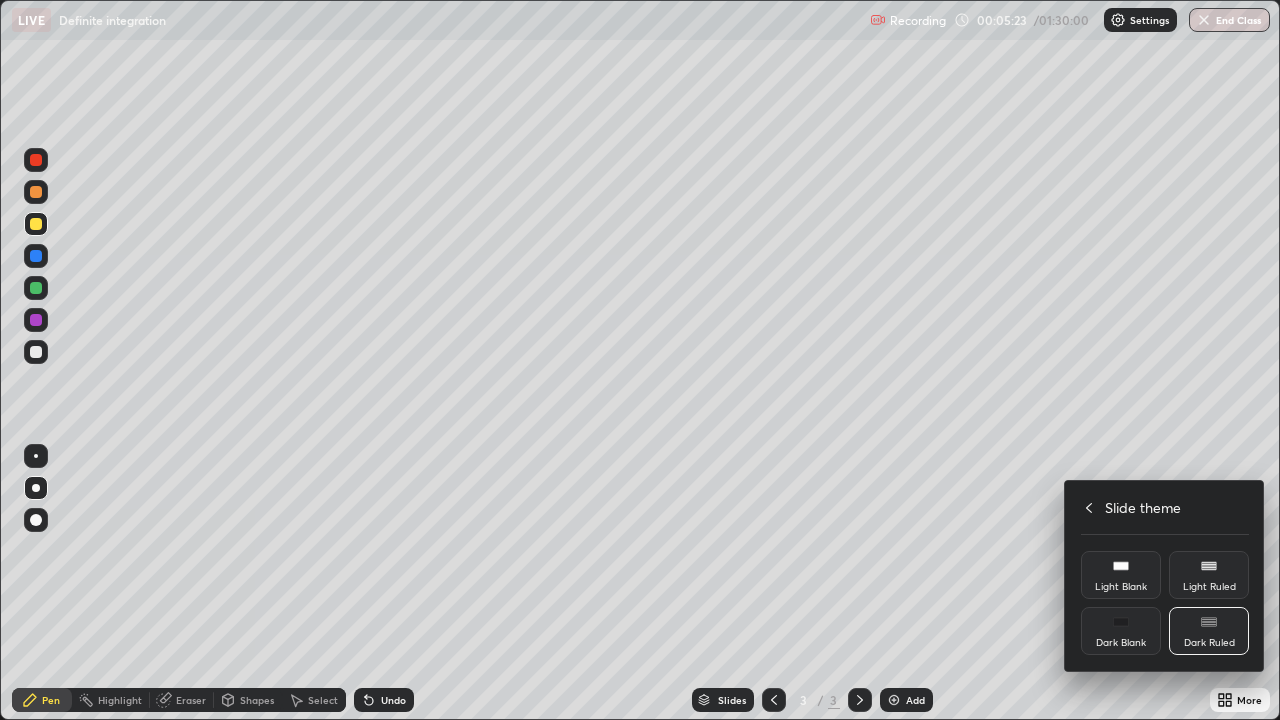 click at bounding box center [640, 360] 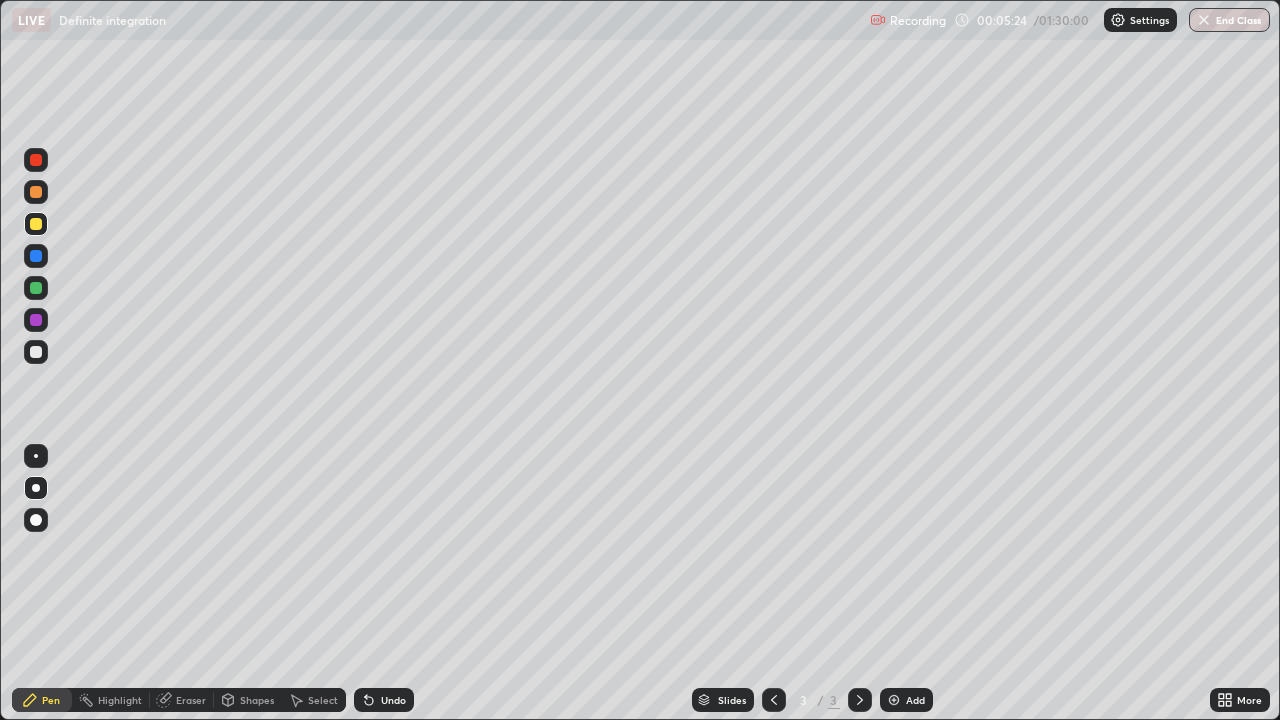 click on "More" at bounding box center (1240, 700) 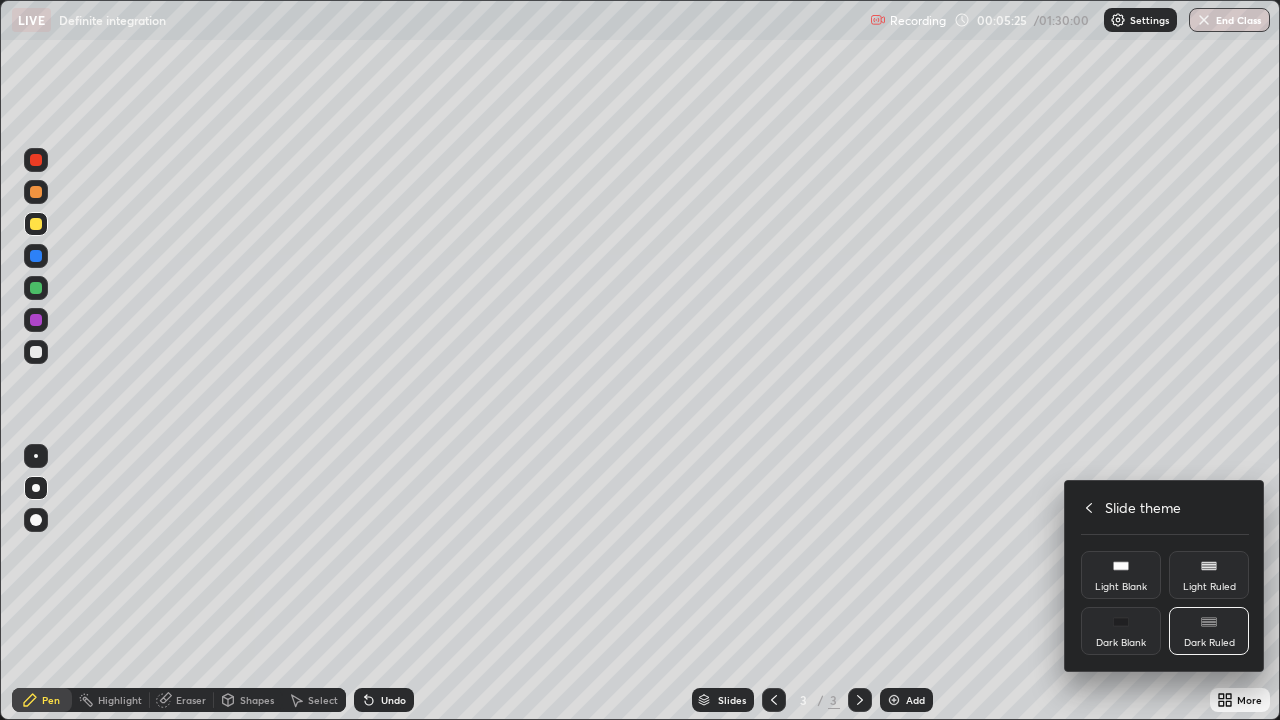 click 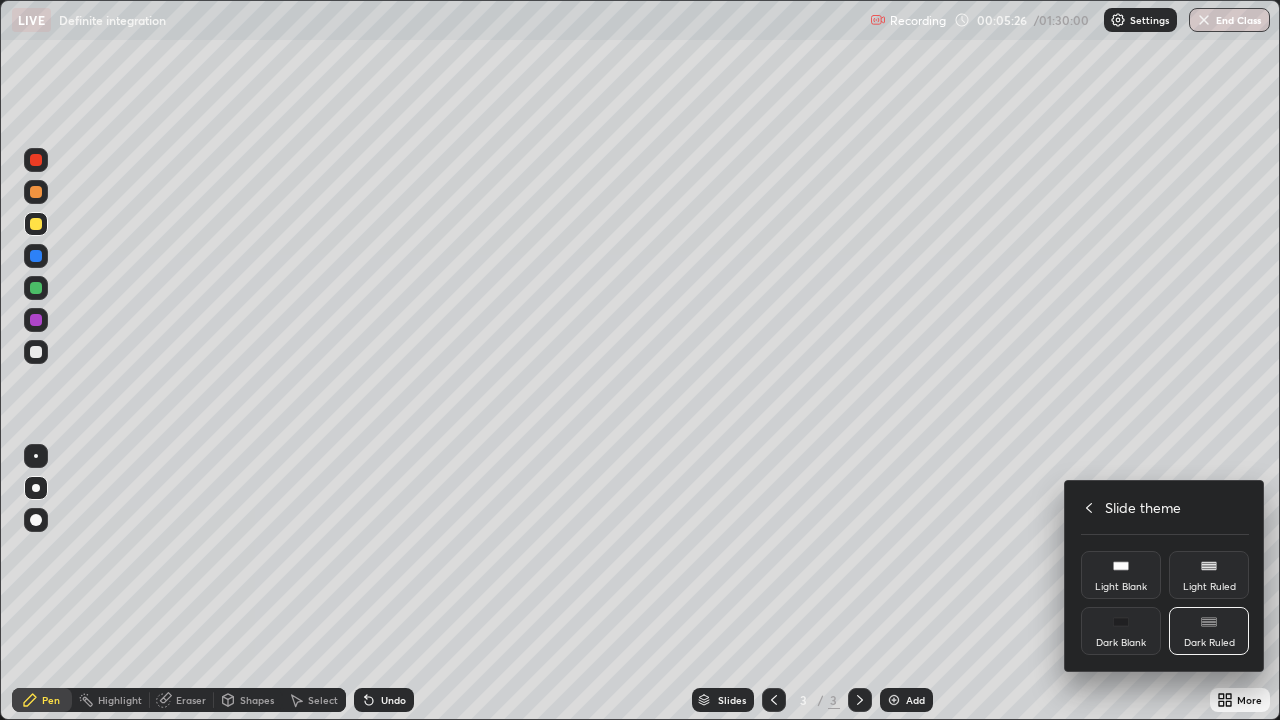 click 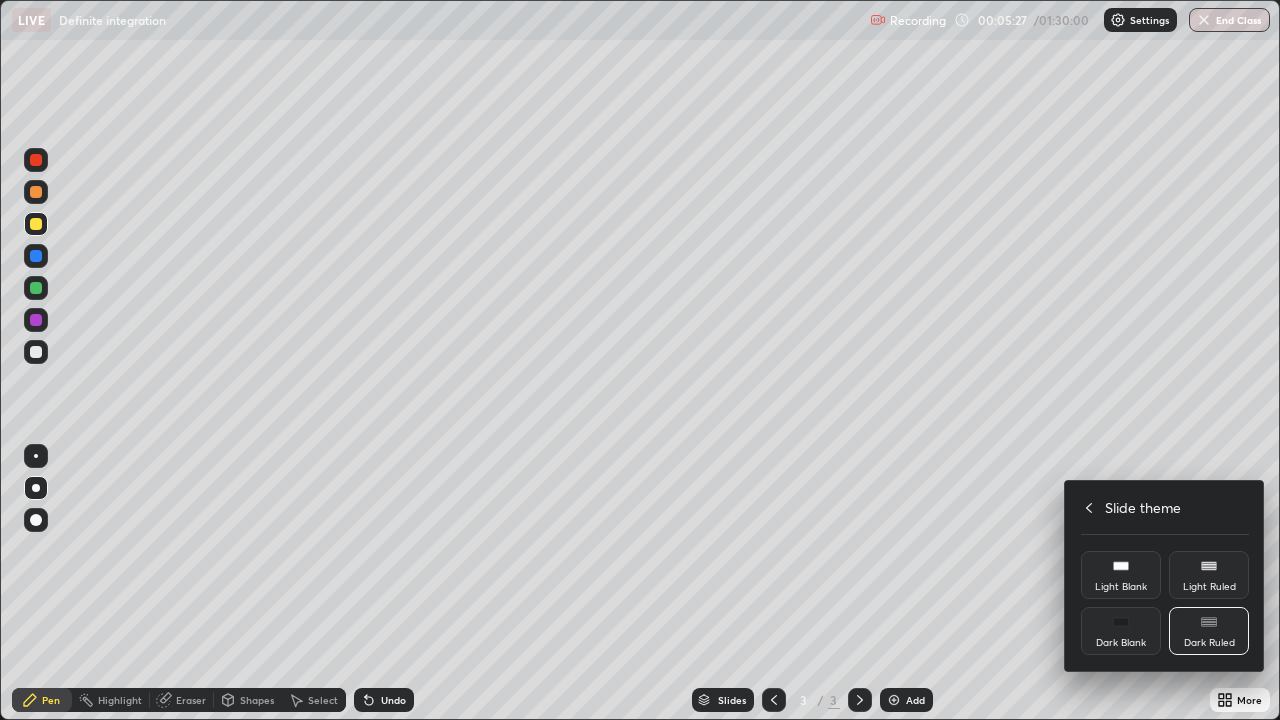 click 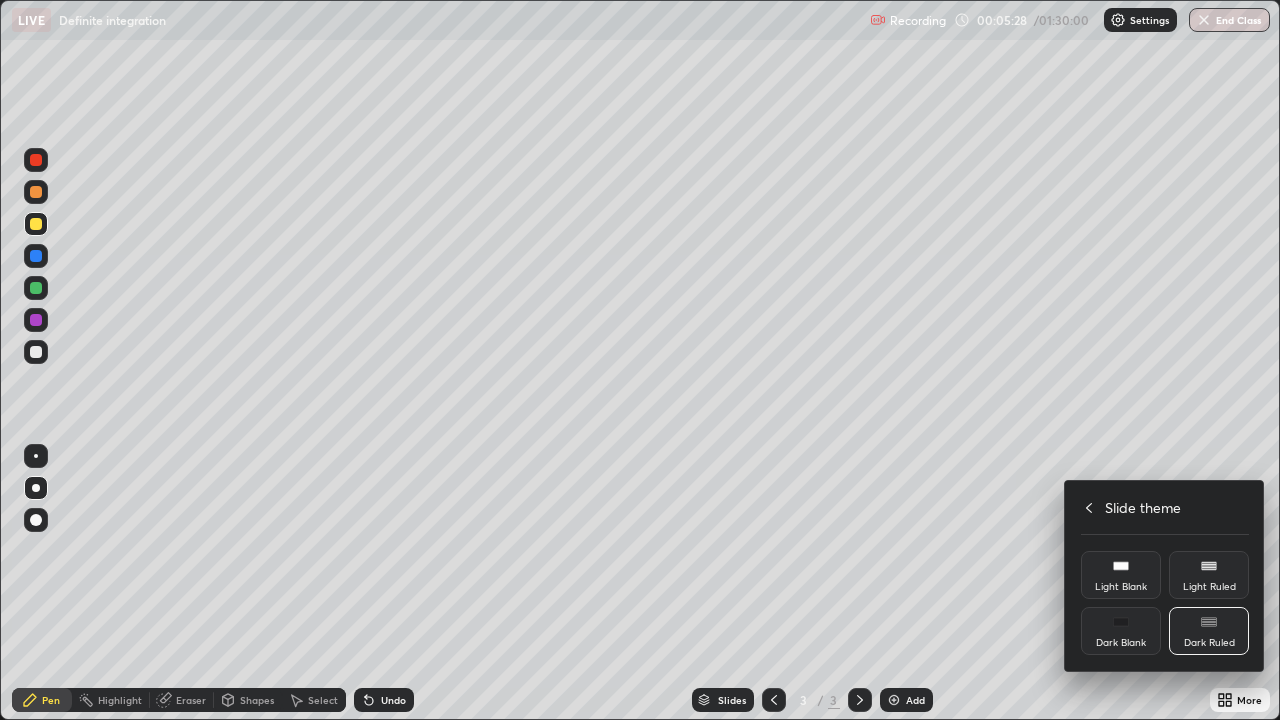 click on "Light Blank" at bounding box center [1121, 587] 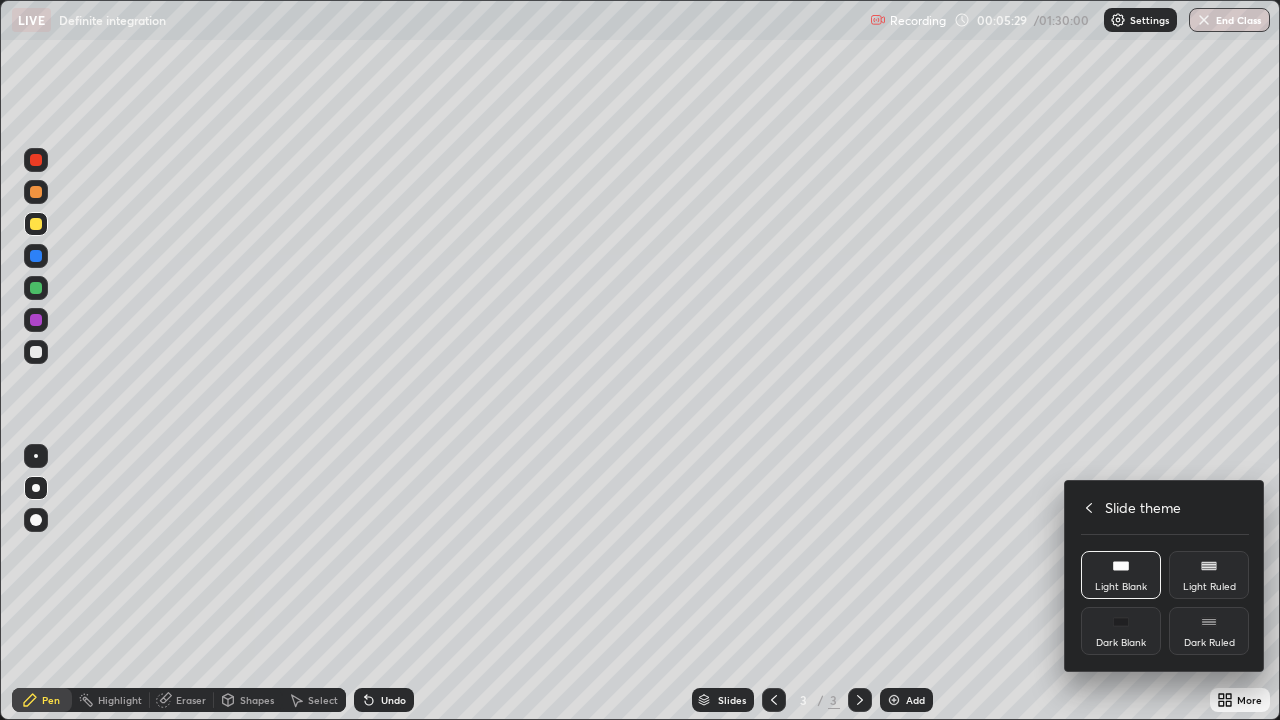 click on "Light Blank" at bounding box center [1121, 575] 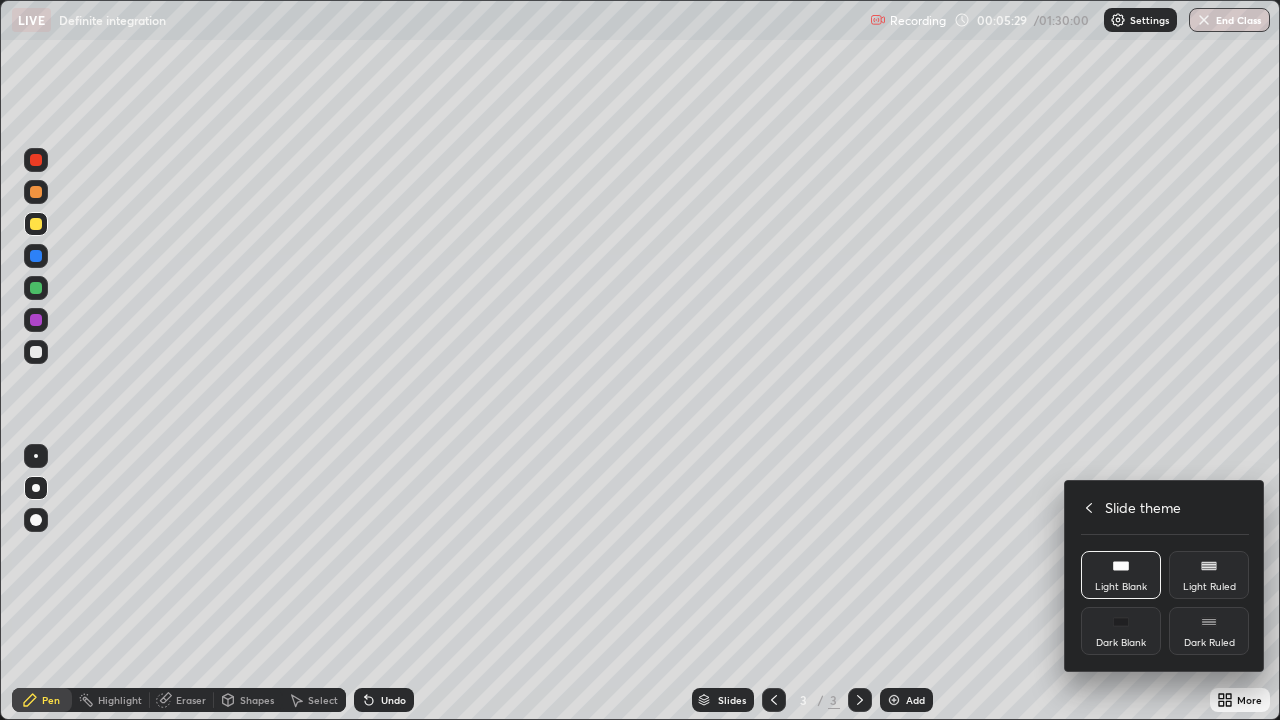 click on "Light Blank" at bounding box center (1121, 587) 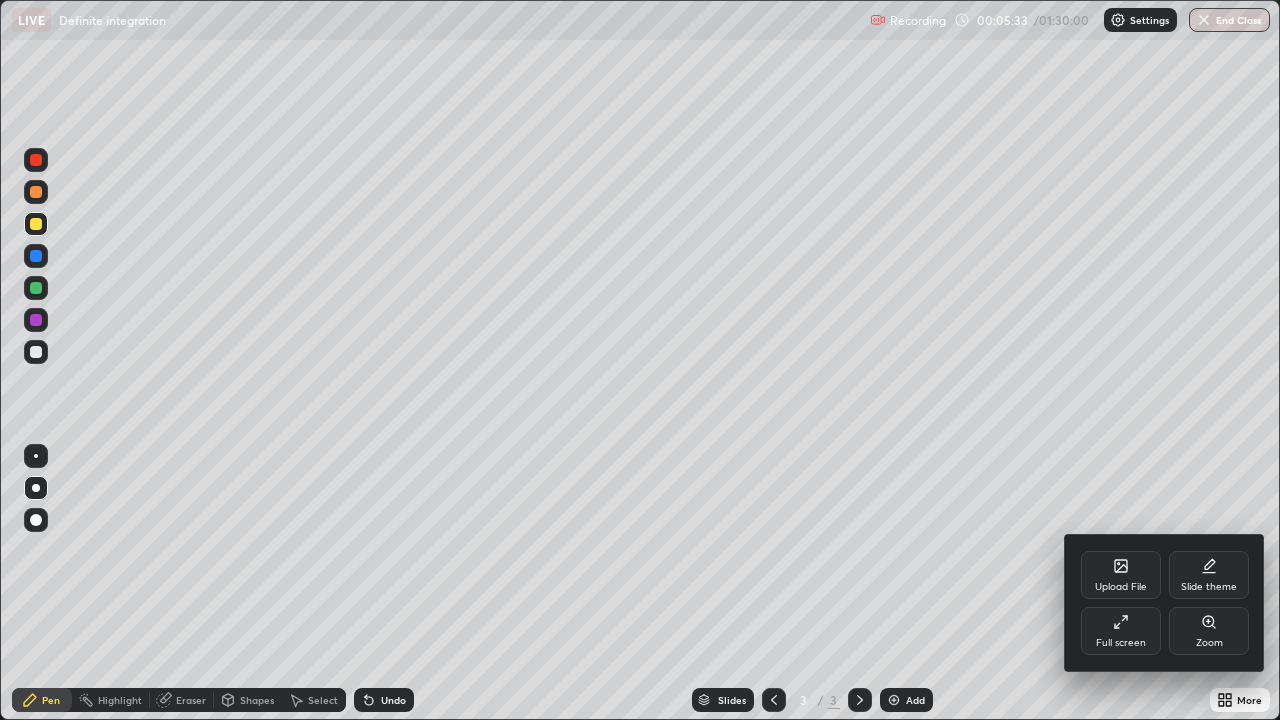 click at bounding box center [640, 360] 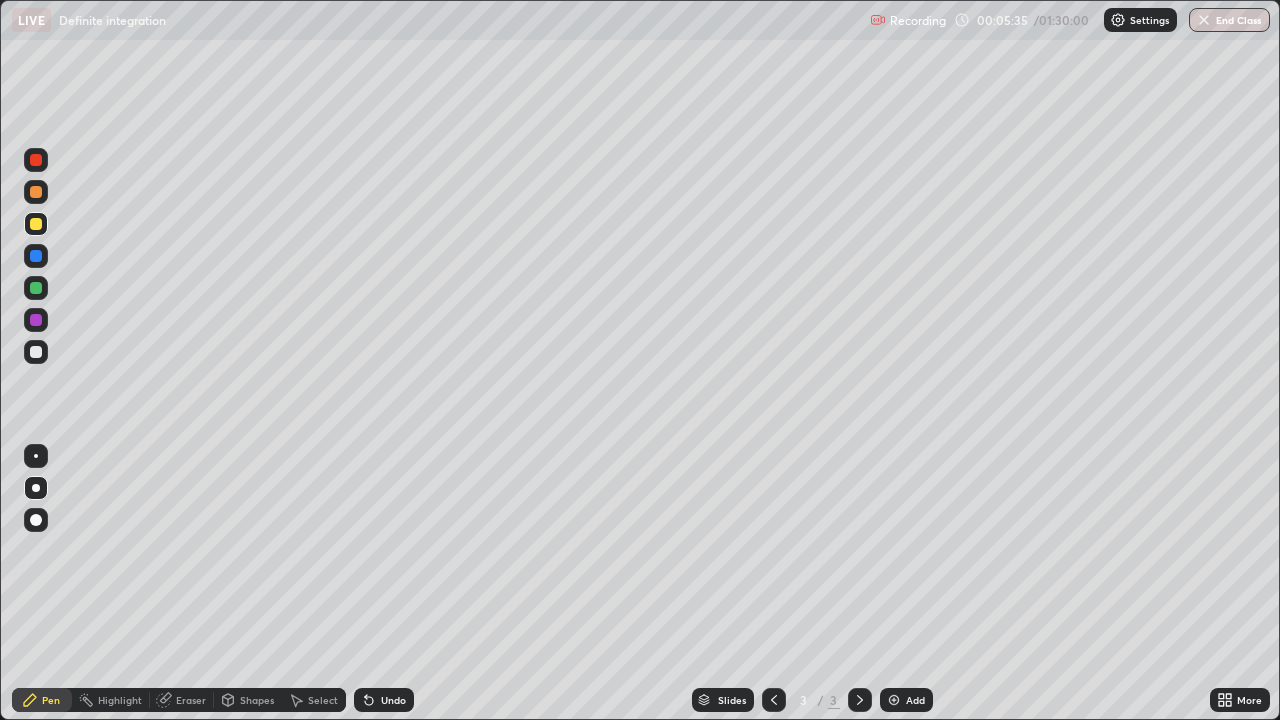 click at bounding box center (894, 700) 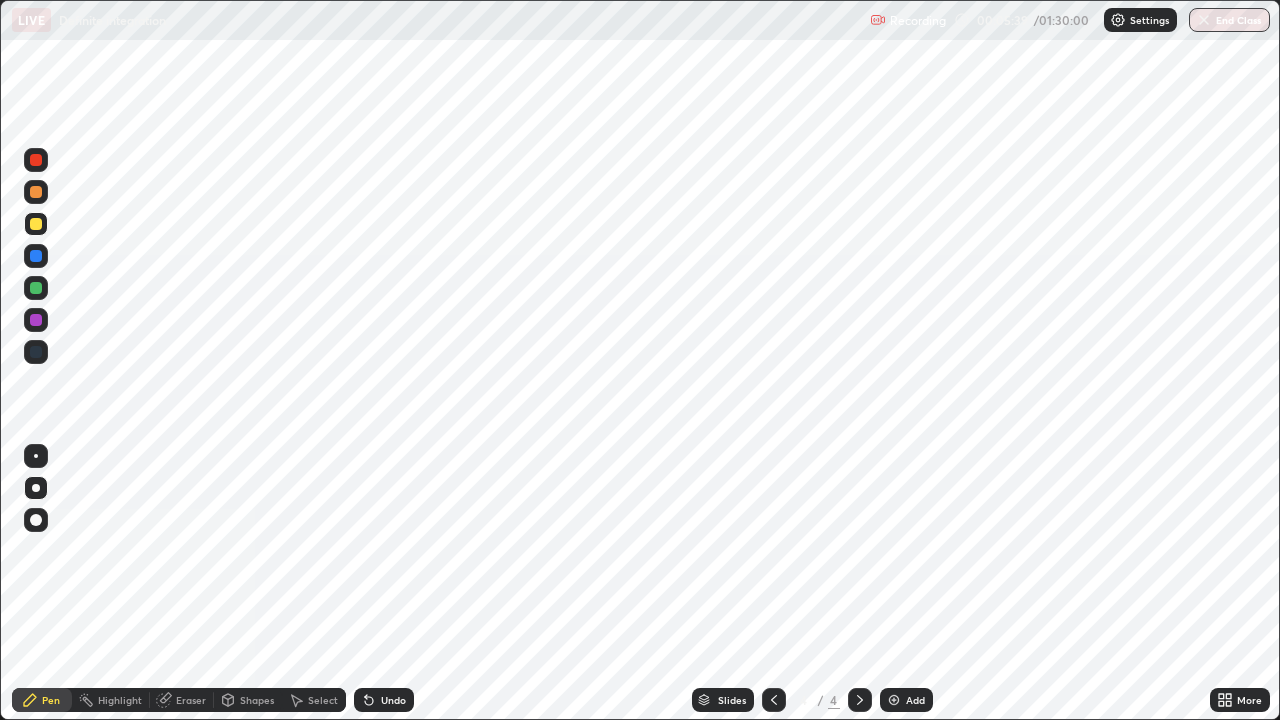 click at bounding box center (894, 700) 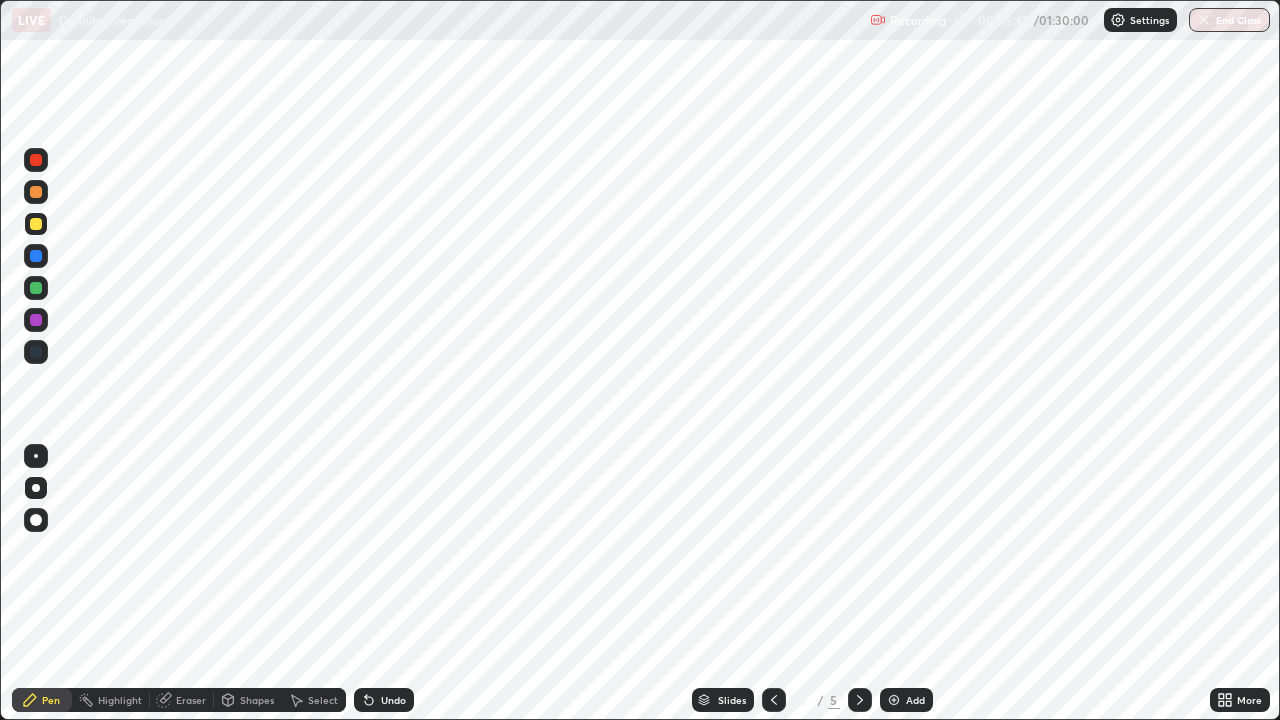 click 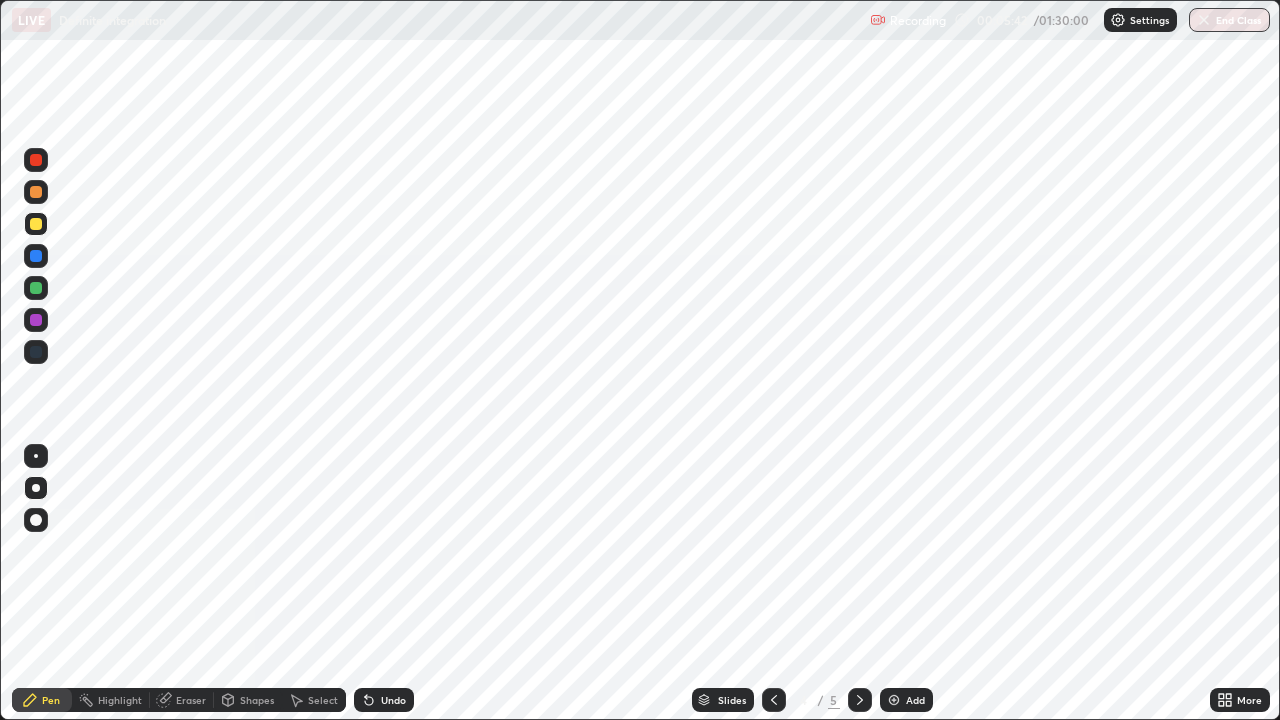 click 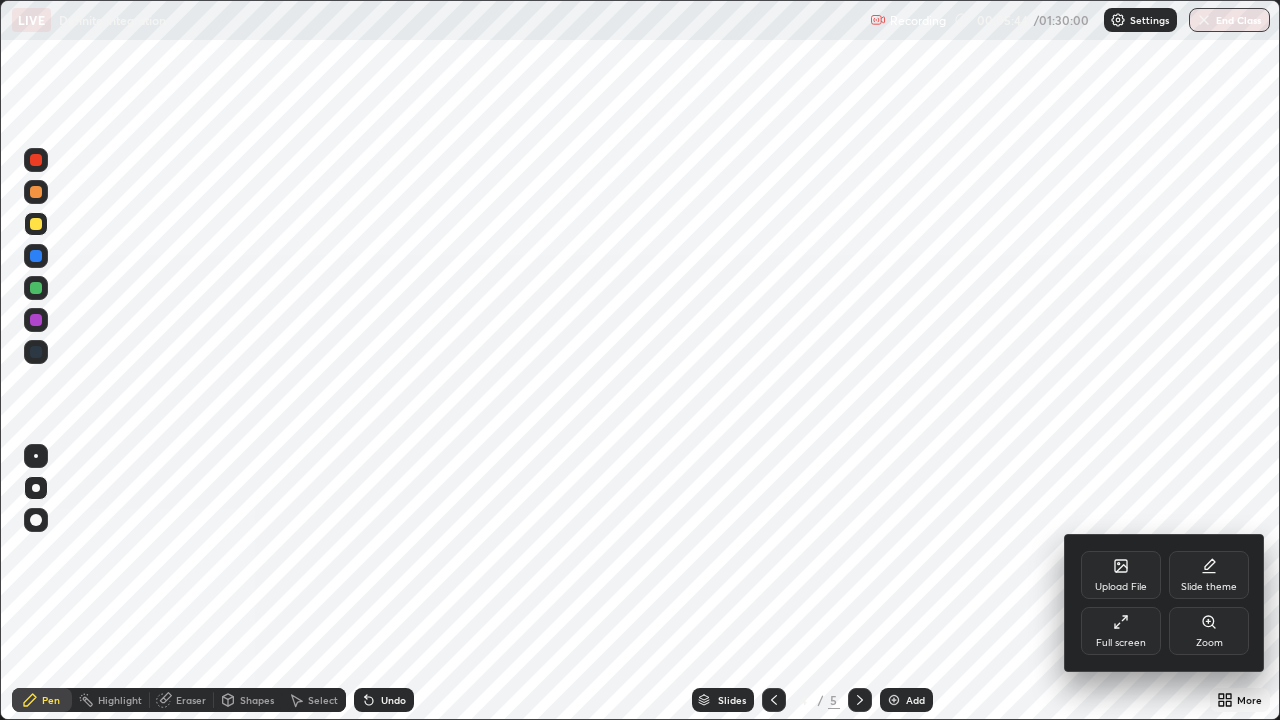 click on "Slide theme" at bounding box center [1209, 587] 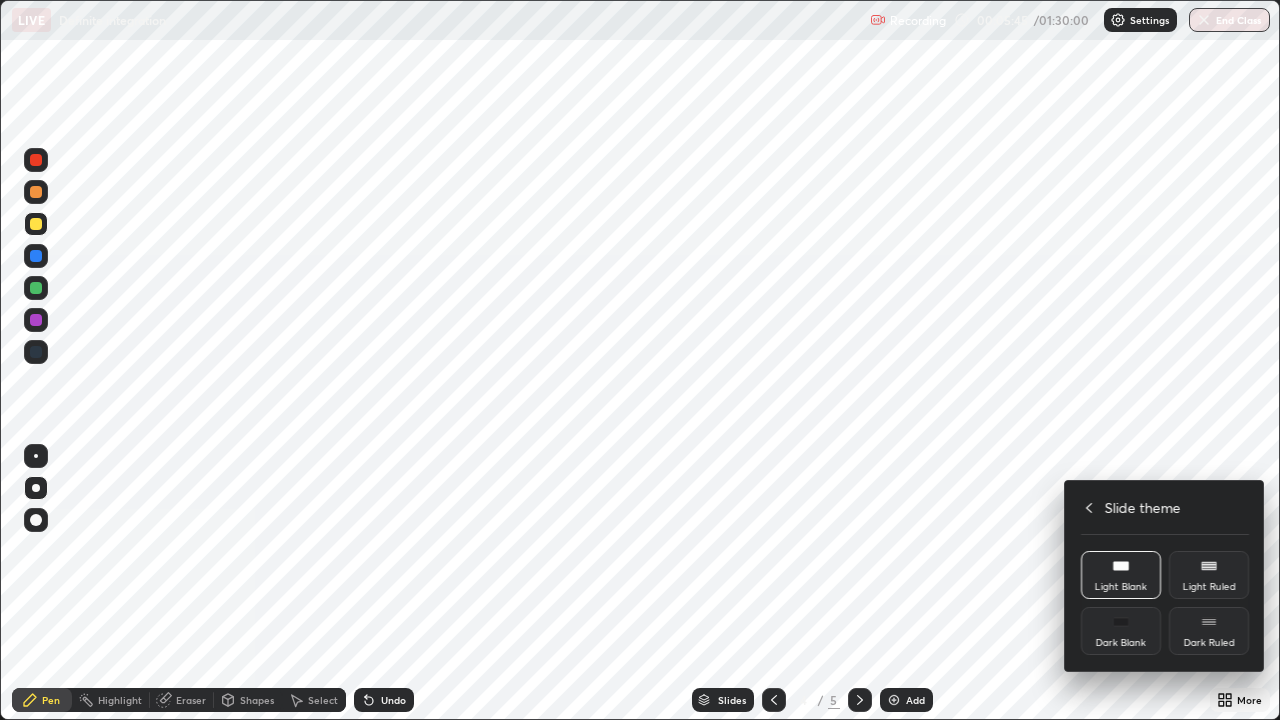 click 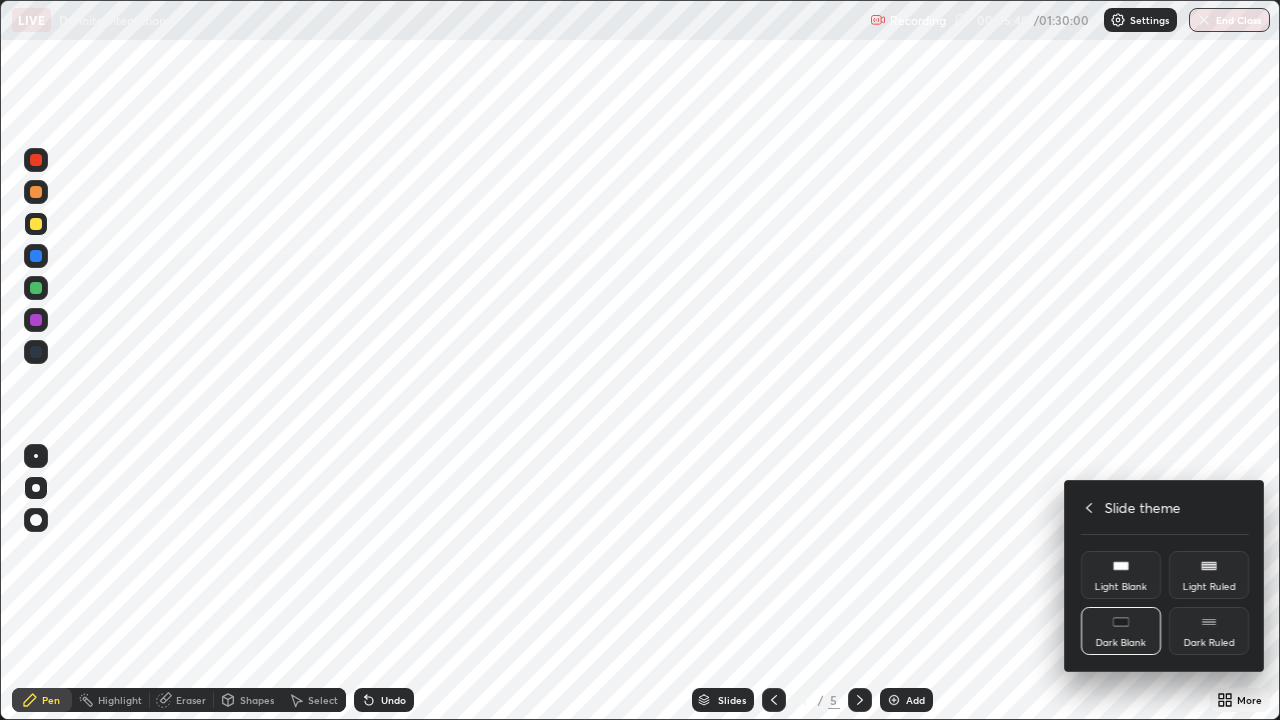 click at bounding box center [640, 360] 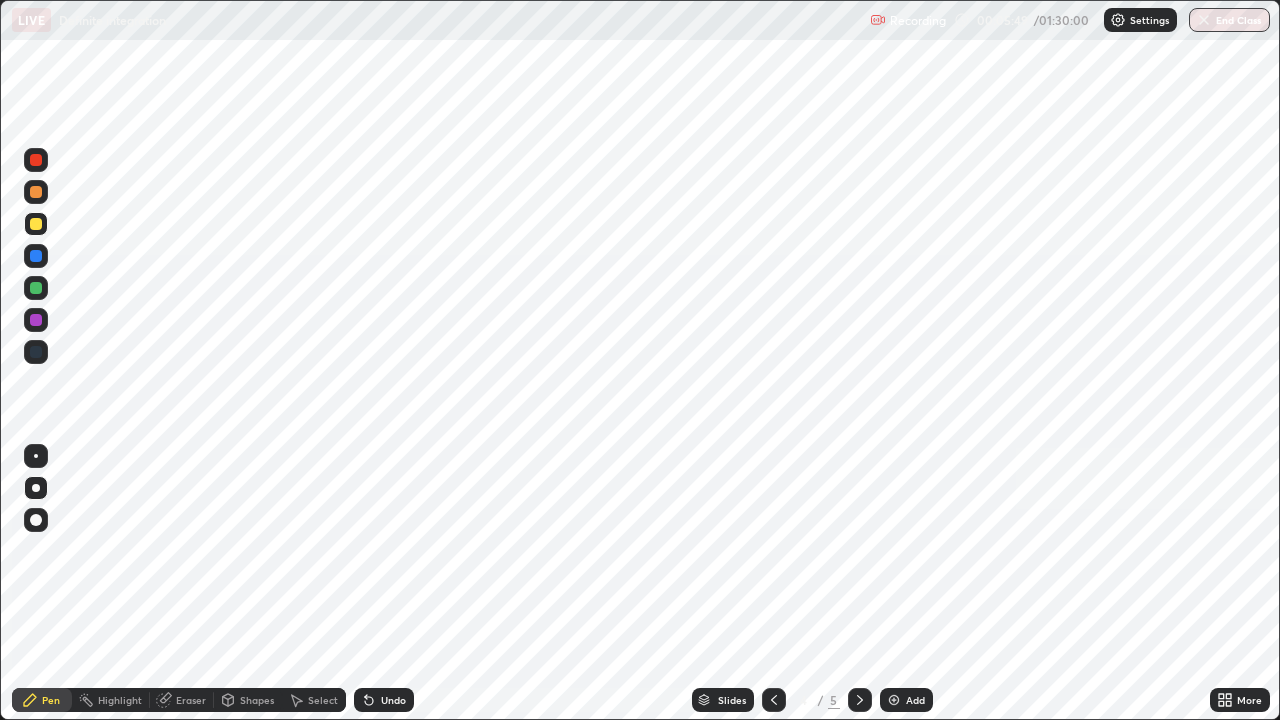 click at bounding box center [894, 700] 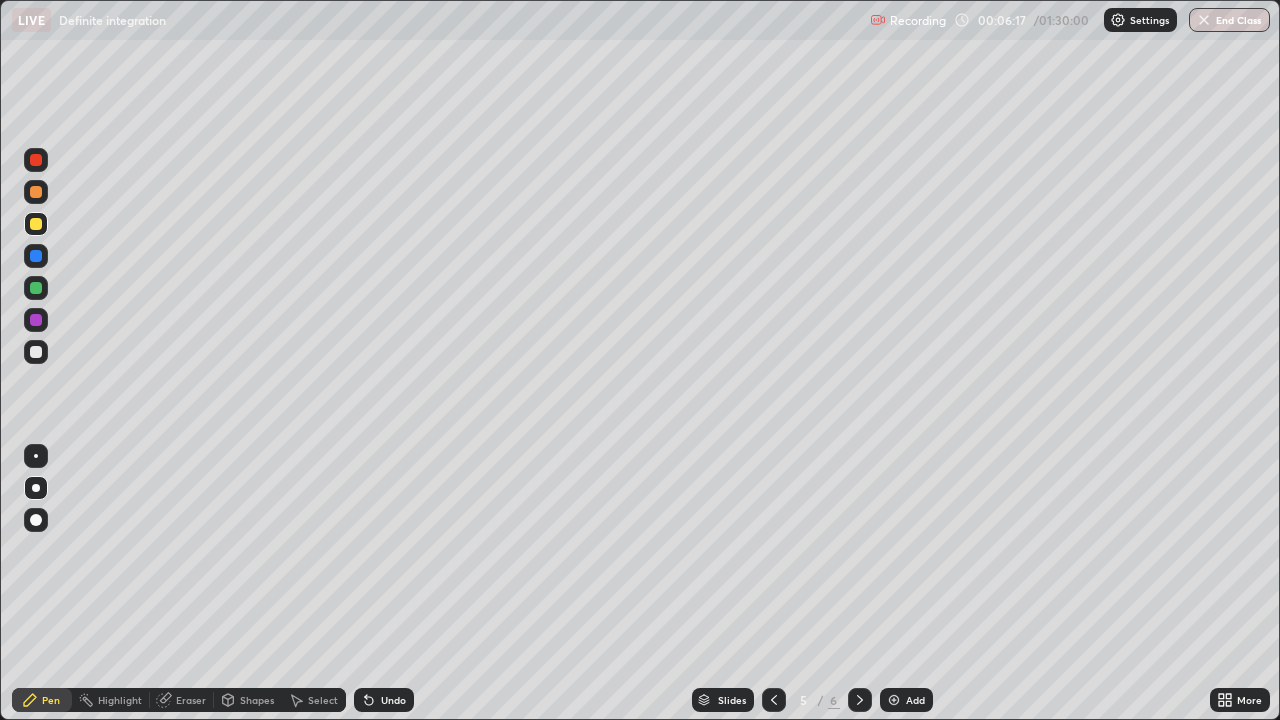 click 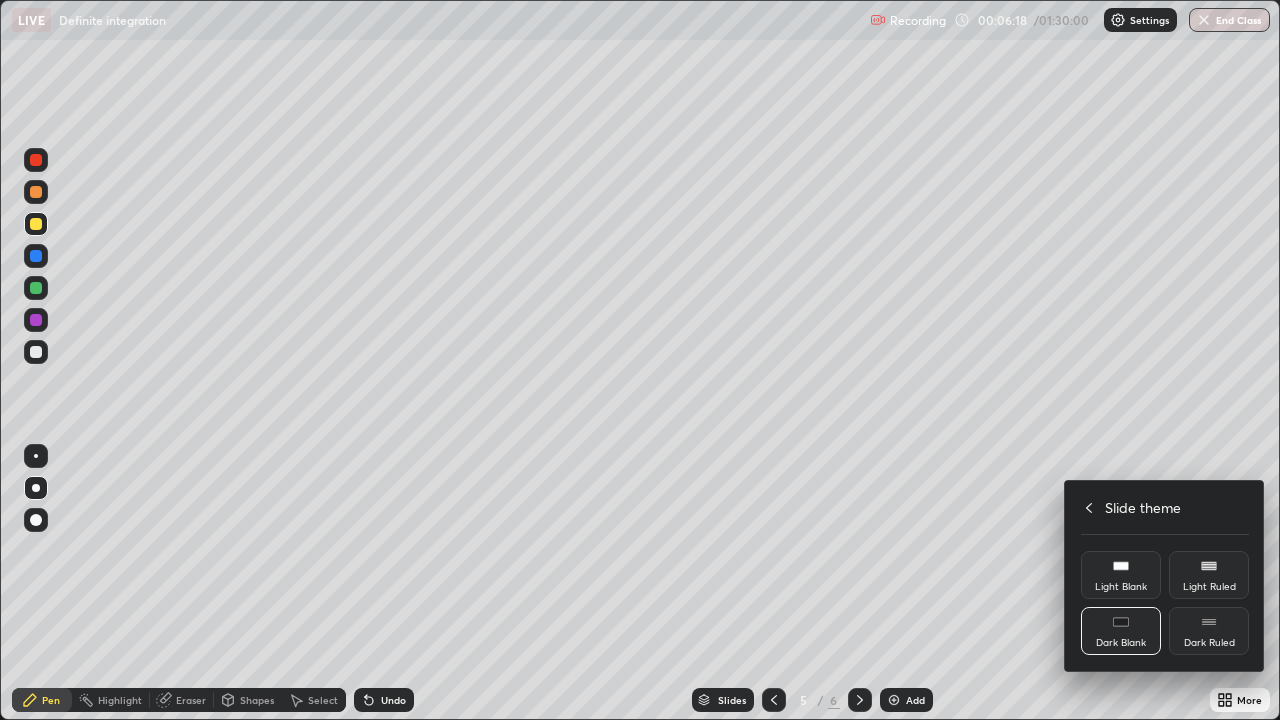 click at bounding box center [640, 360] 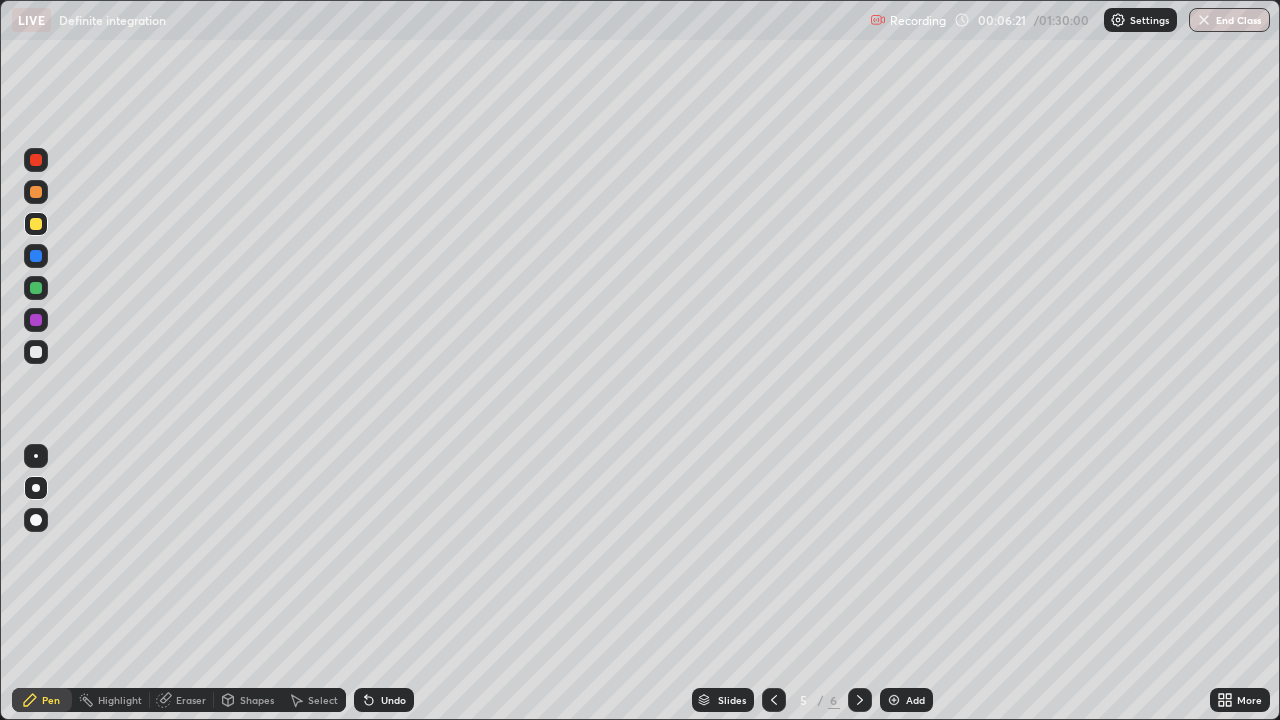 click on "More" at bounding box center [1249, 700] 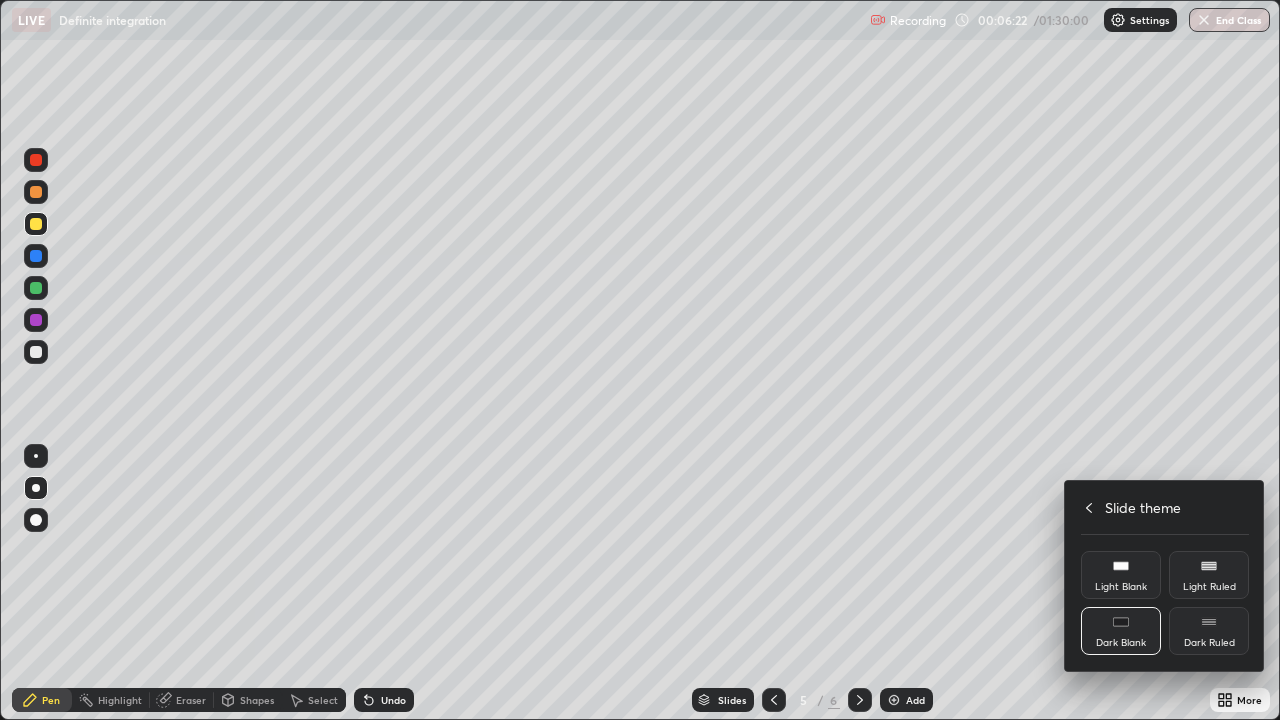 click 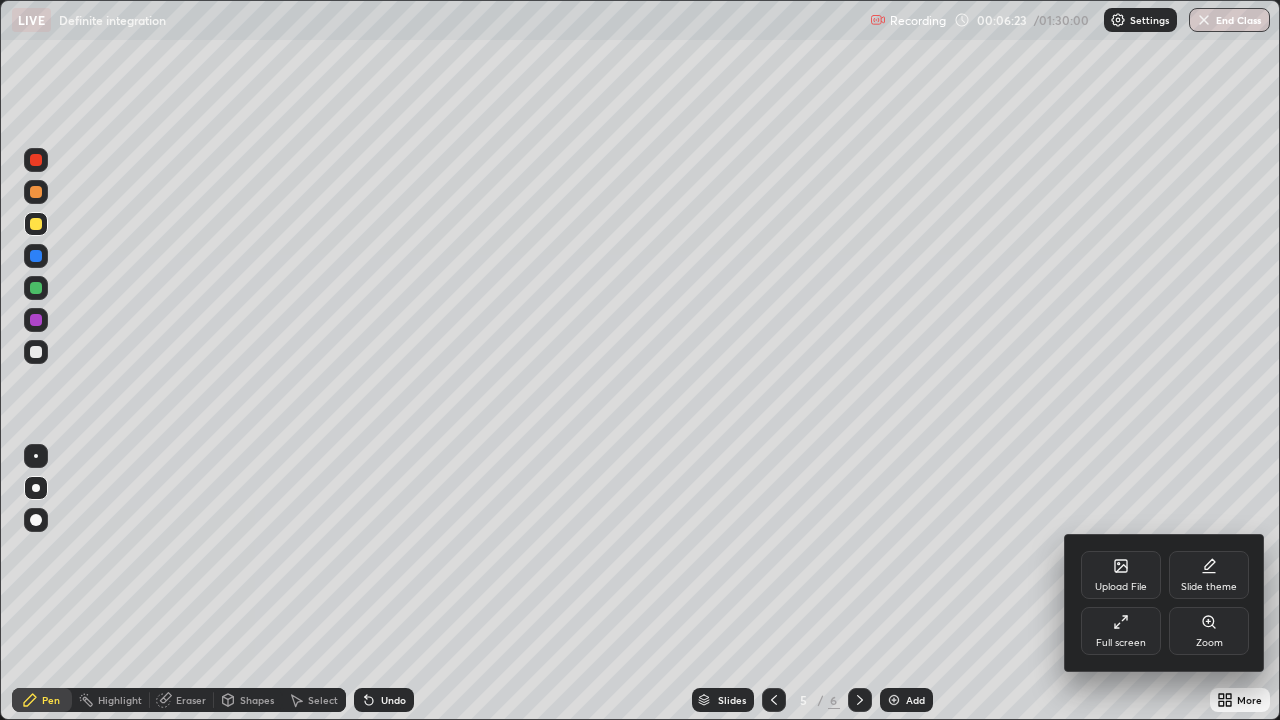 click 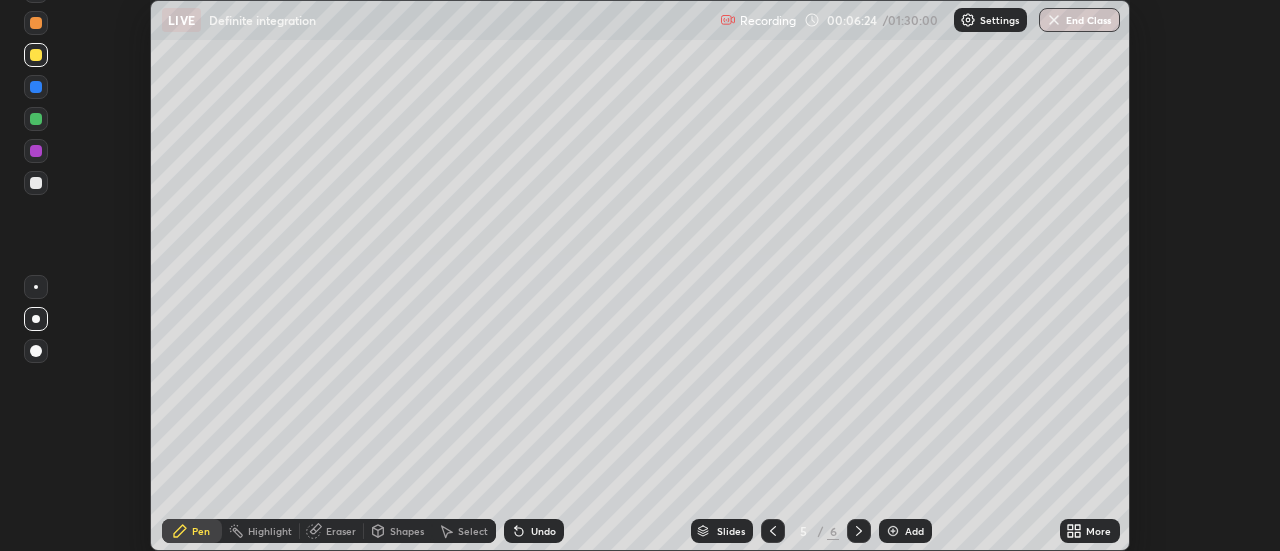 scroll, scrollTop: 551, scrollLeft: 1280, axis: both 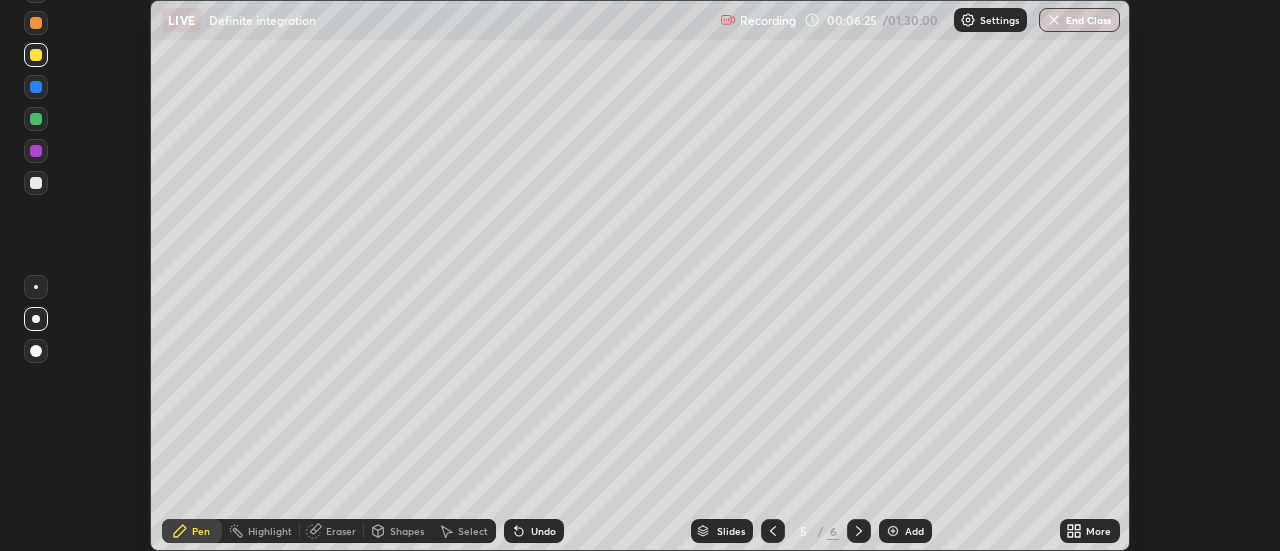 click on "Setting up your live class" at bounding box center (640, 275) 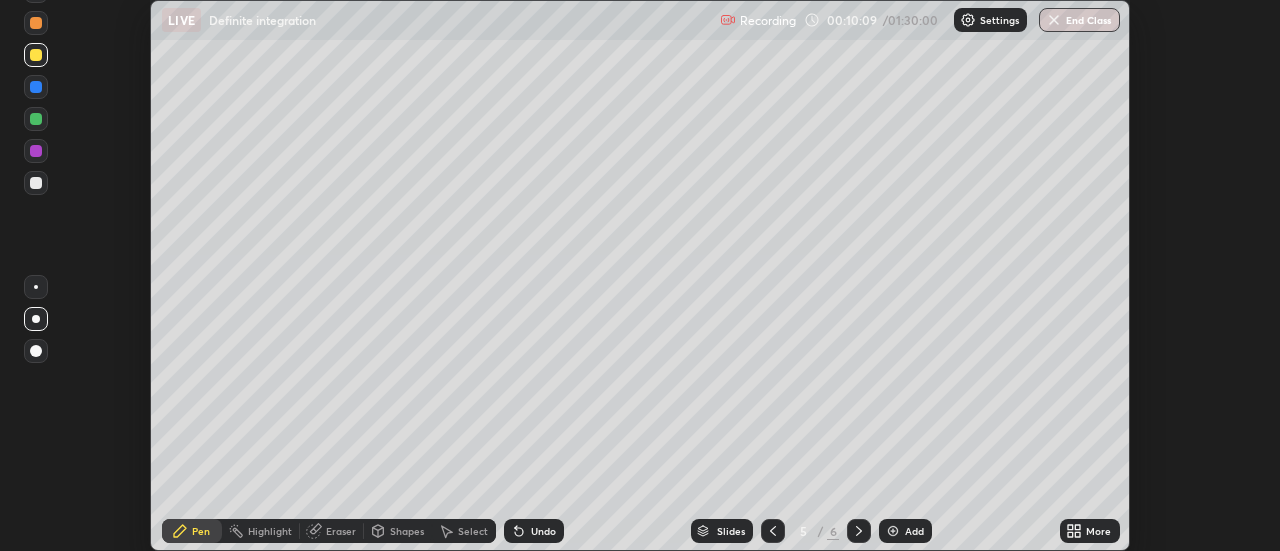 click 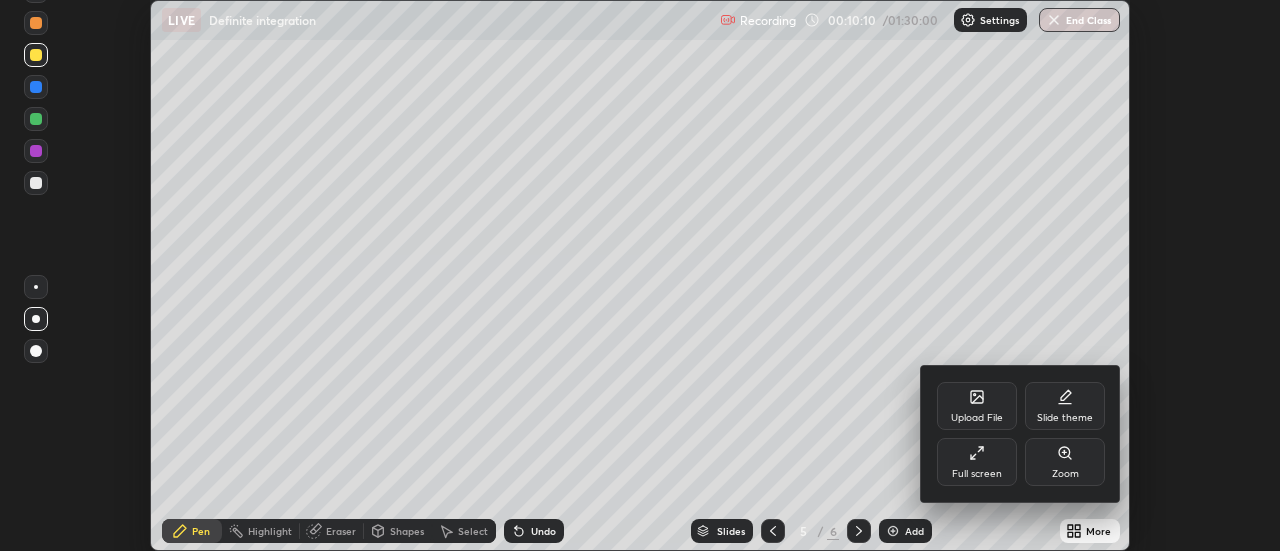 click on "Full screen" at bounding box center (977, 462) 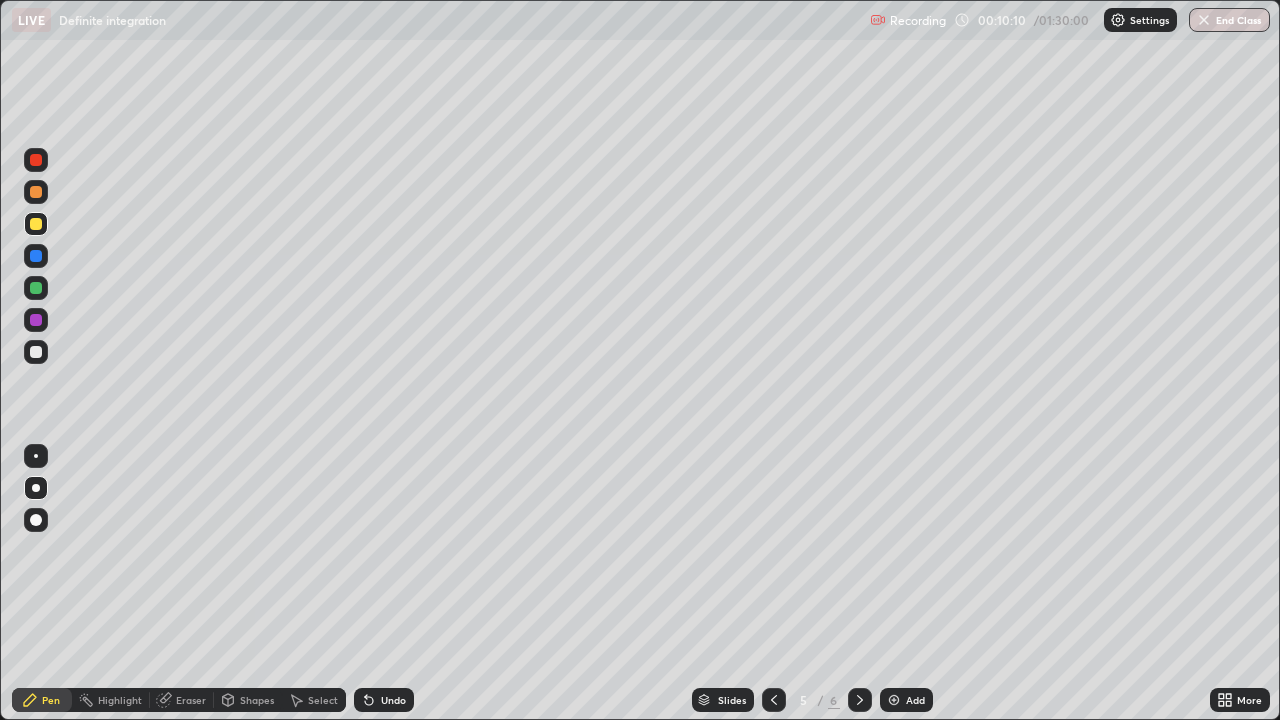 scroll, scrollTop: 99280, scrollLeft: 98720, axis: both 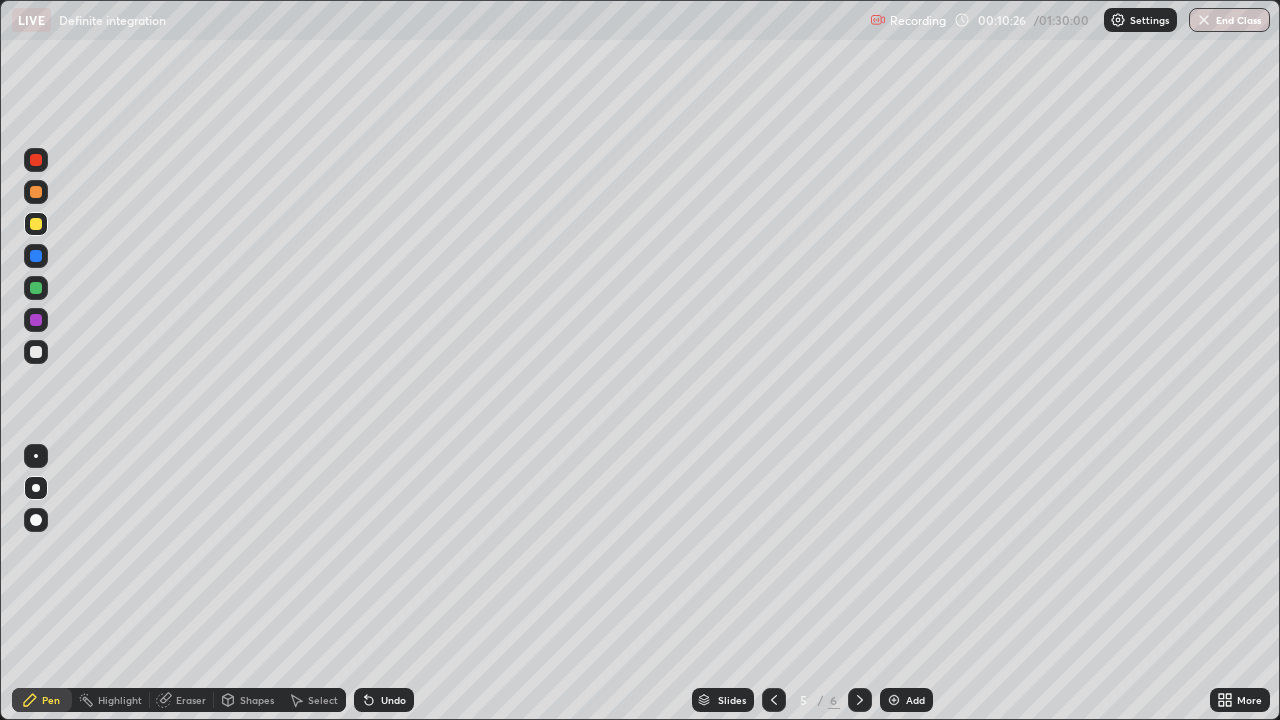 click on "Select" at bounding box center (323, 700) 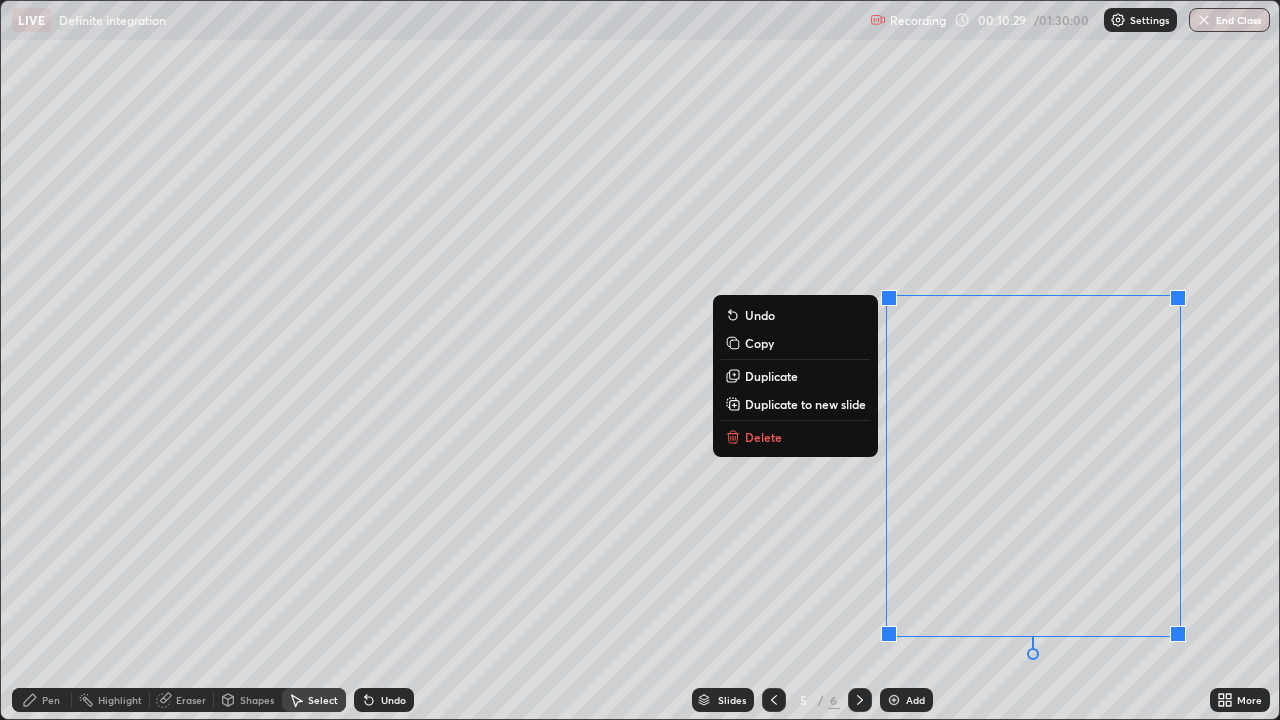click on "Delete" at bounding box center [795, 437] 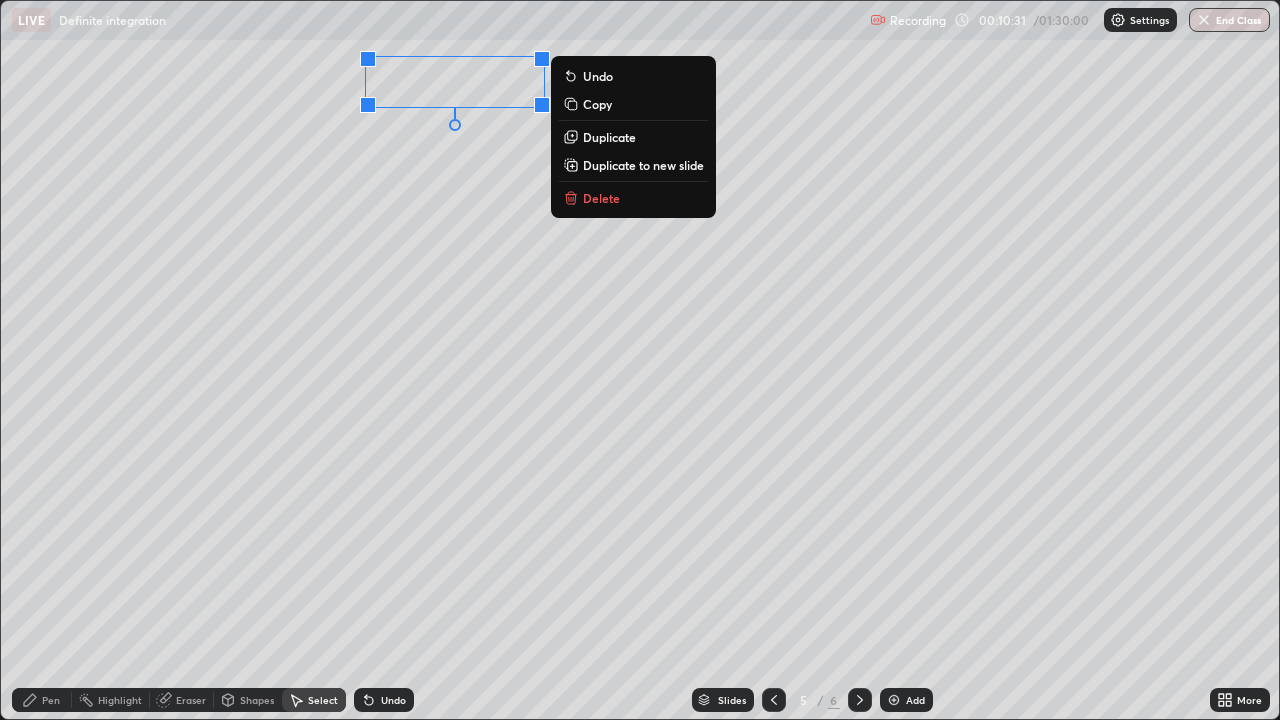 click on "Delete" at bounding box center [633, 198] 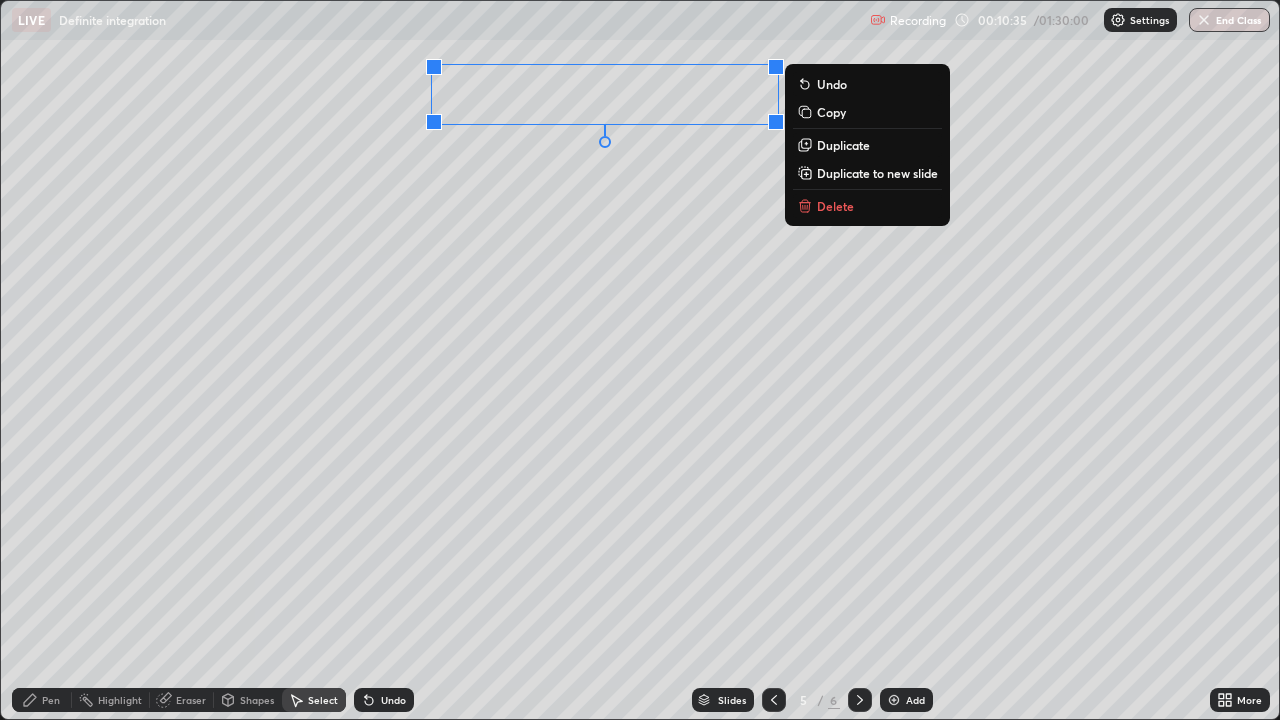 click on "Pen" at bounding box center [42, 700] 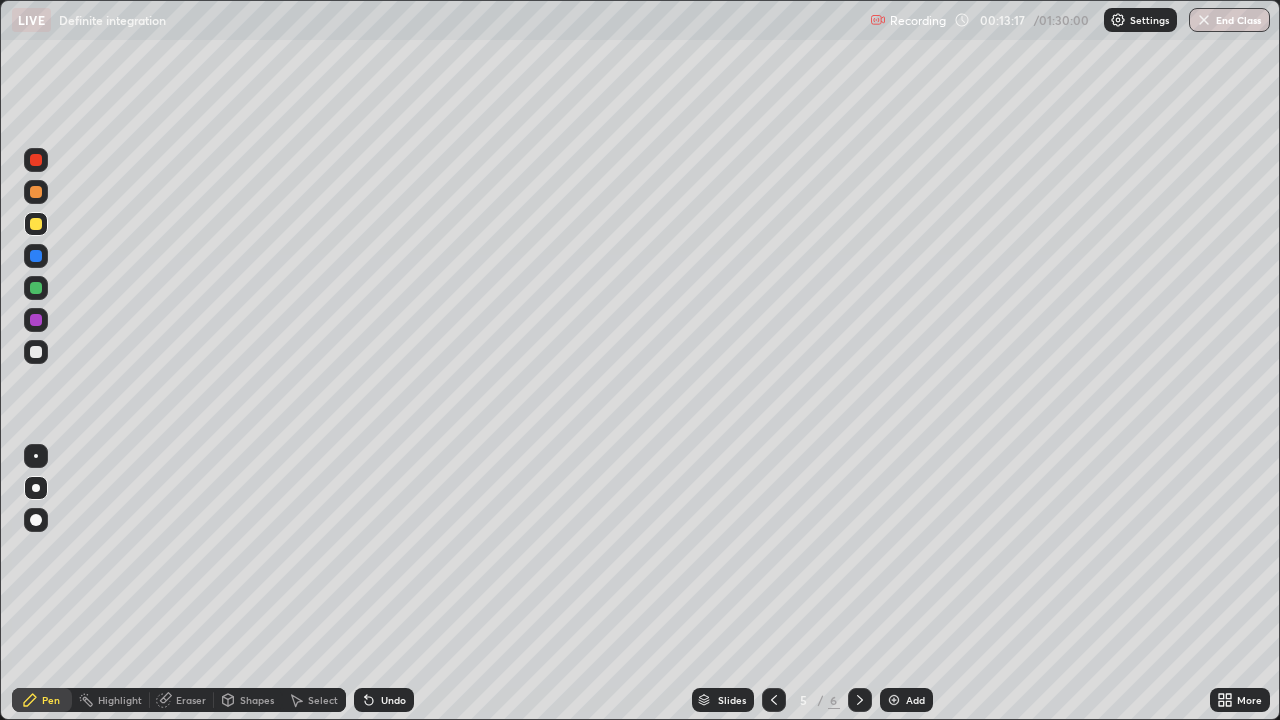click at bounding box center (36, 352) 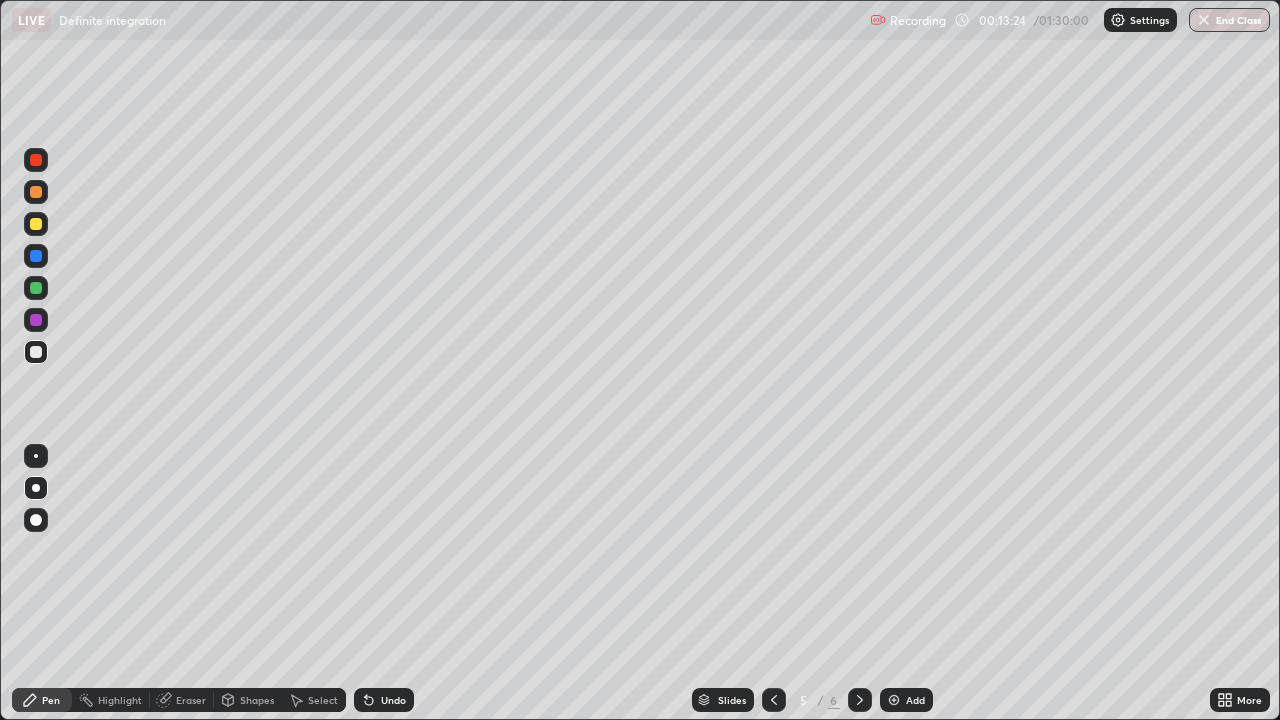 click at bounding box center [36, 192] 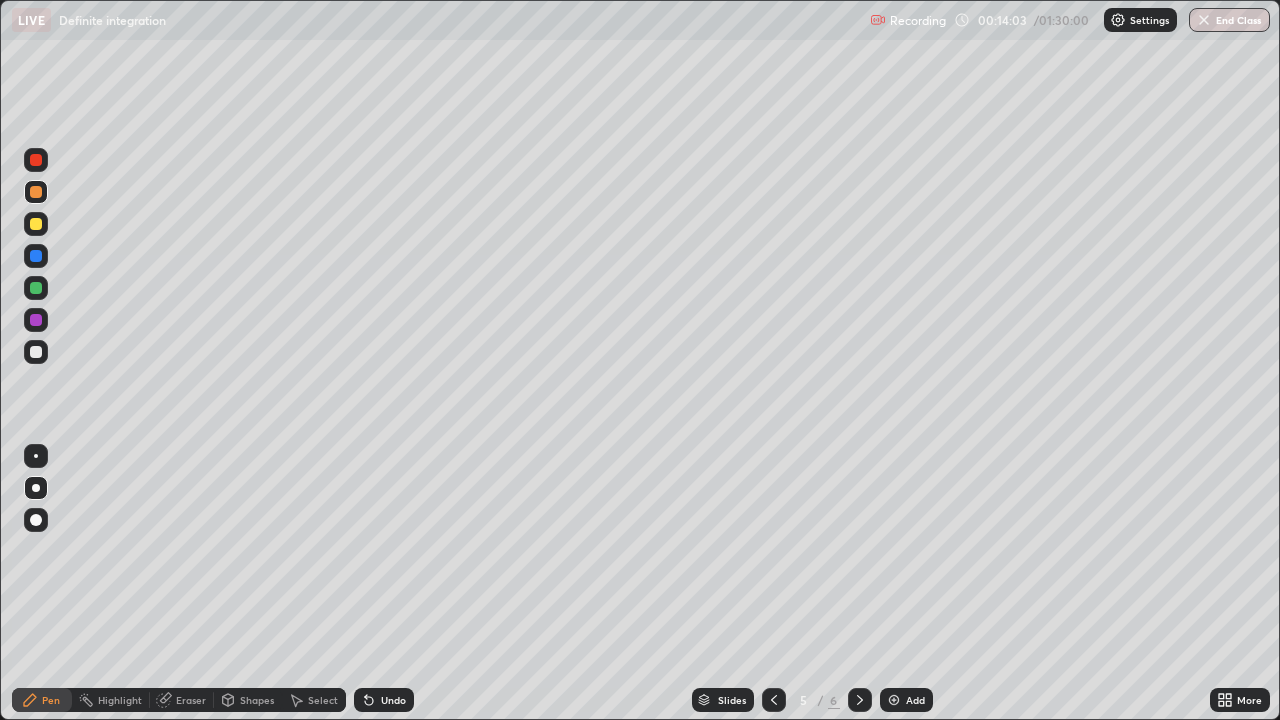 click at bounding box center (36, 352) 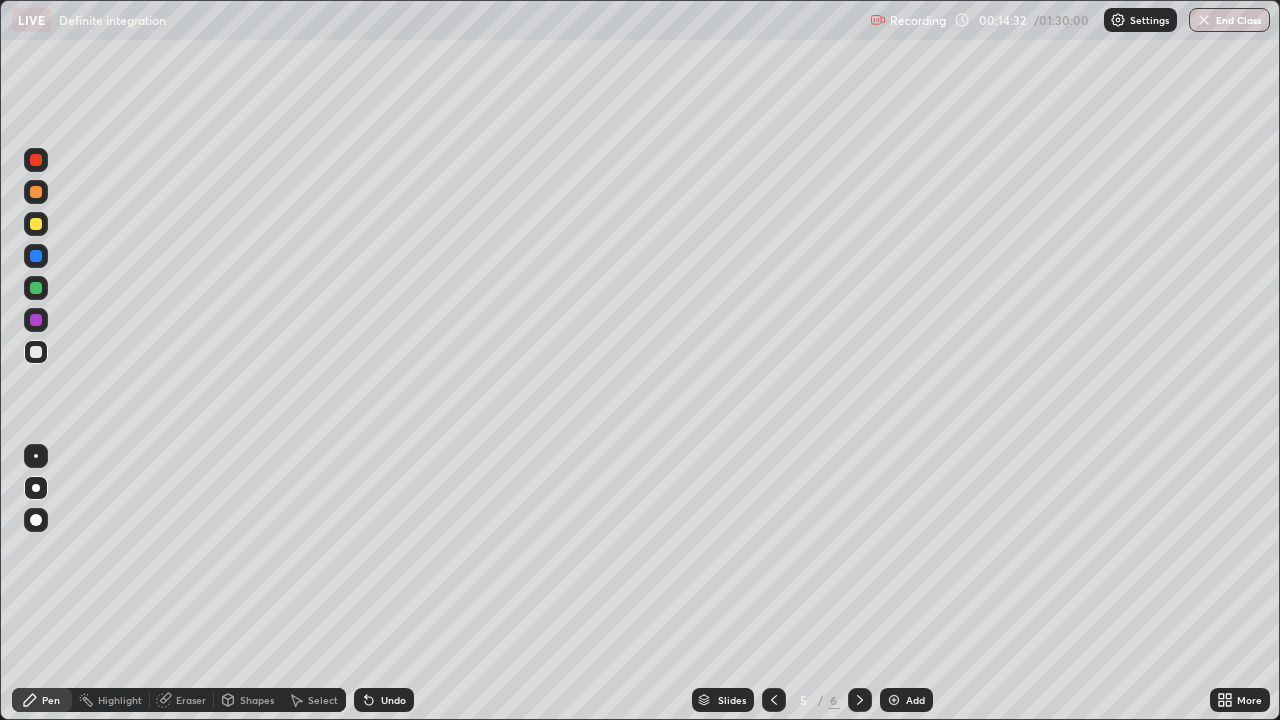 click at bounding box center [36, 192] 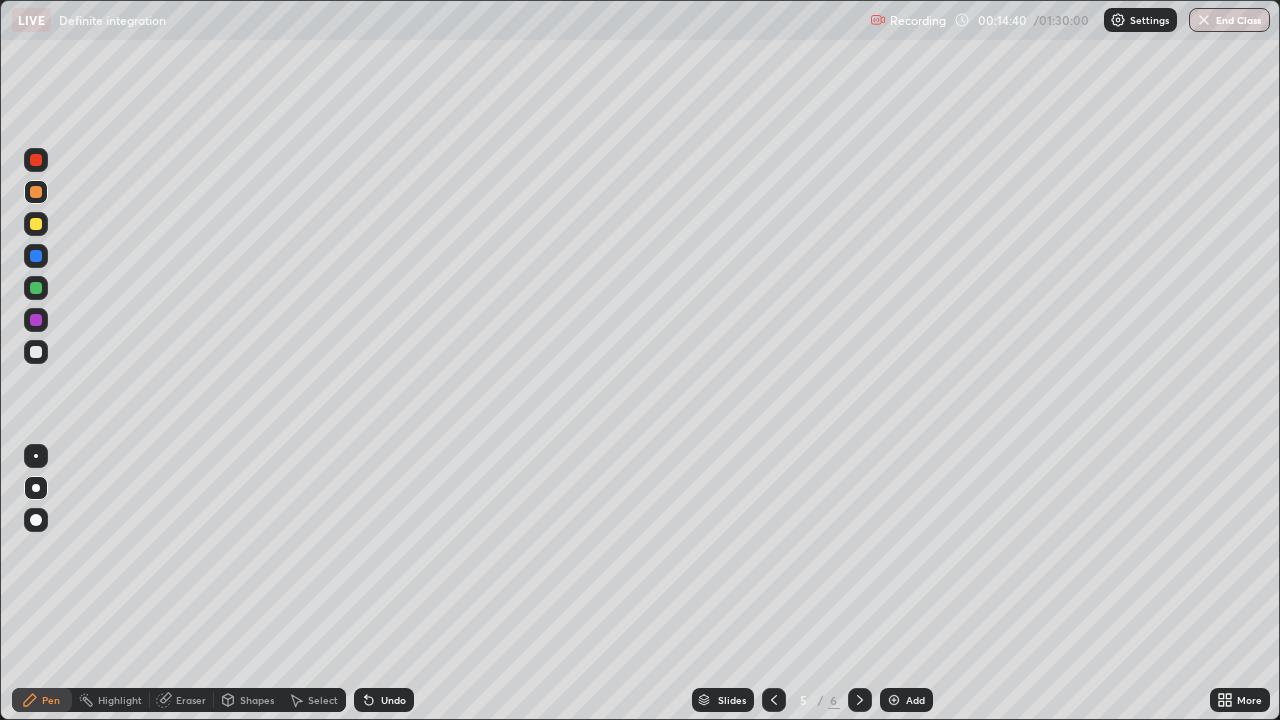 click at bounding box center [36, 352] 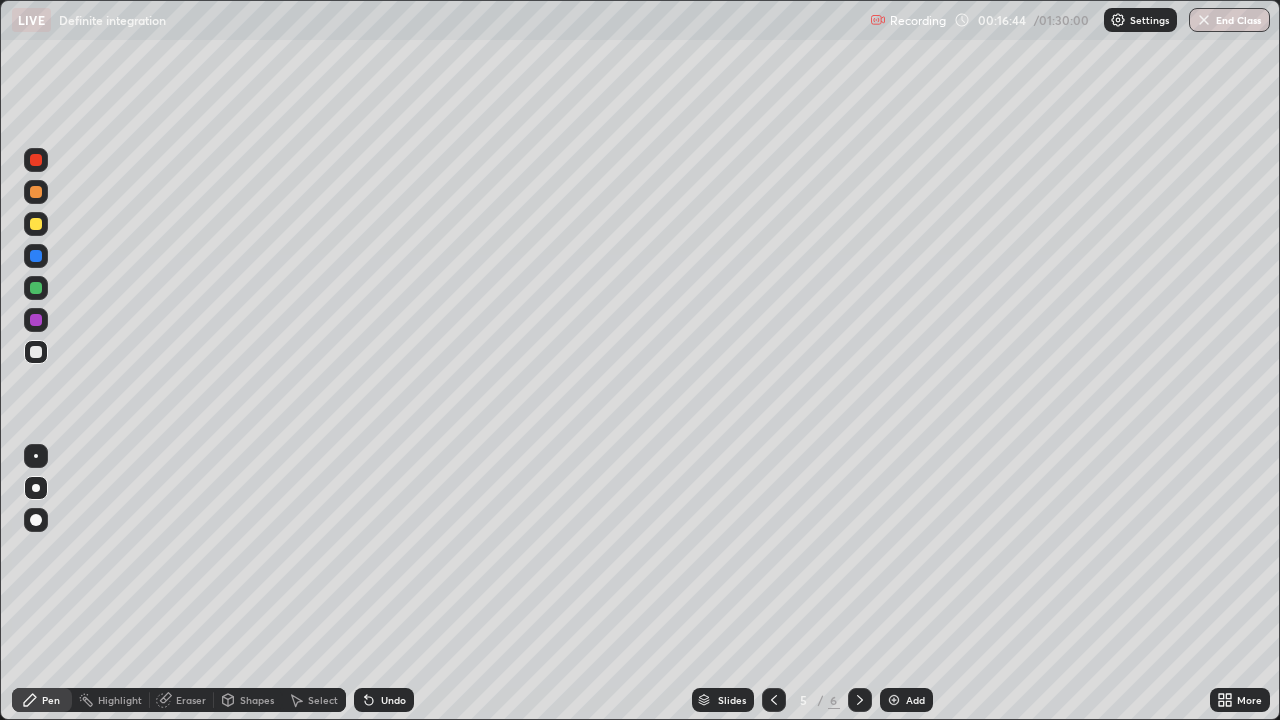 click 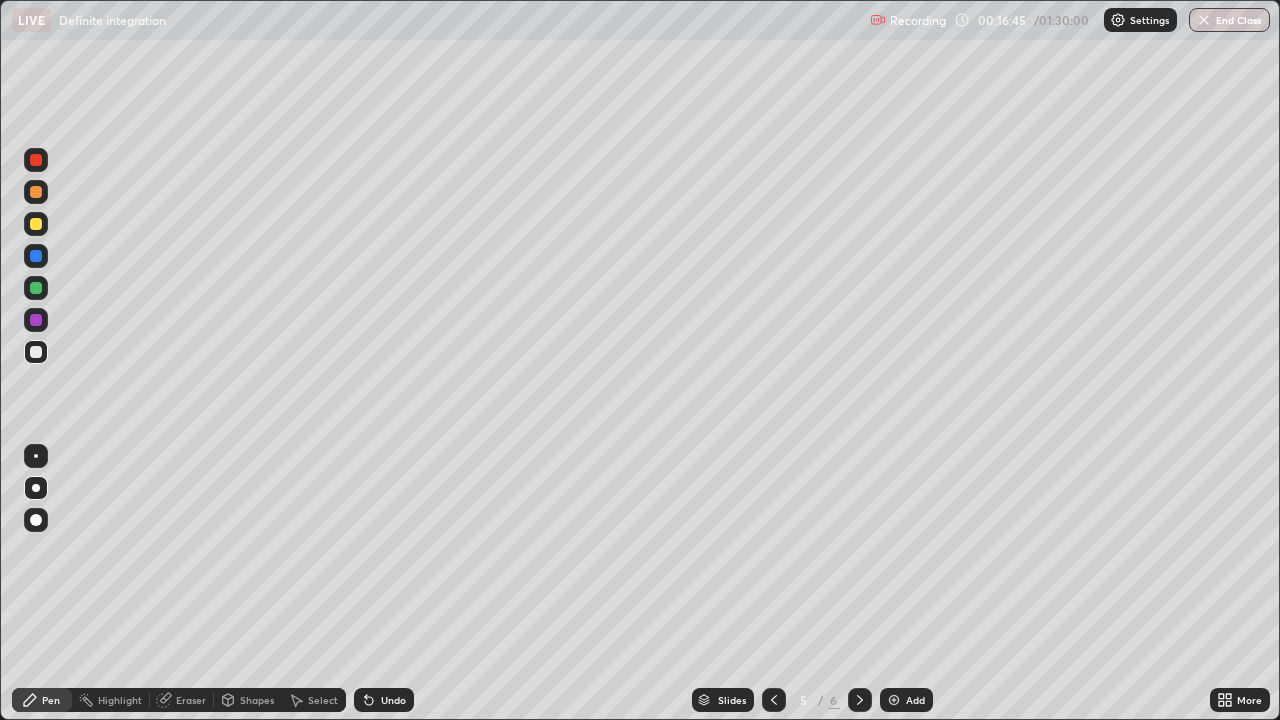 click on "Undo" at bounding box center (393, 700) 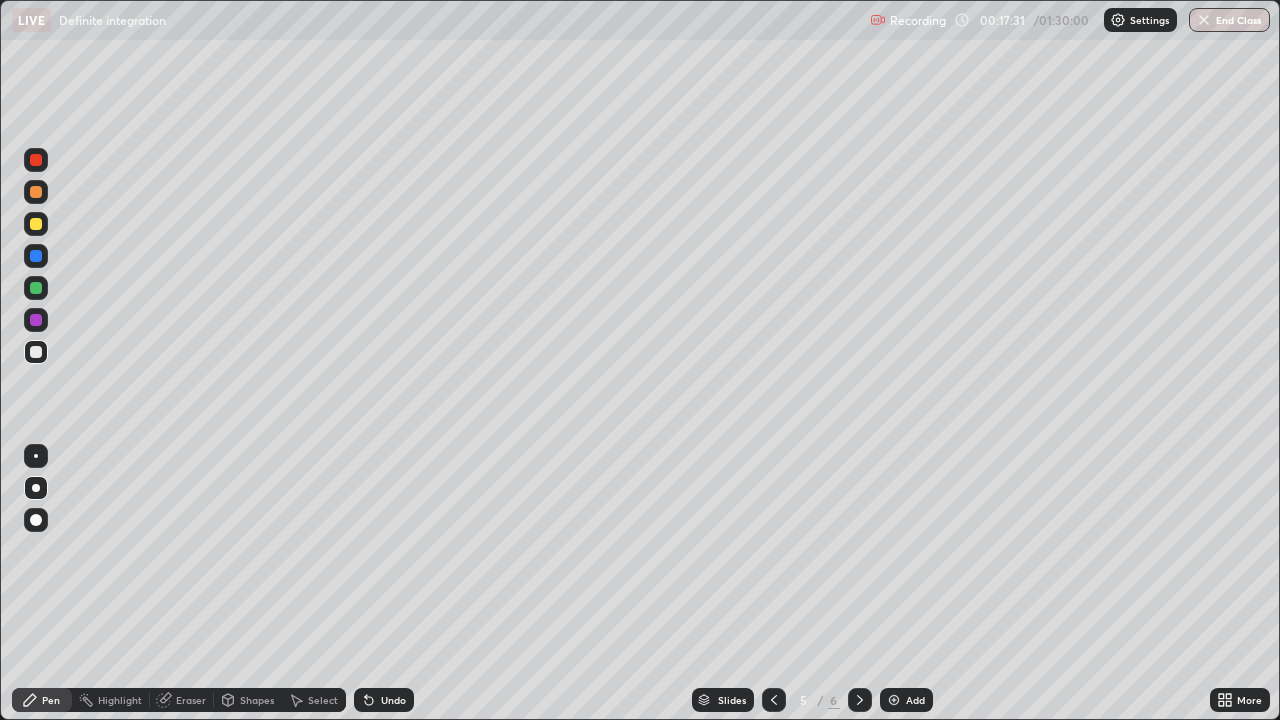 click on "Add" at bounding box center [915, 700] 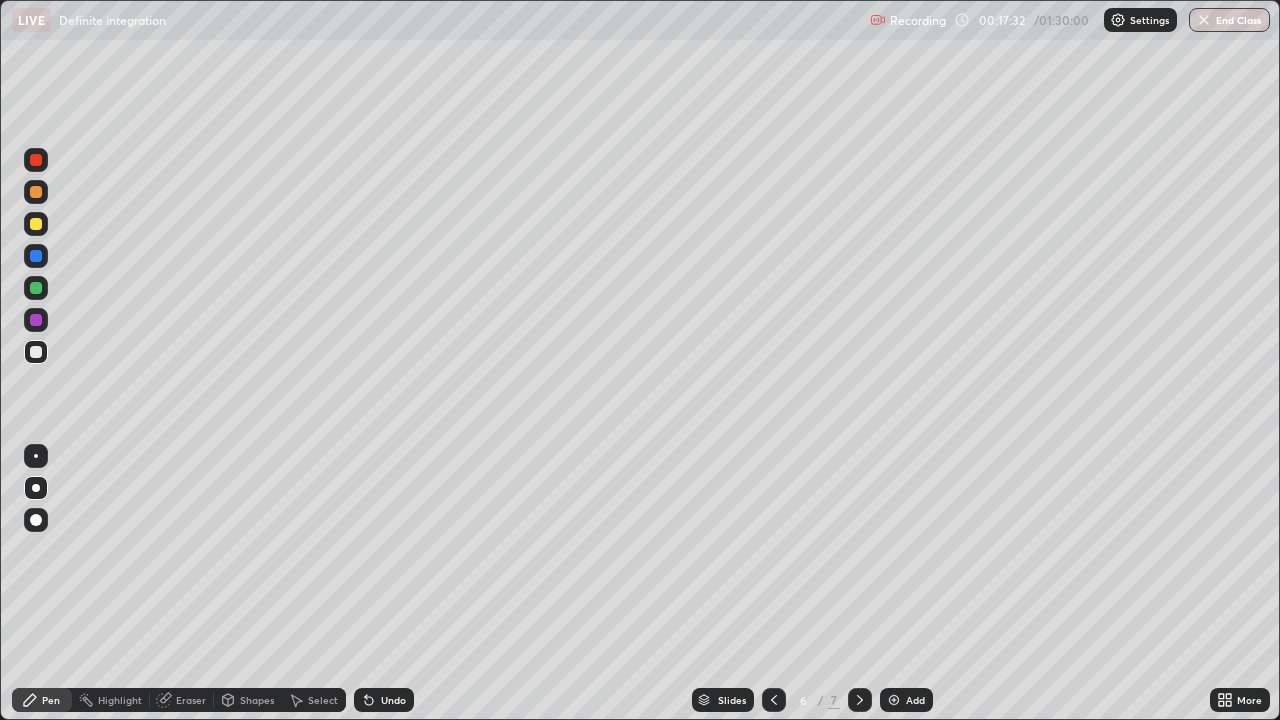 click at bounding box center [36, 224] 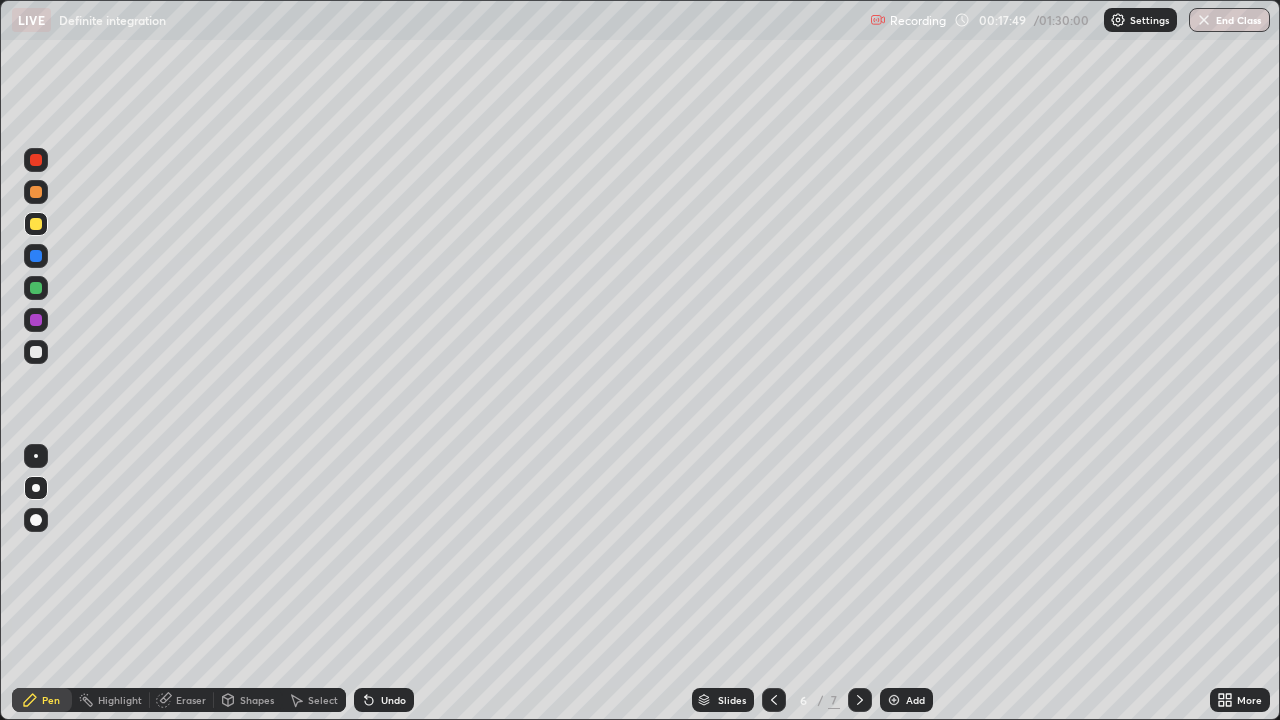 click at bounding box center [36, 352] 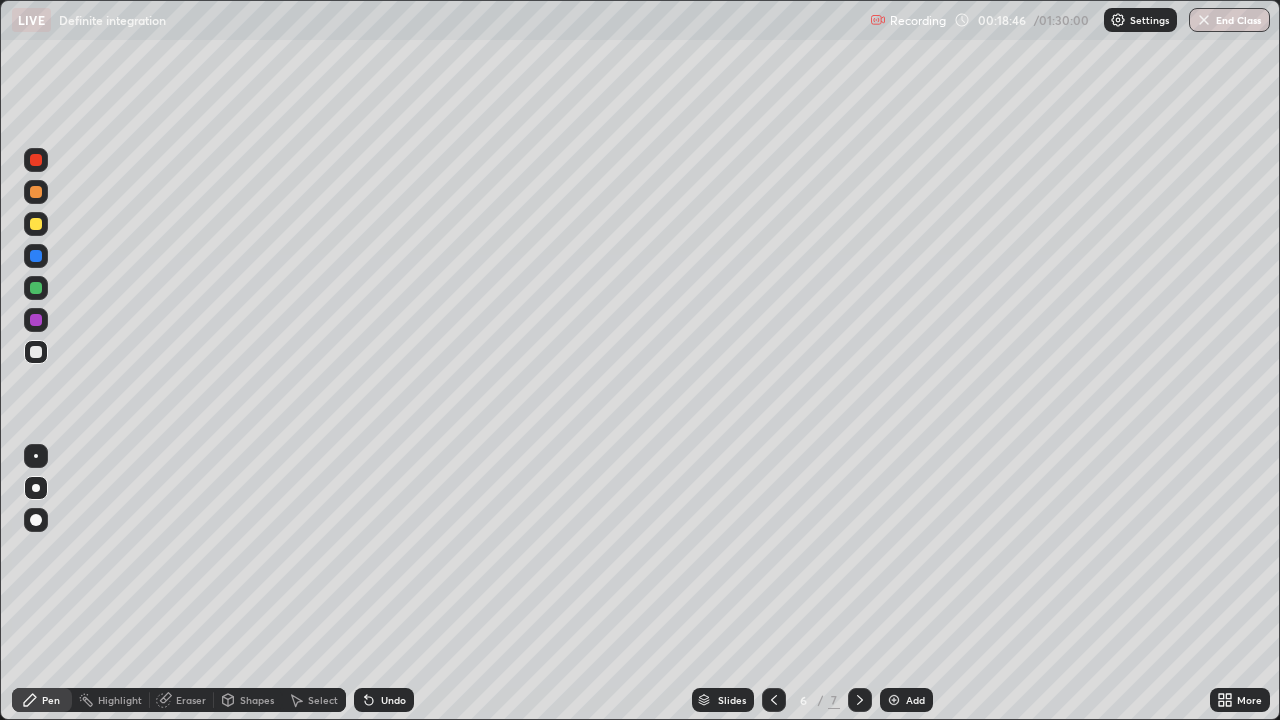 click at bounding box center [36, 352] 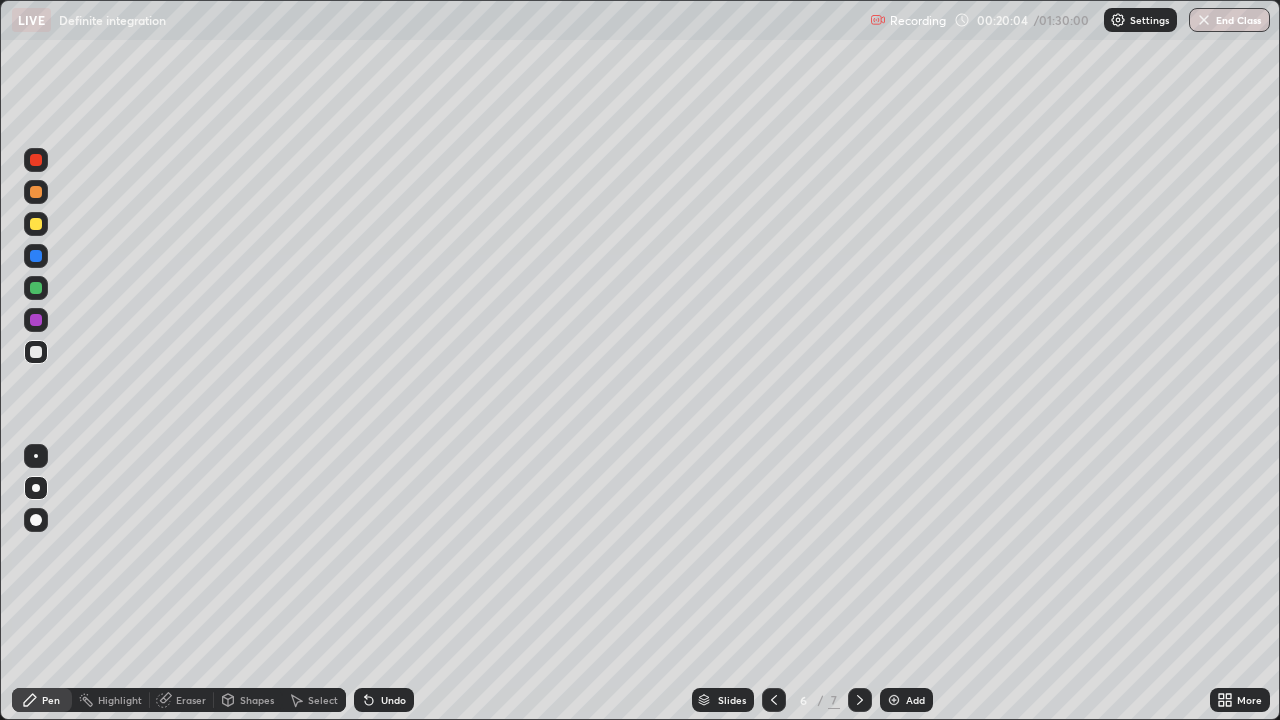 click at bounding box center (36, 320) 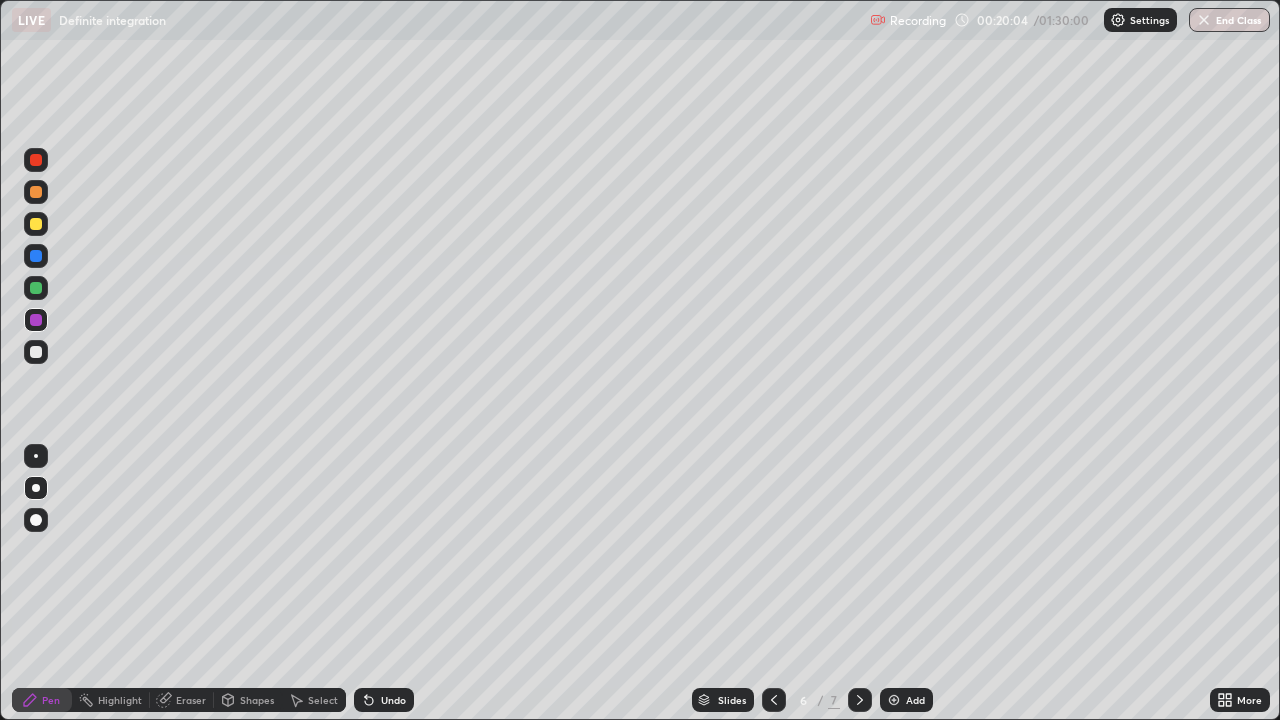 click at bounding box center (36, 224) 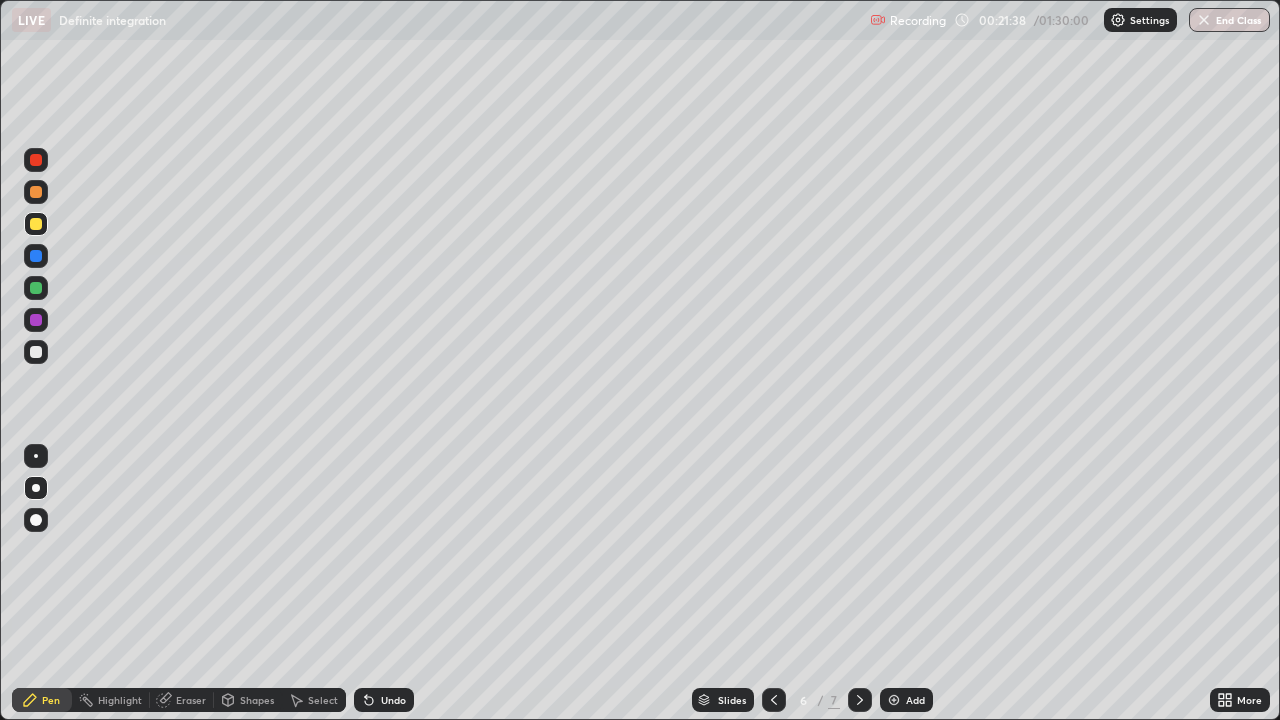 click at bounding box center [36, 352] 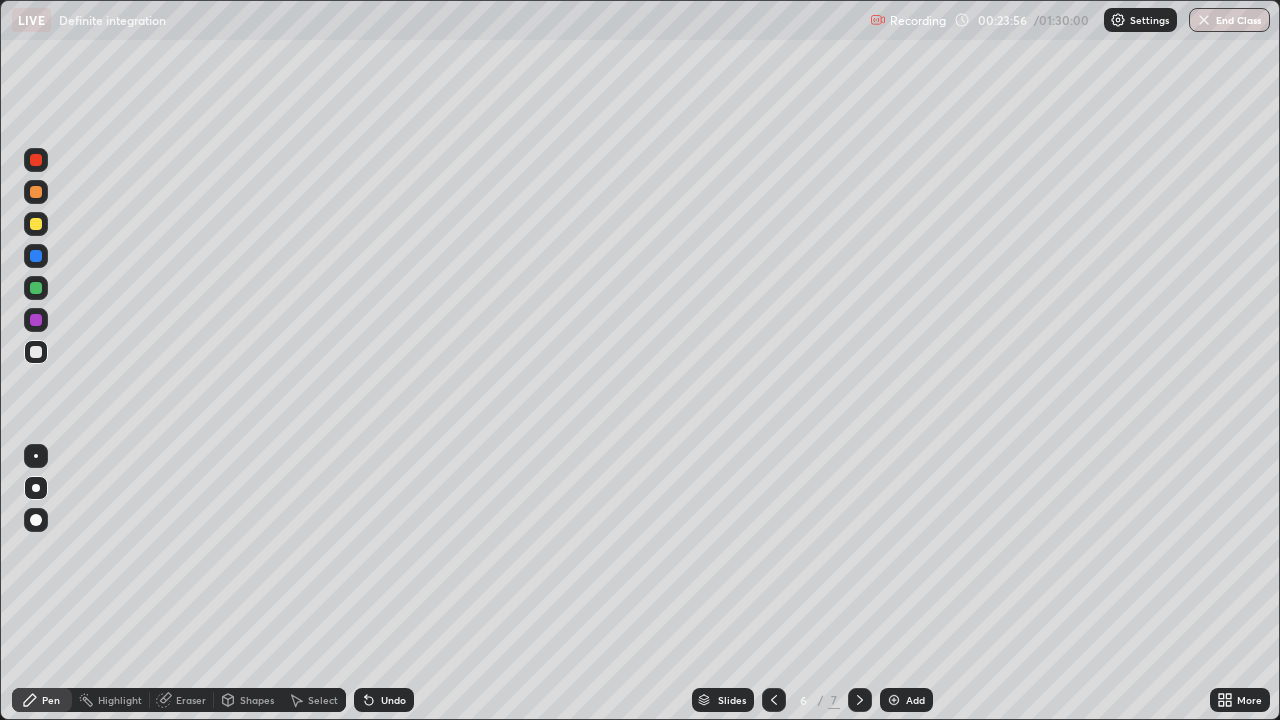 click on "Add" at bounding box center [915, 700] 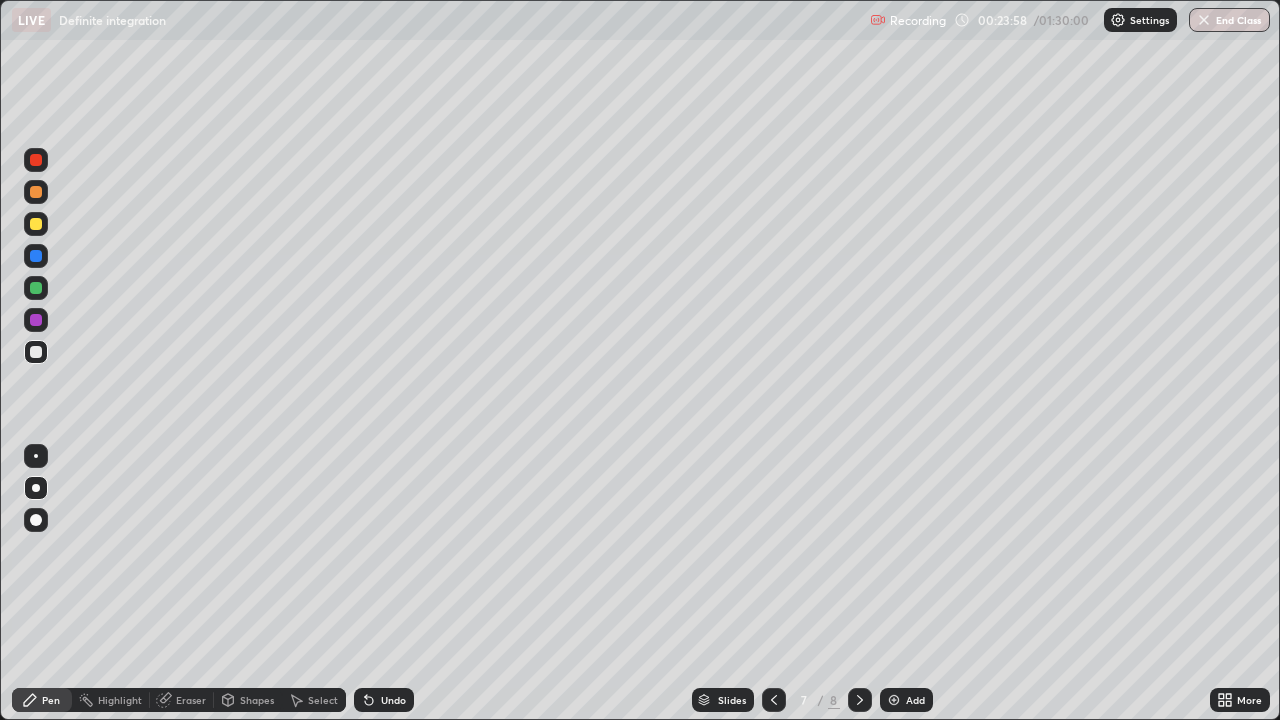 click at bounding box center (36, 192) 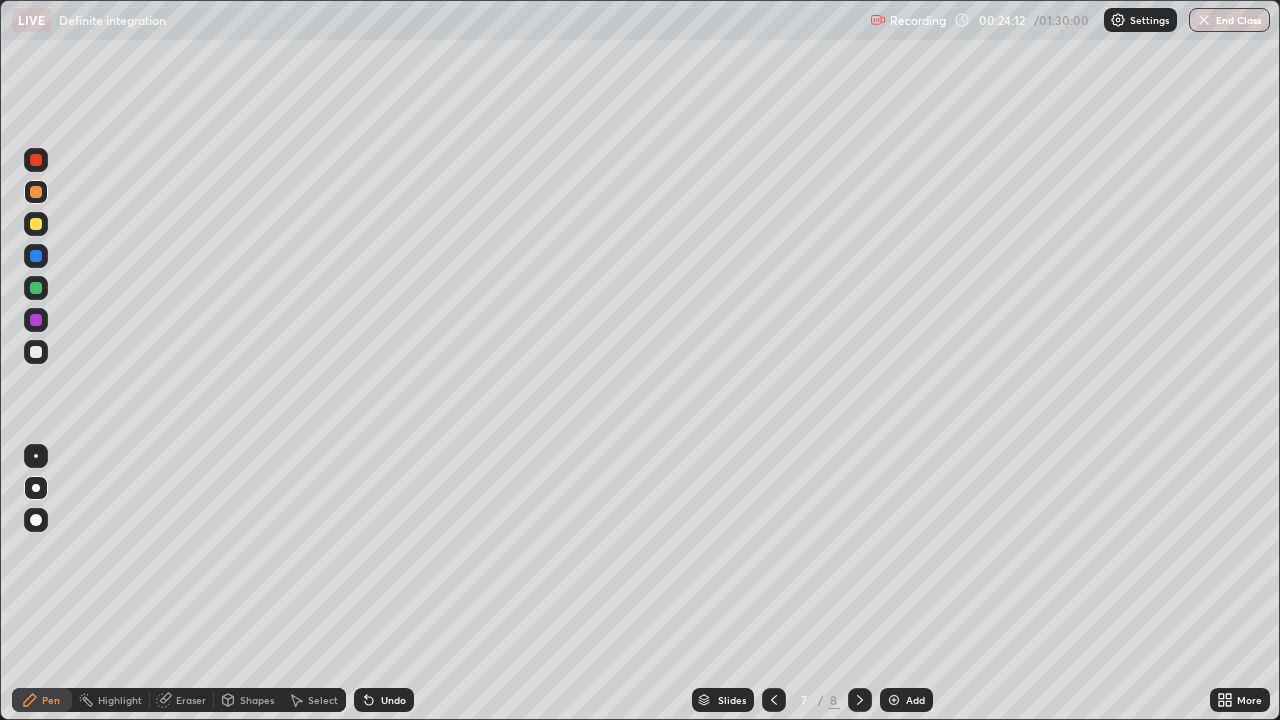 click at bounding box center [36, 352] 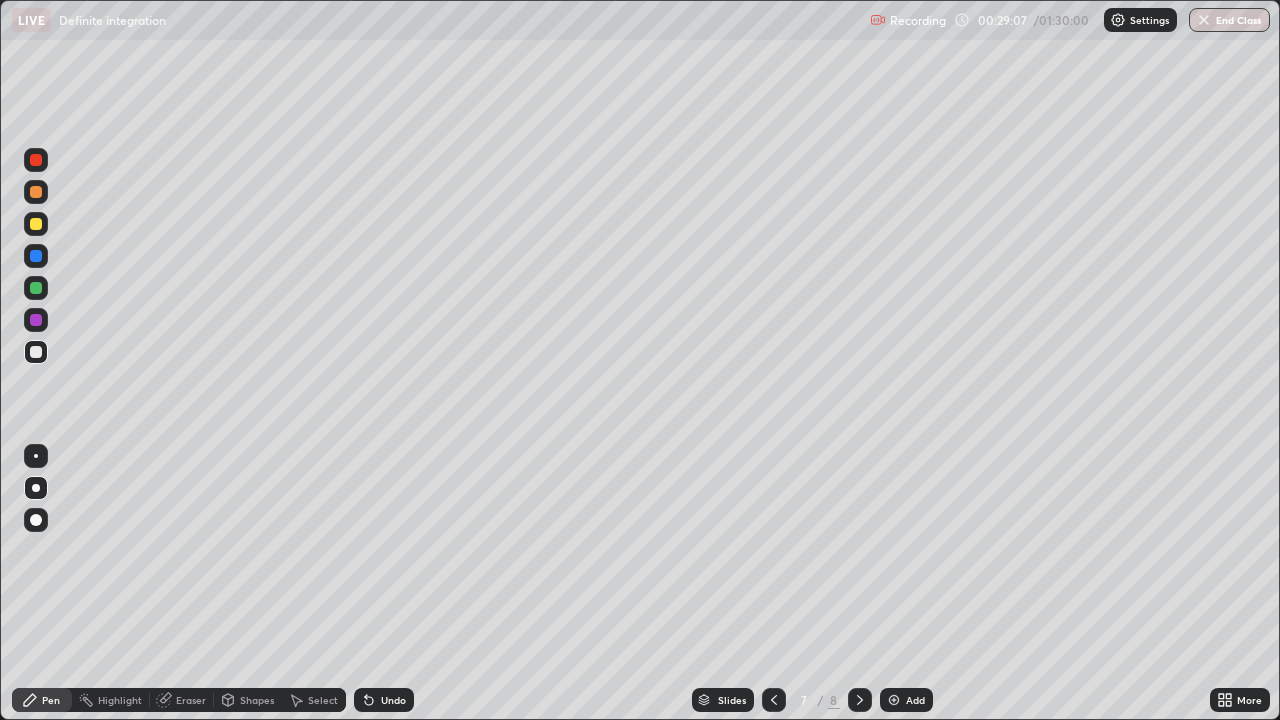 click on "Undo" at bounding box center (393, 700) 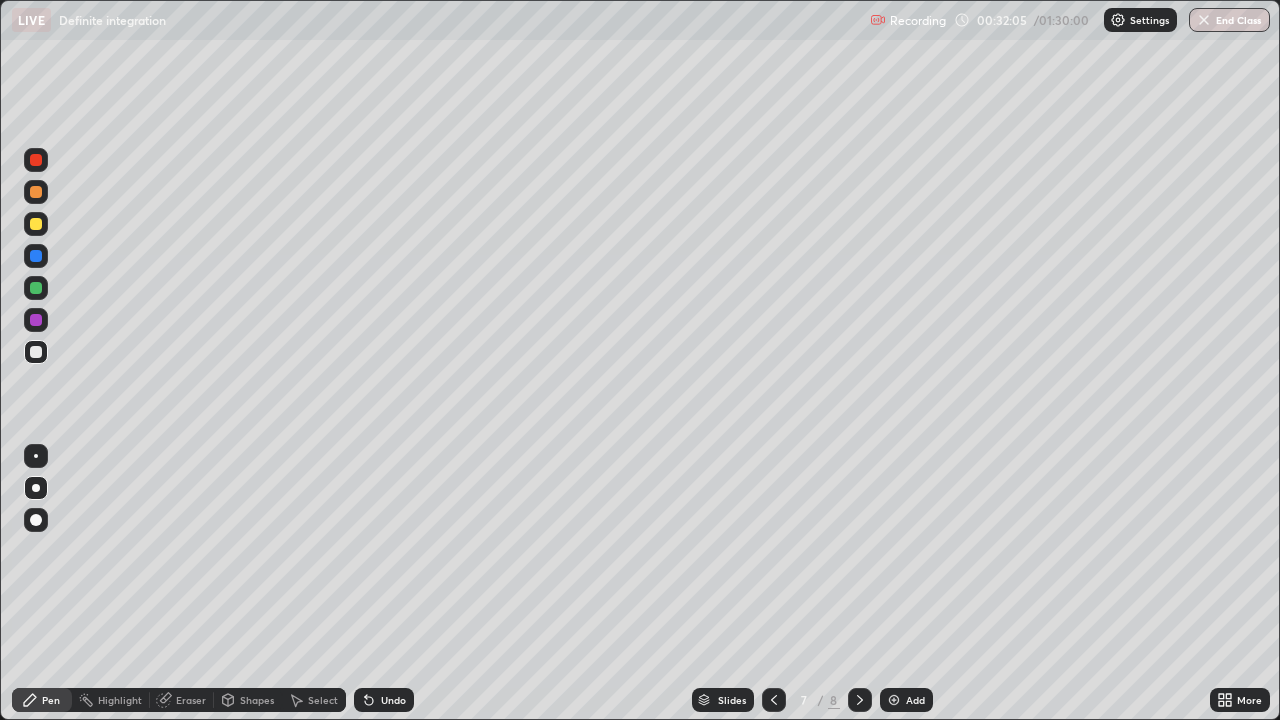 click on "Add" at bounding box center (915, 700) 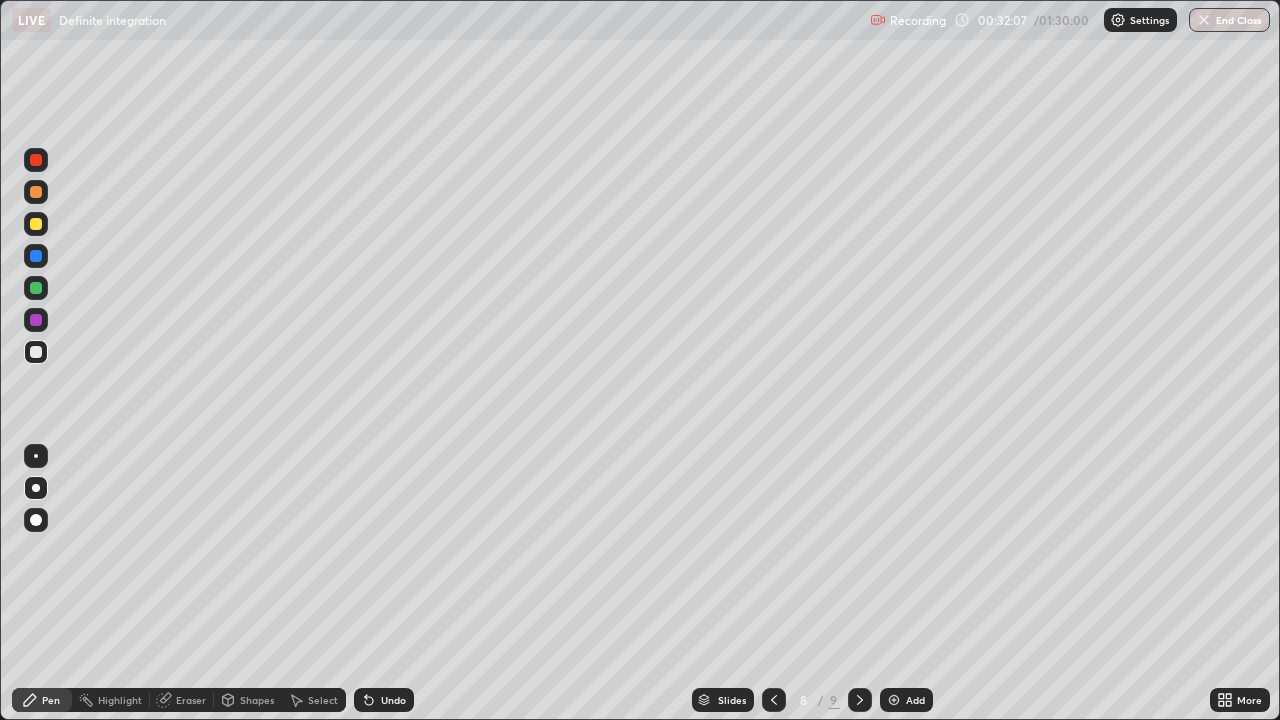 click at bounding box center (36, 224) 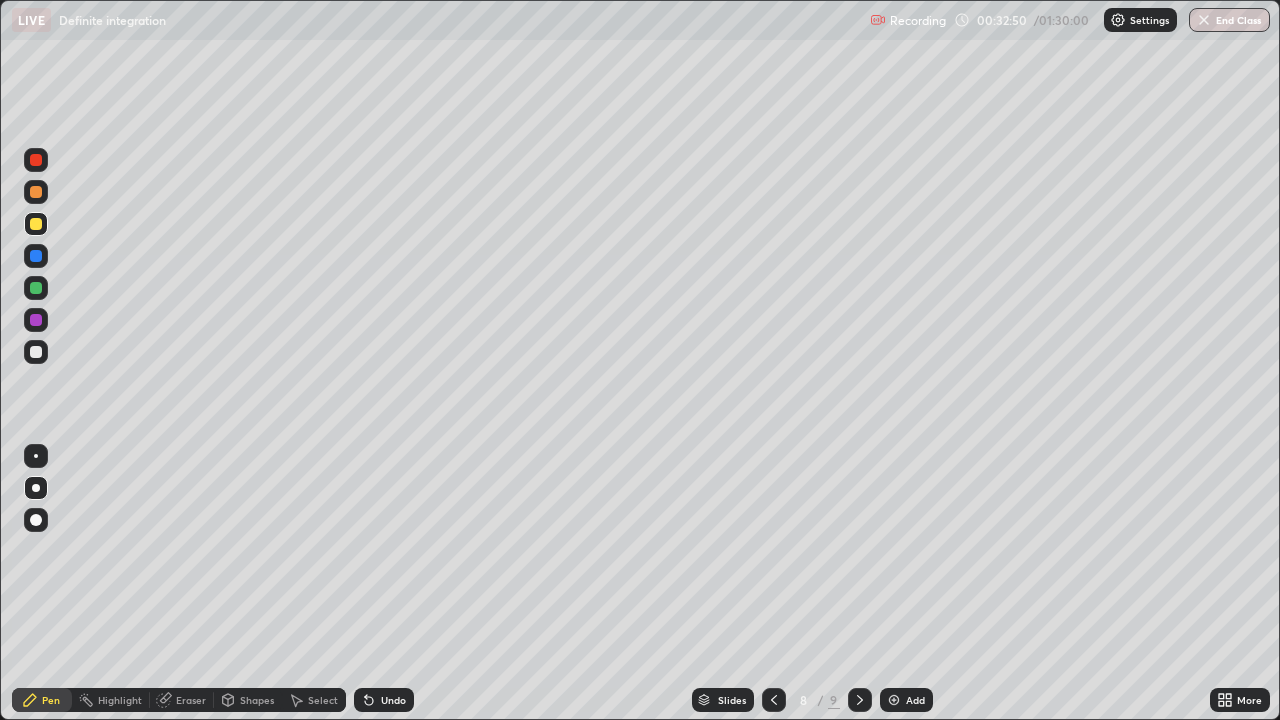 click at bounding box center (36, 352) 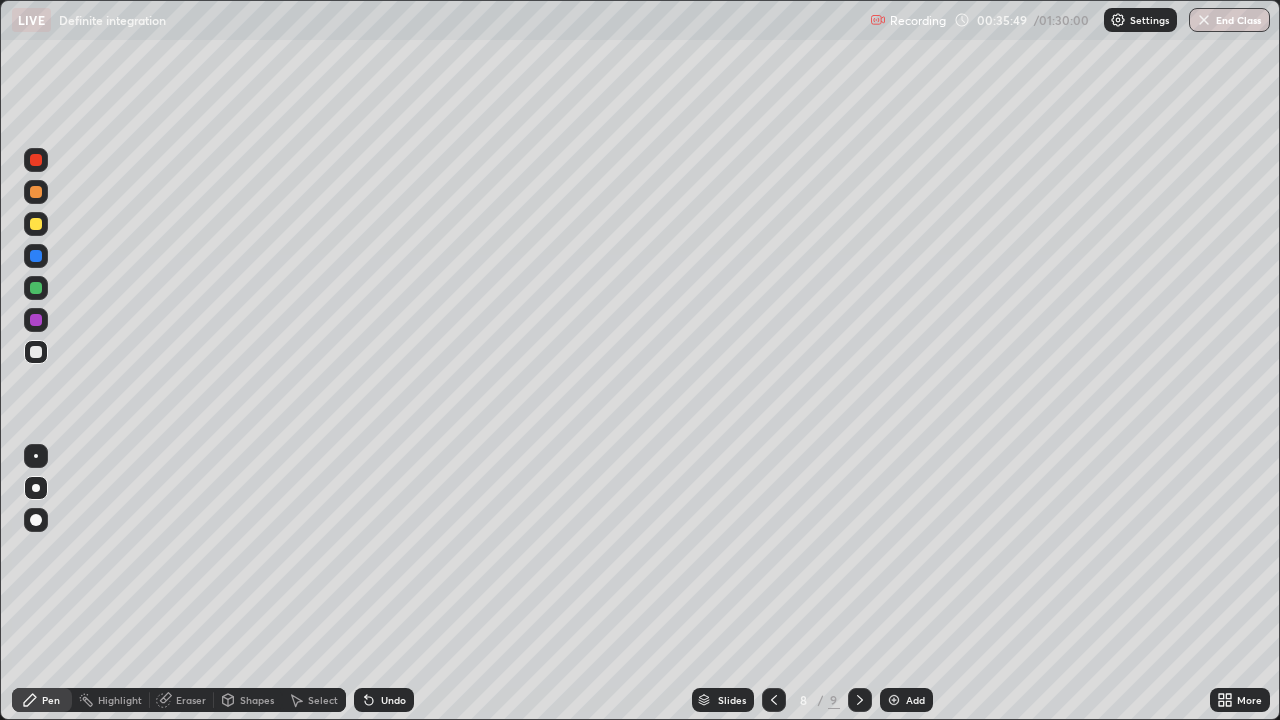 click on "Eraser" at bounding box center [182, 700] 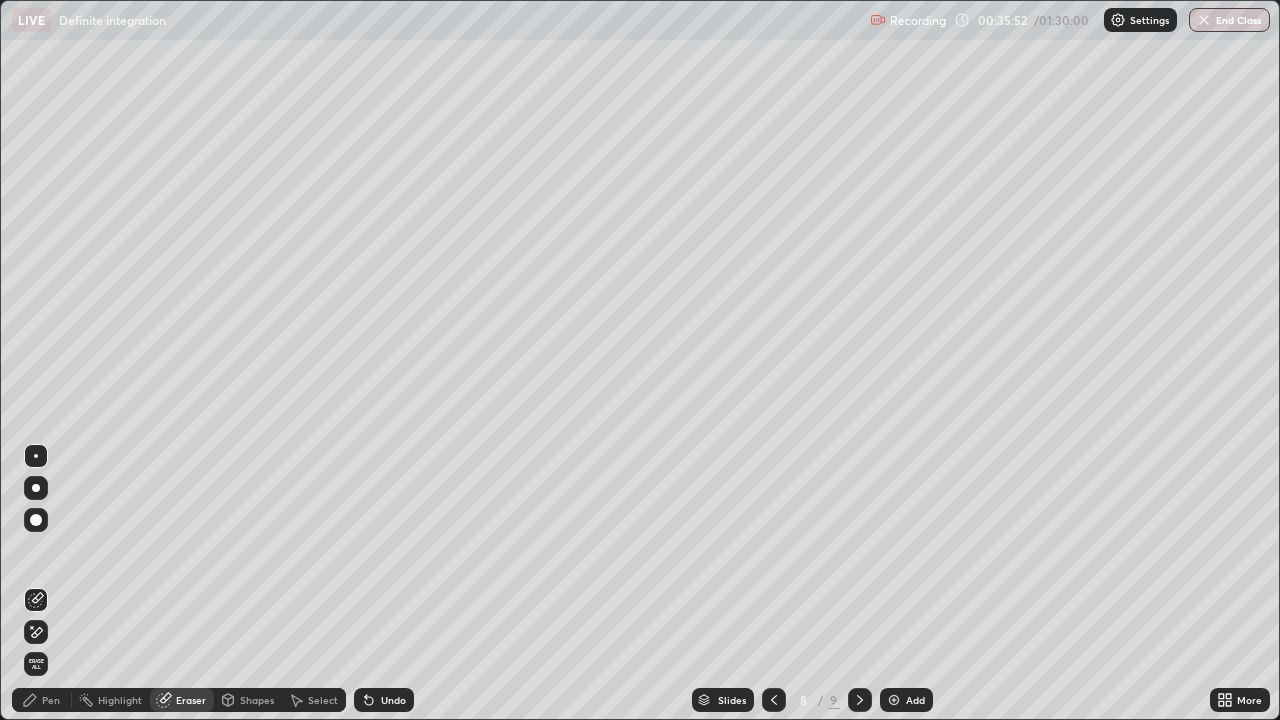 click on "Pen" at bounding box center (51, 700) 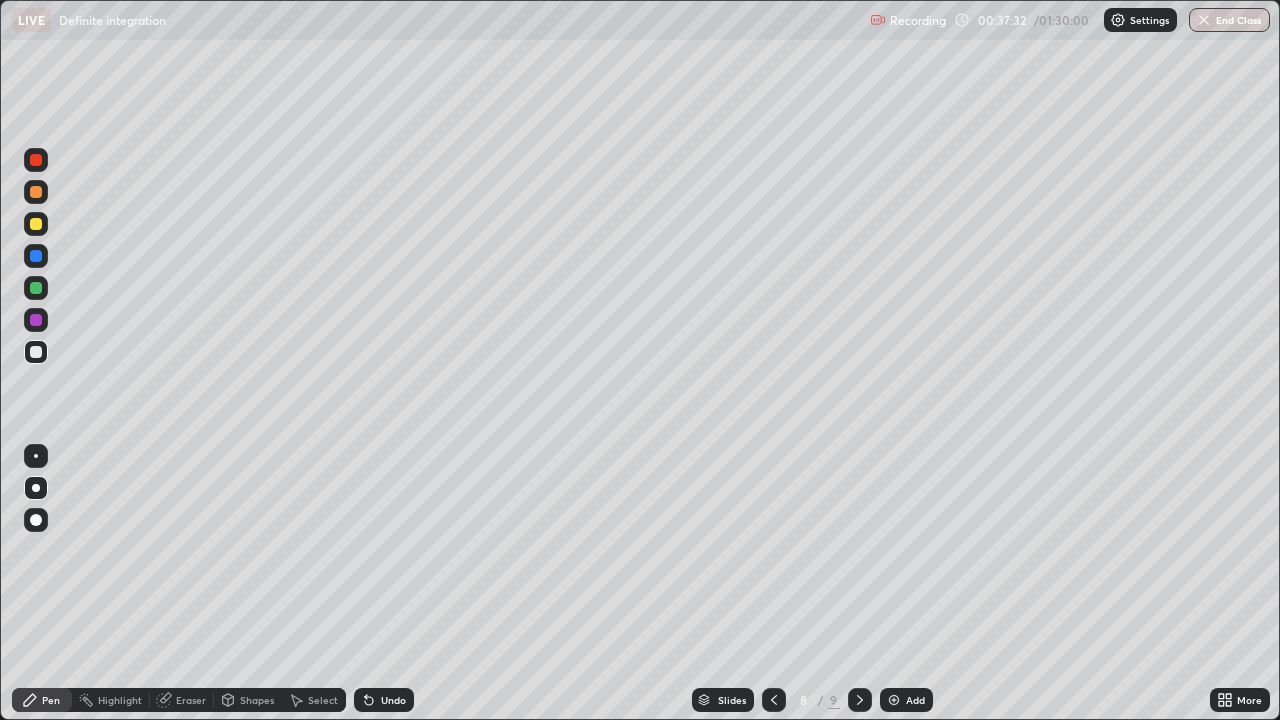 click at bounding box center (36, 224) 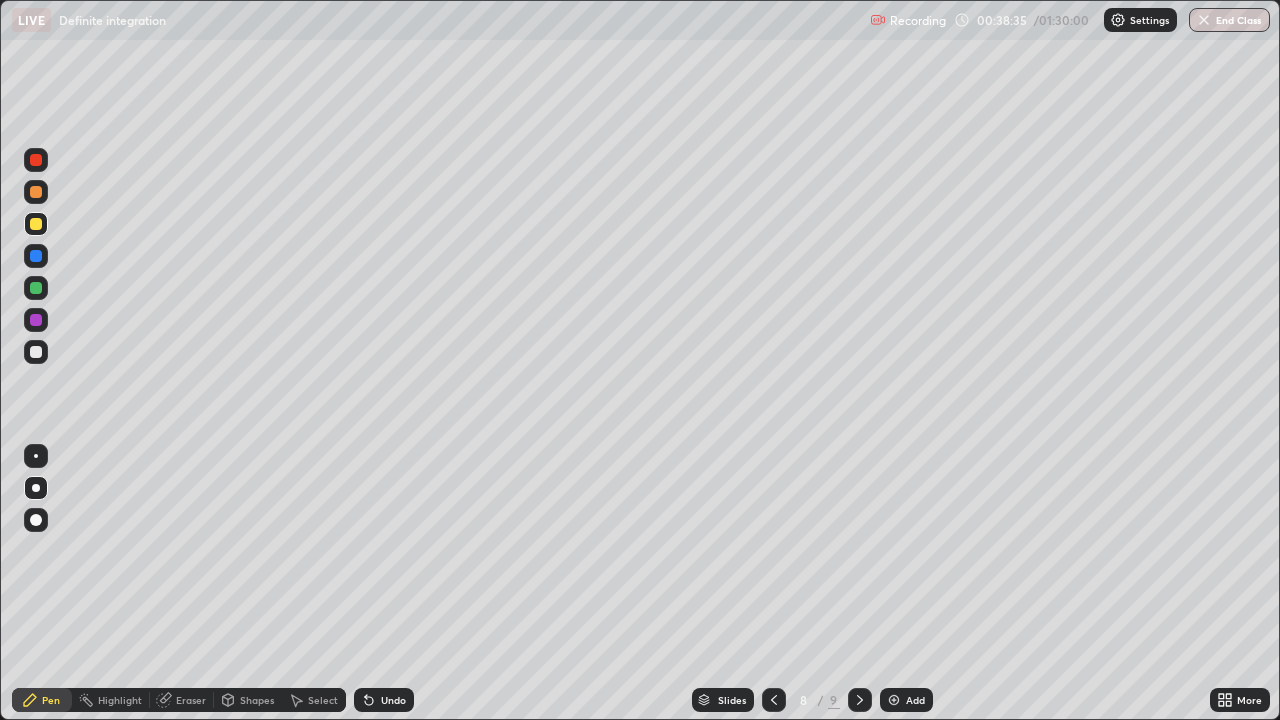 click at bounding box center [36, 352] 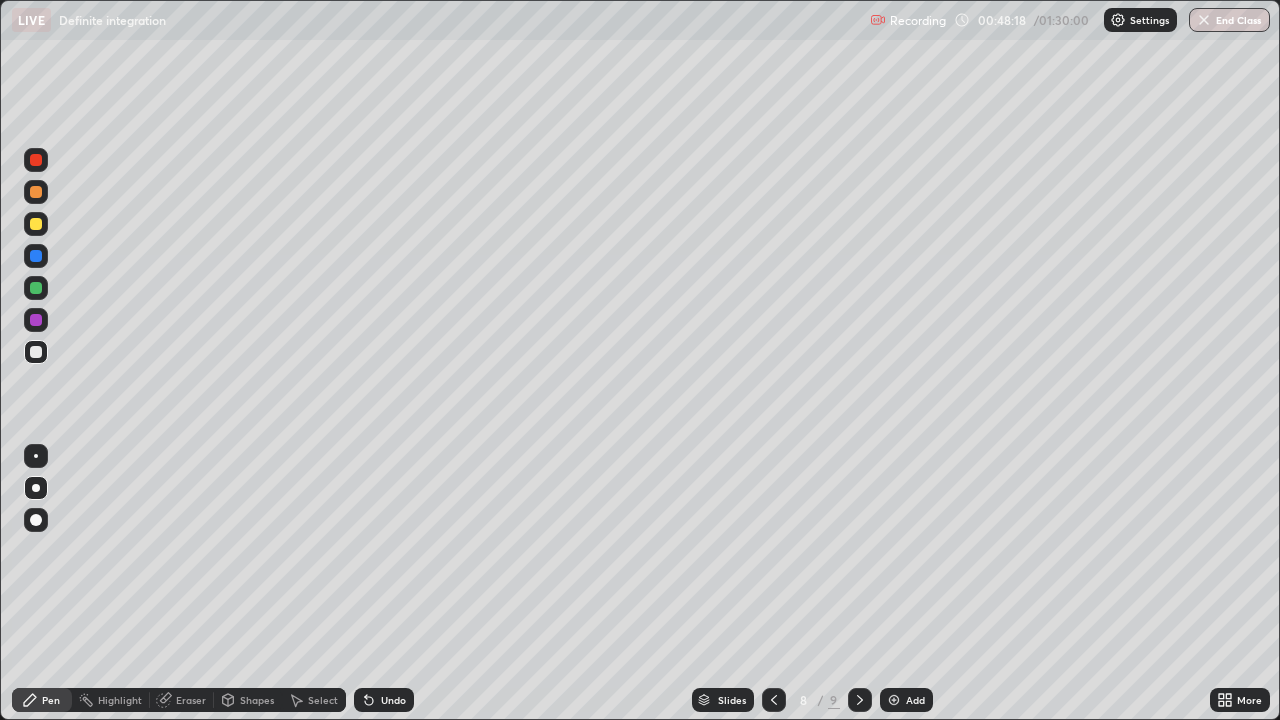 click on "Add" at bounding box center [915, 700] 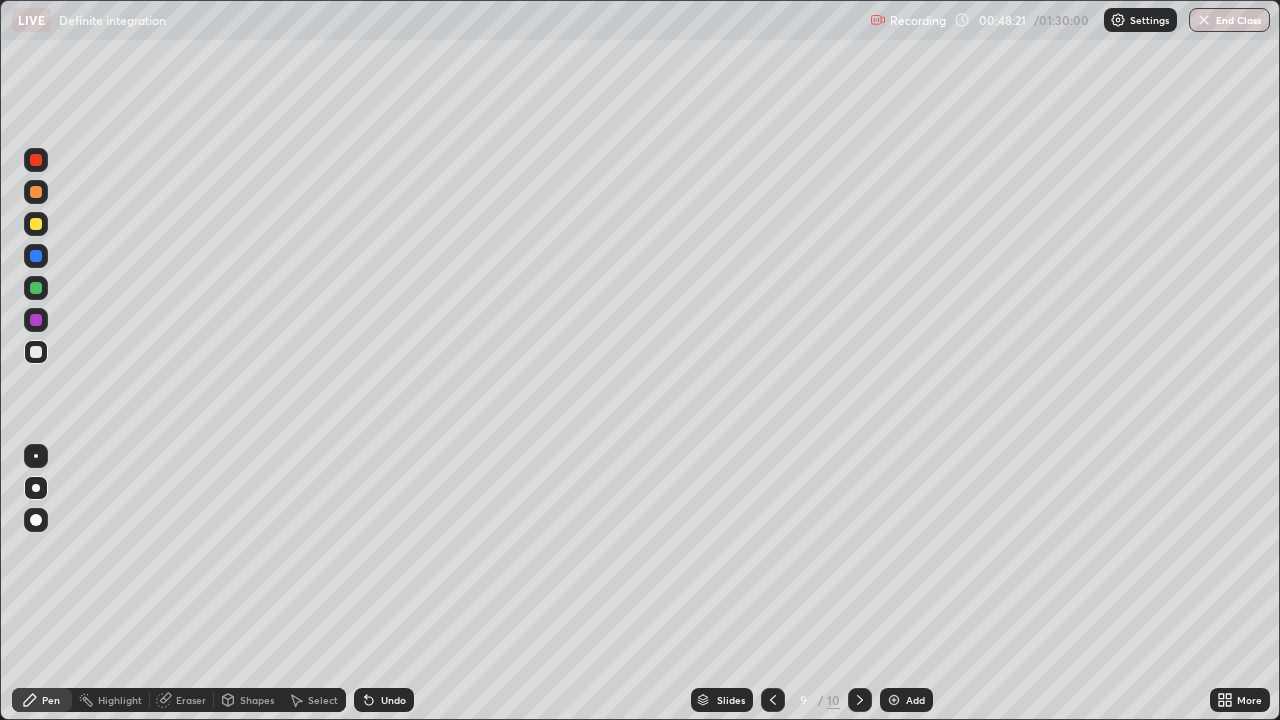 click at bounding box center [36, 192] 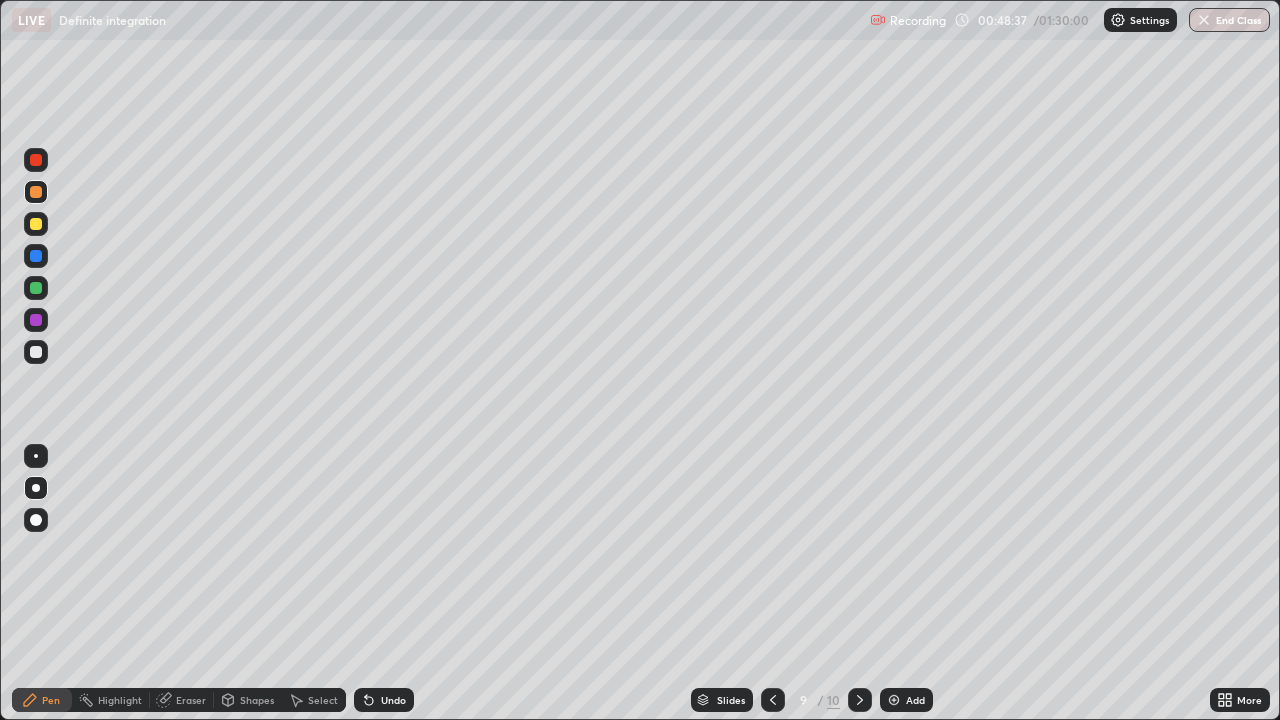 click at bounding box center [36, 352] 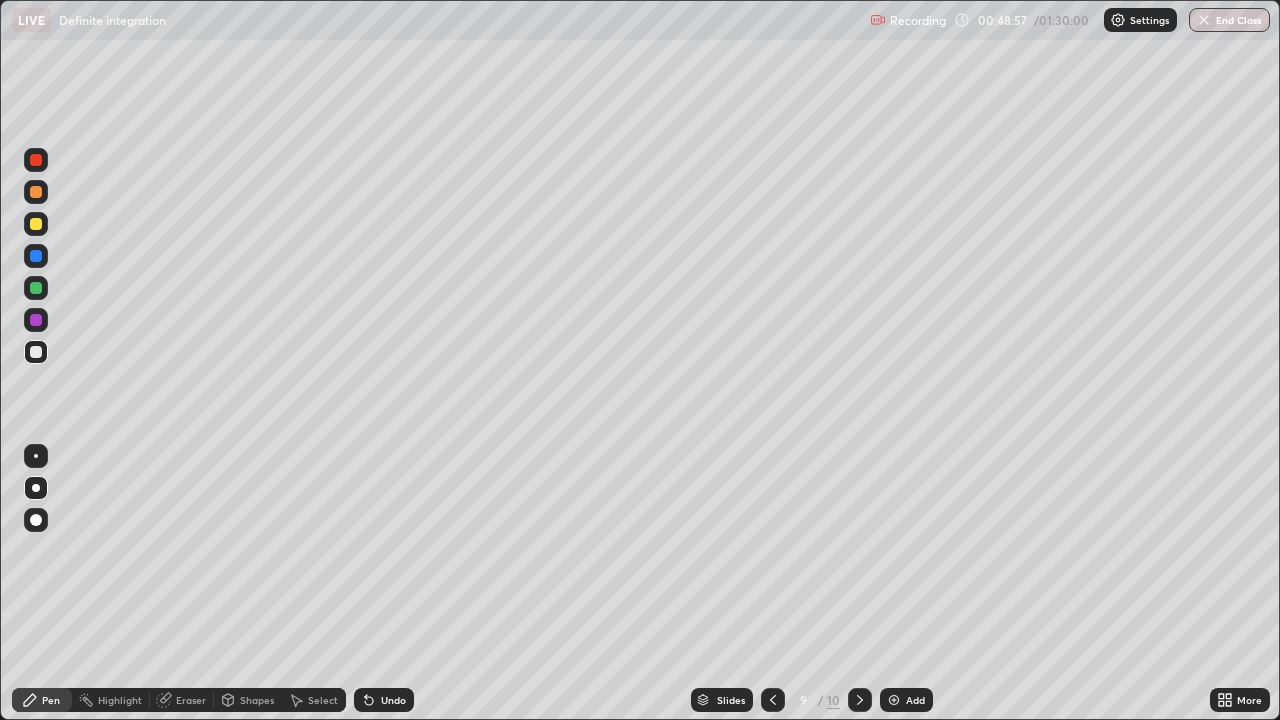click at bounding box center (36, 320) 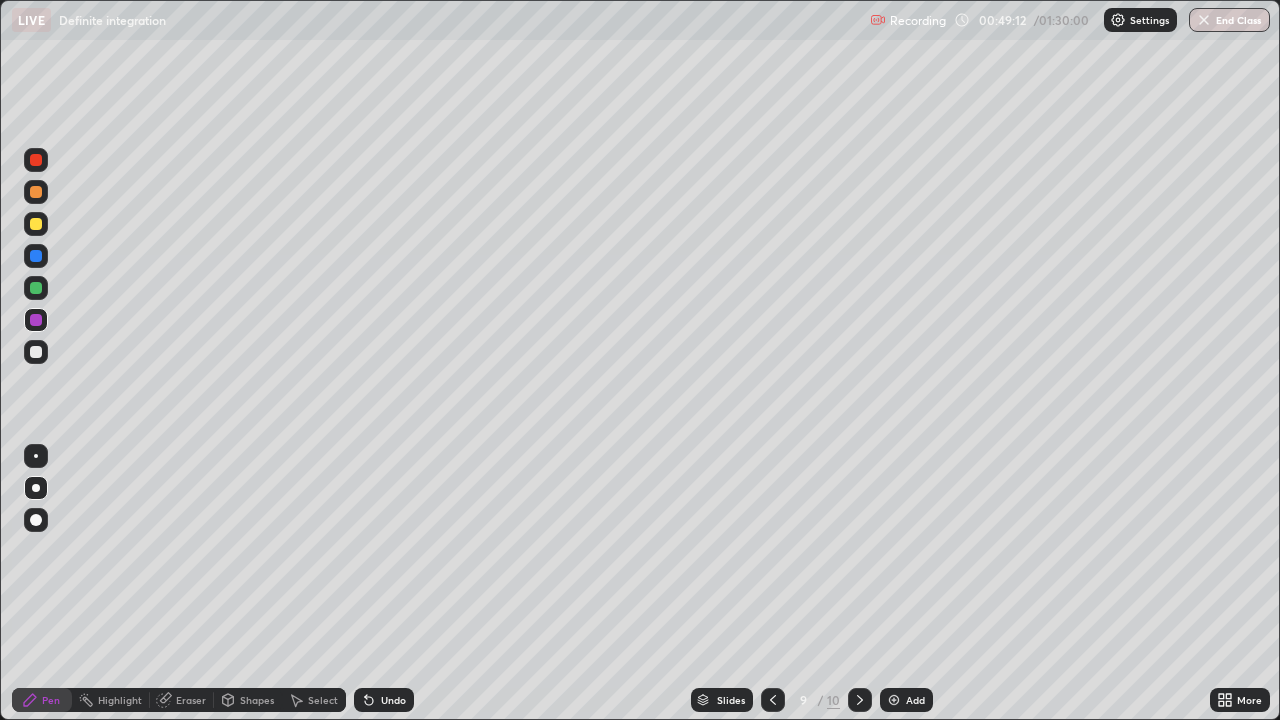 click at bounding box center (36, 288) 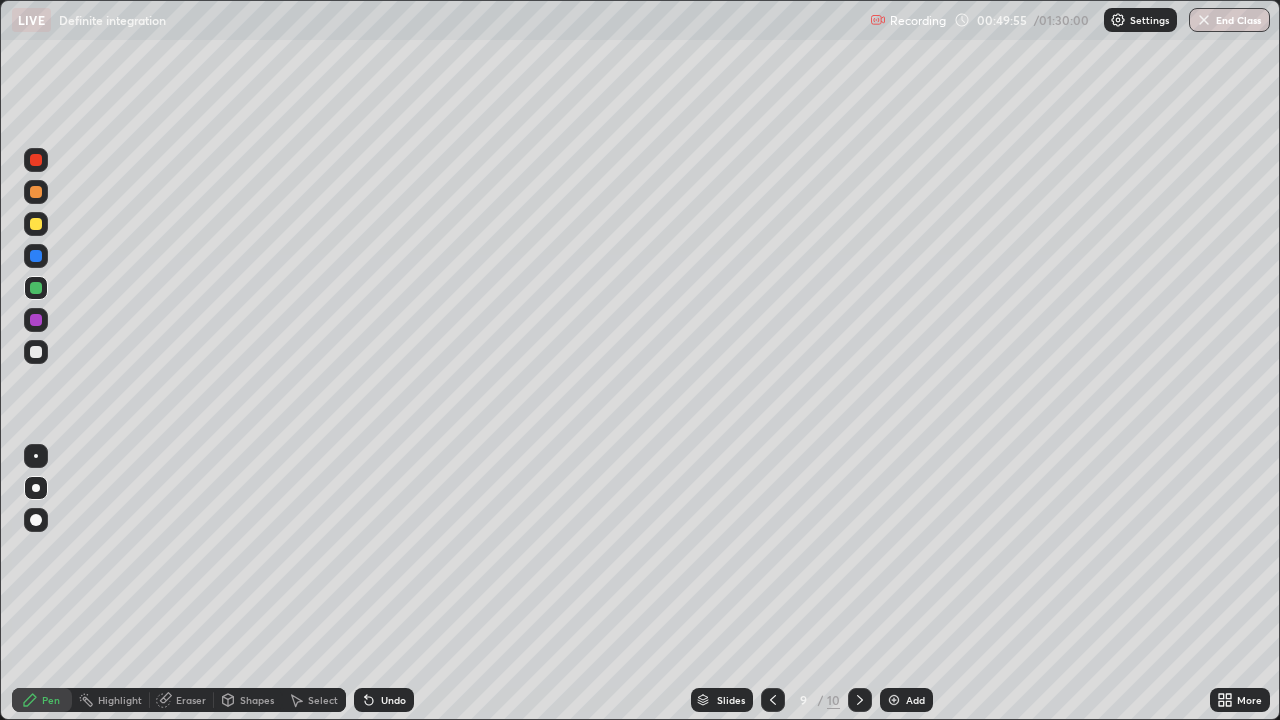 click at bounding box center [36, 352] 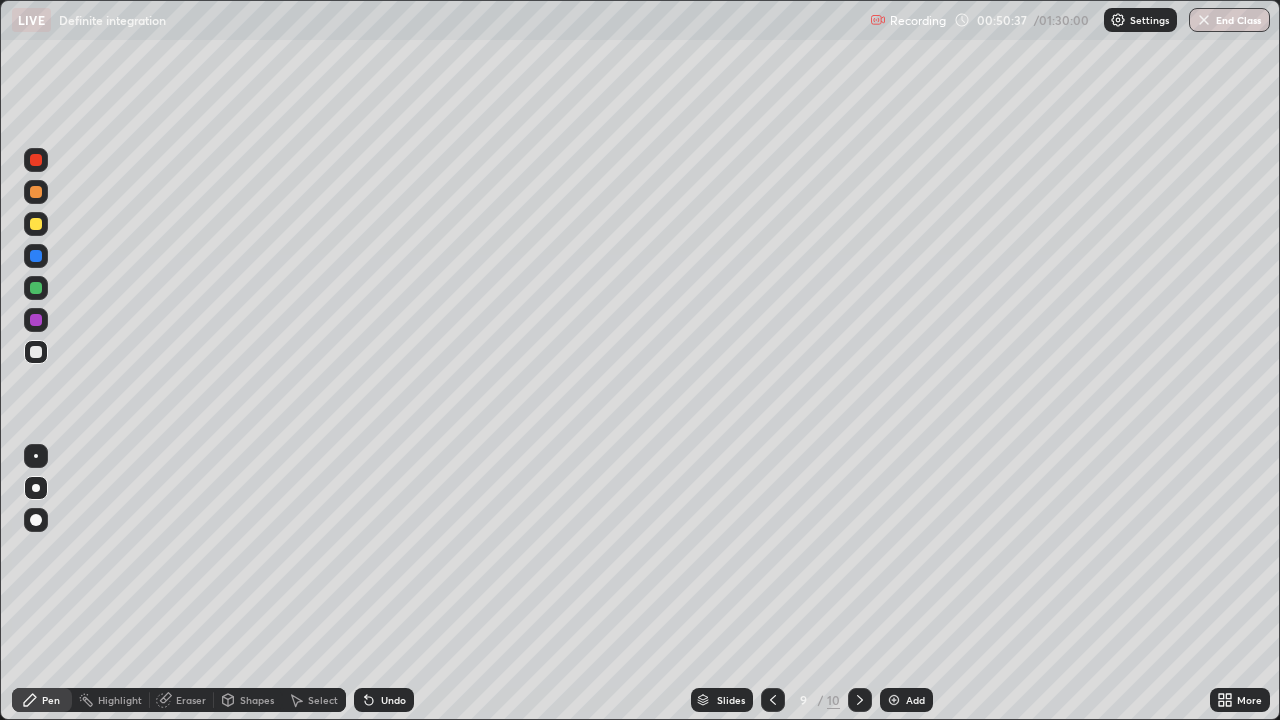 click at bounding box center [36, 352] 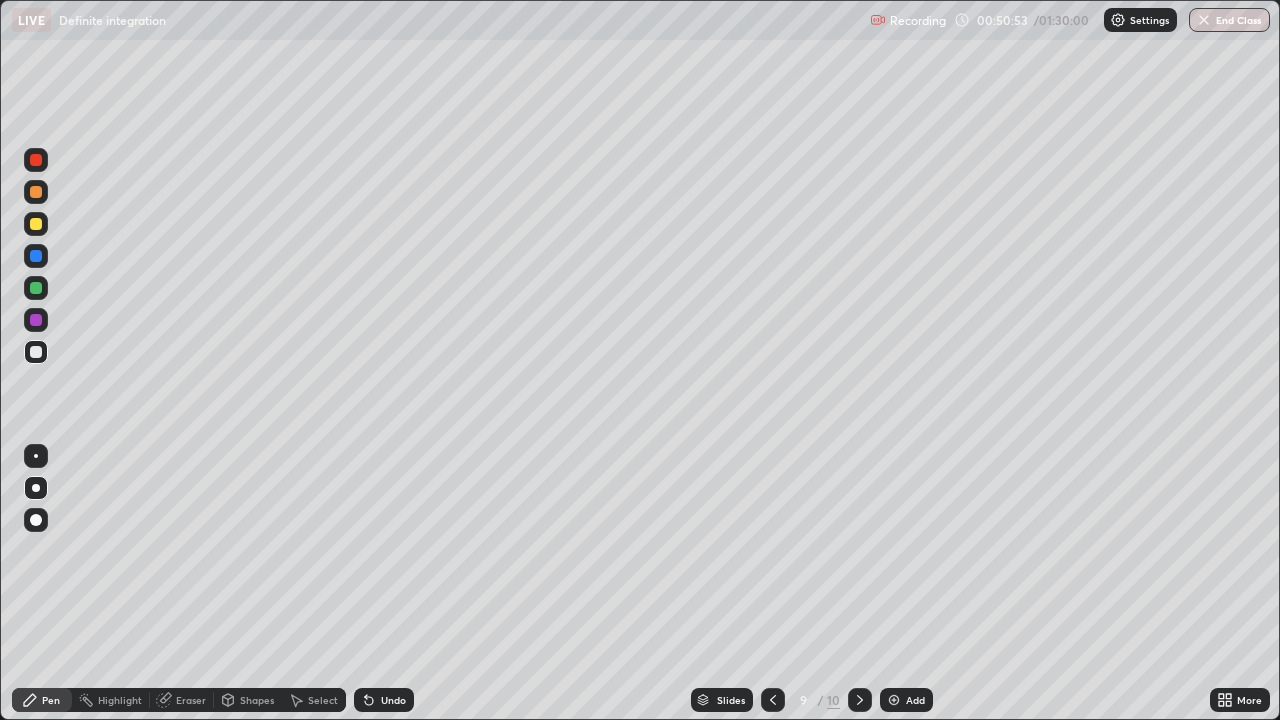 click on "Undo" at bounding box center [393, 700] 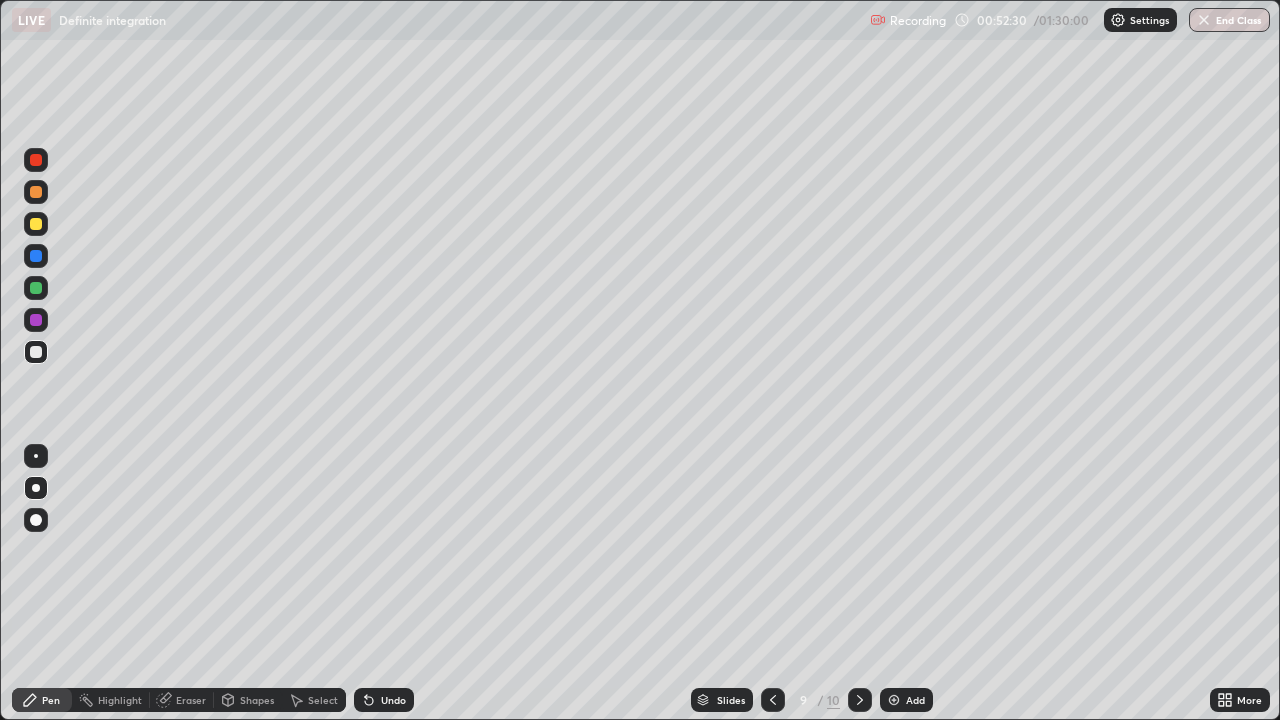 click at bounding box center (36, 224) 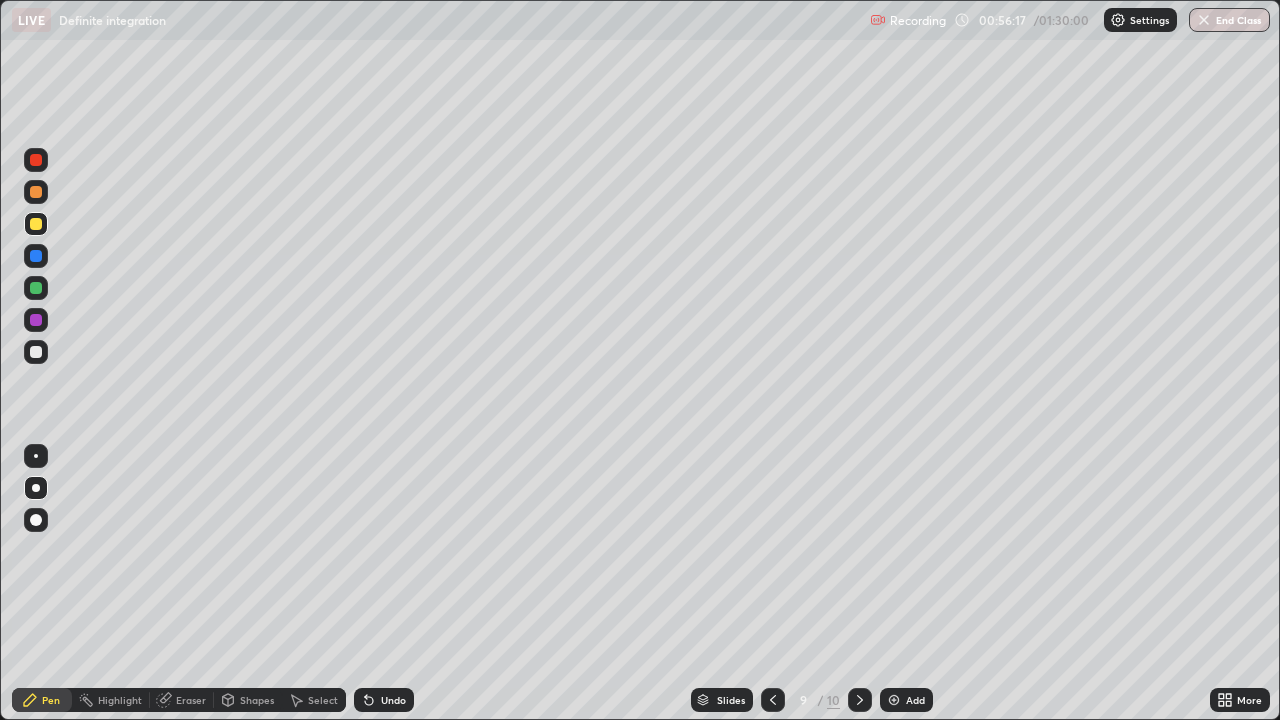 click on "Add" at bounding box center [915, 700] 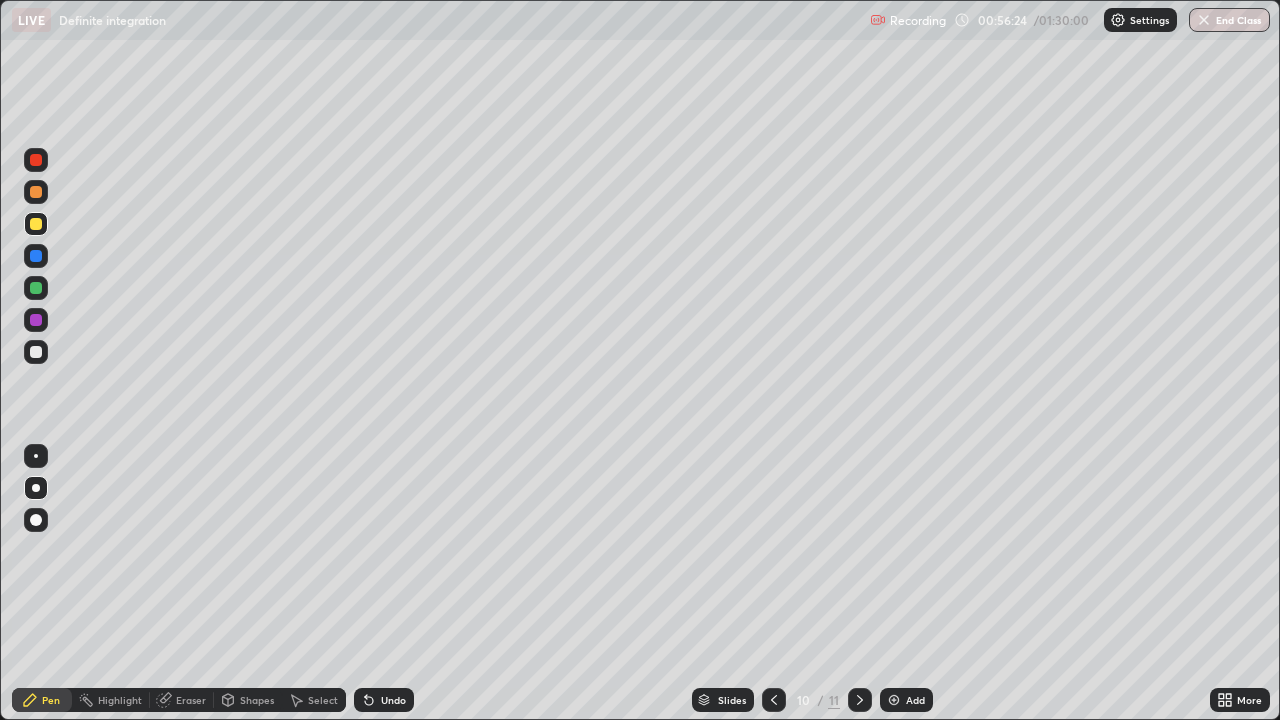 click 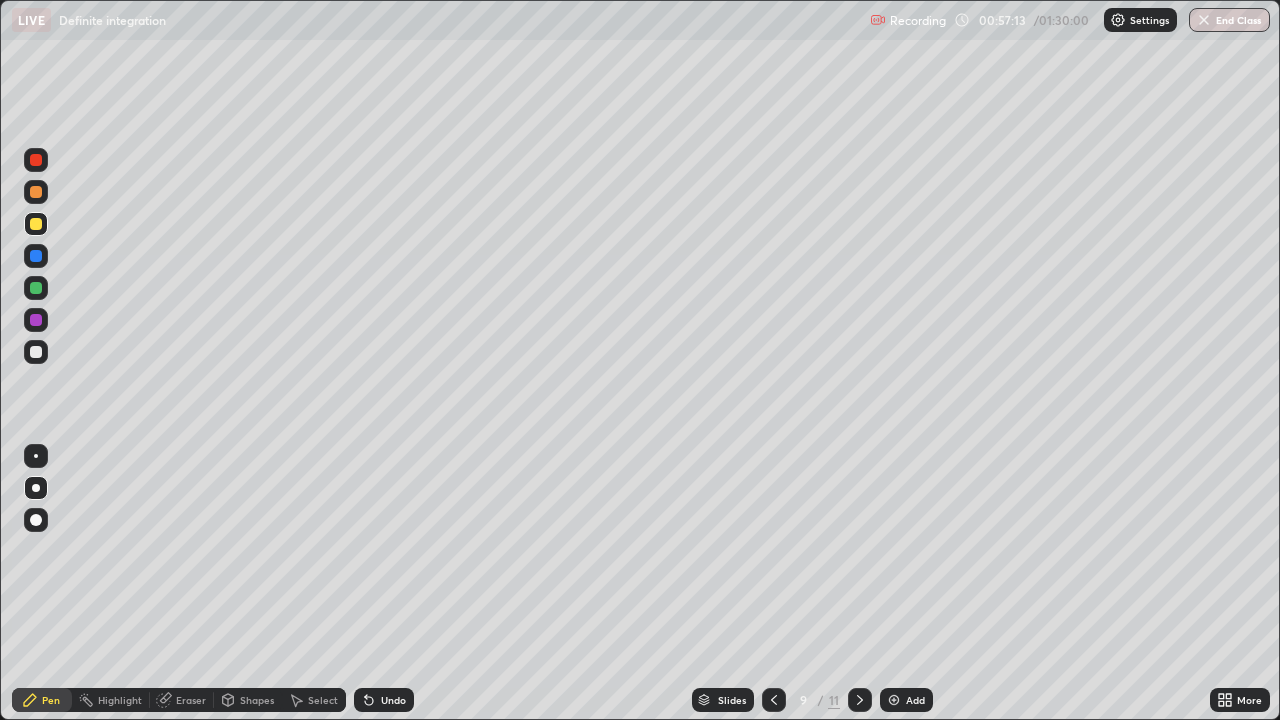click 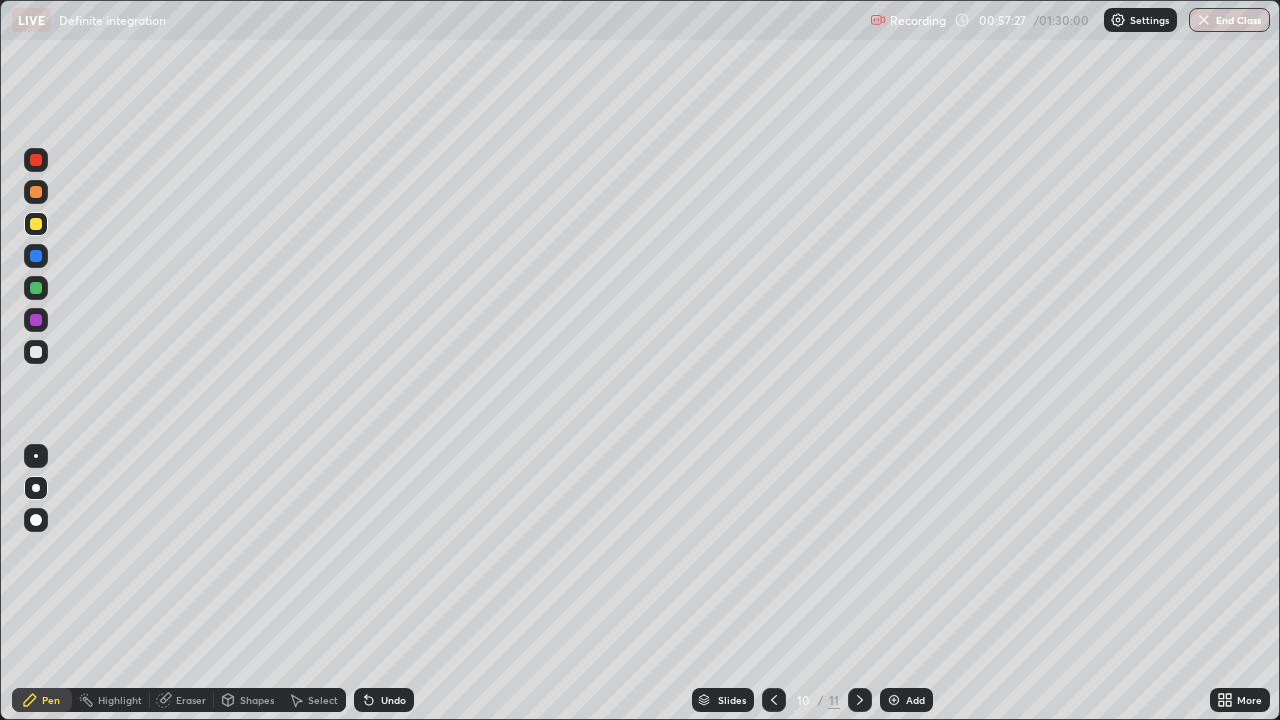 click at bounding box center (36, 352) 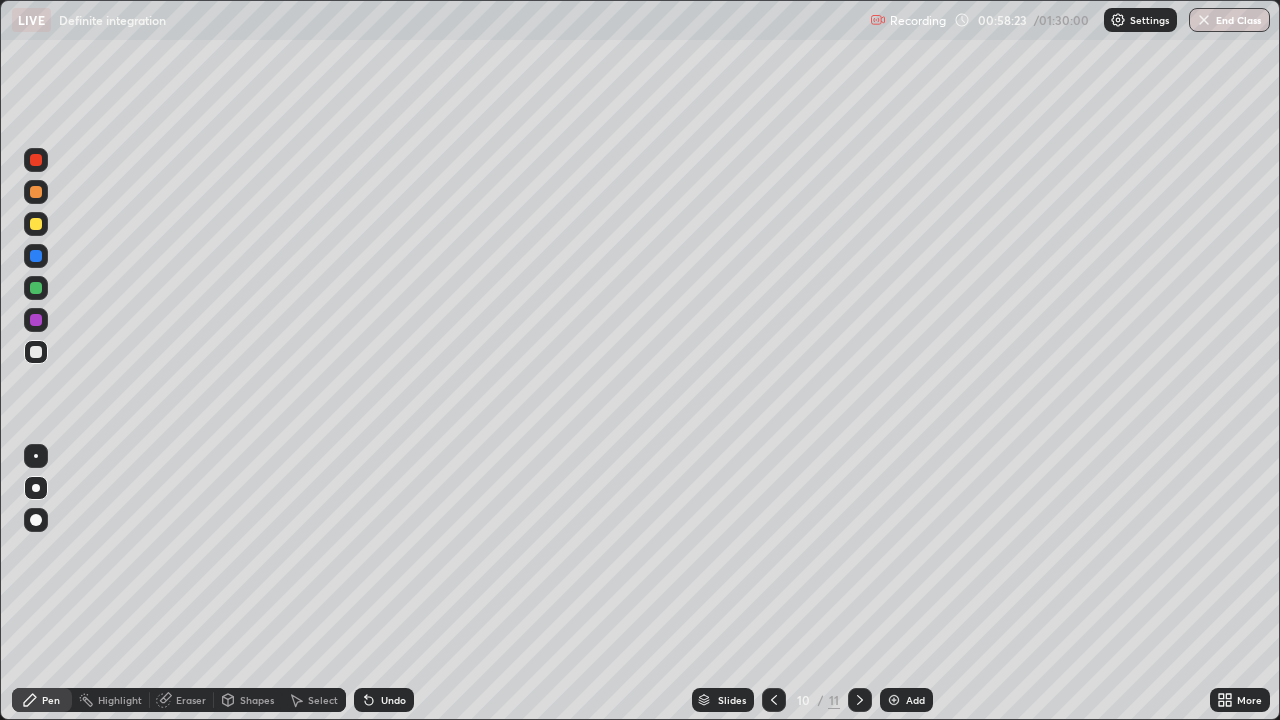 click on "Eraser" at bounding box center [182, 700] 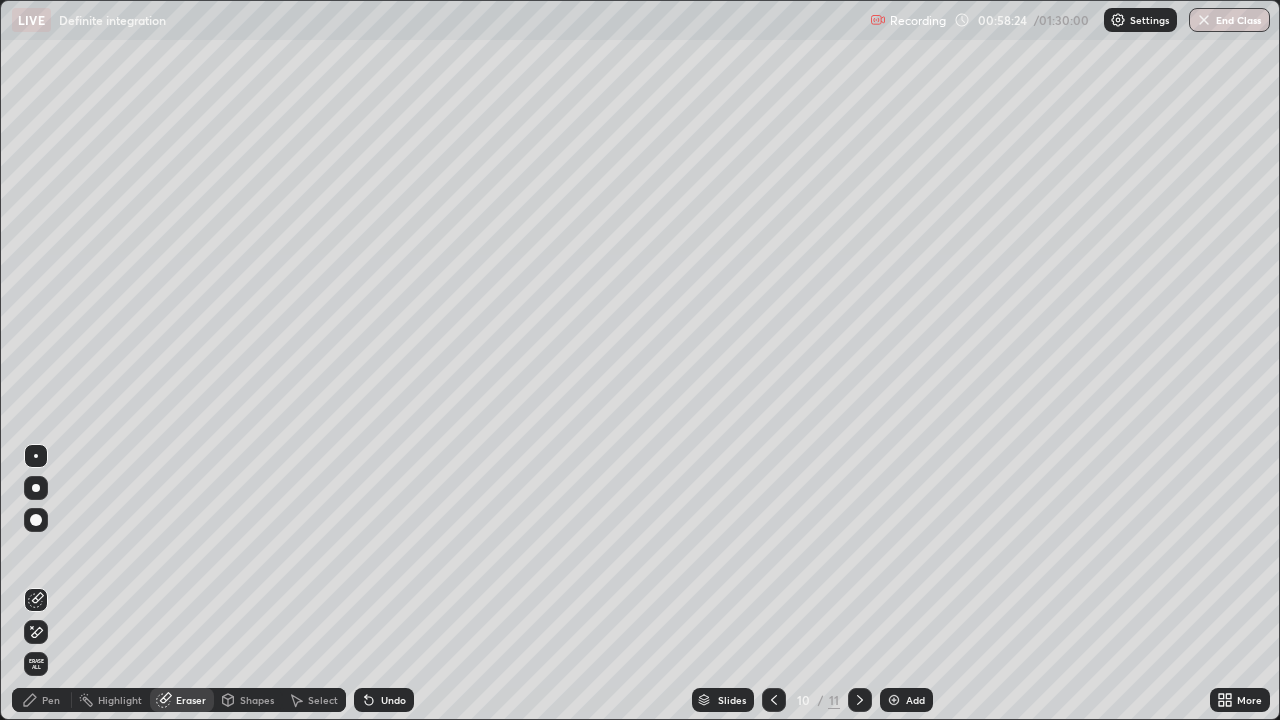 click on "Pen" at bounding box center [42, 700] 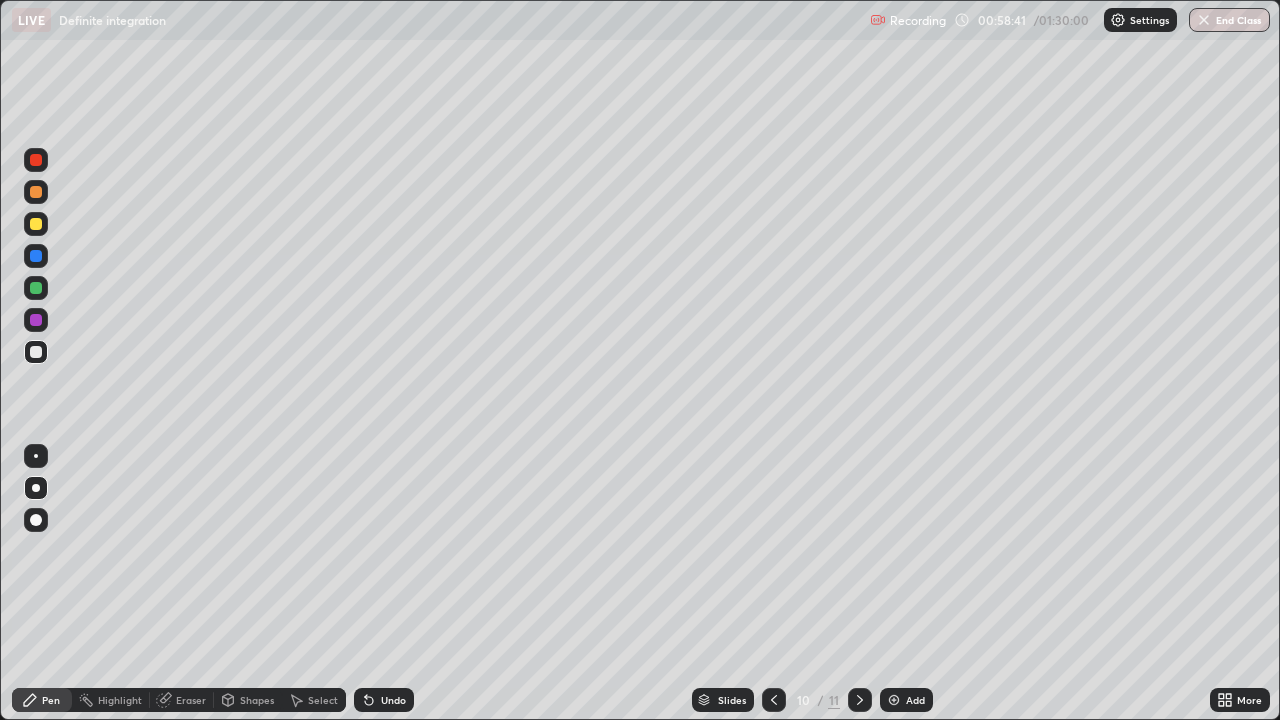 click at bounding box center [36, 192] 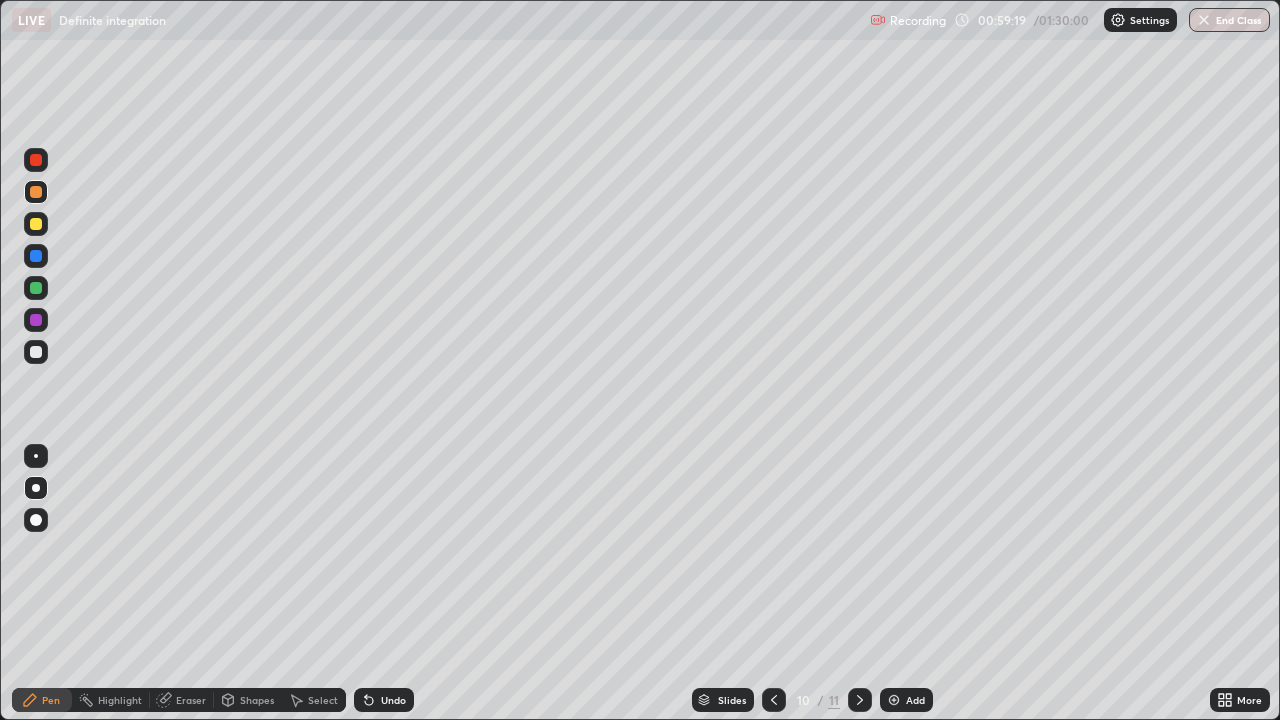 click at bounding box center (36, 352) 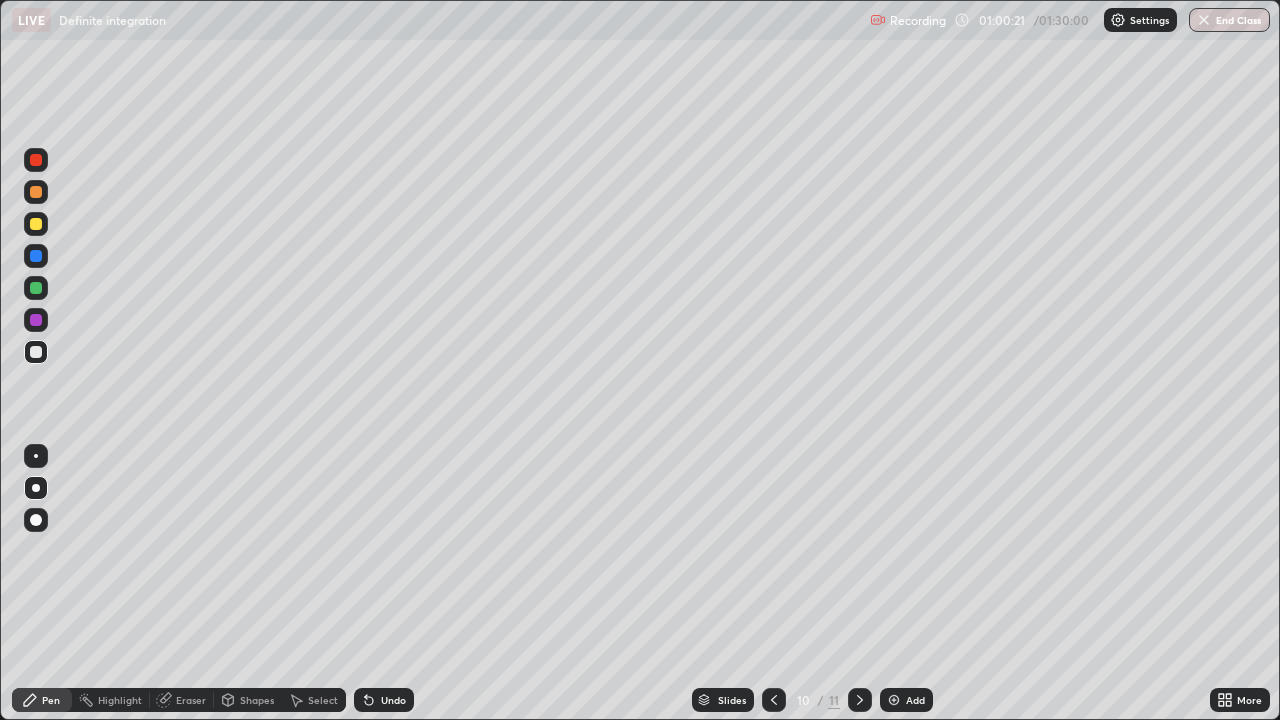 click on "Undo" at bounding box center (384, 700) 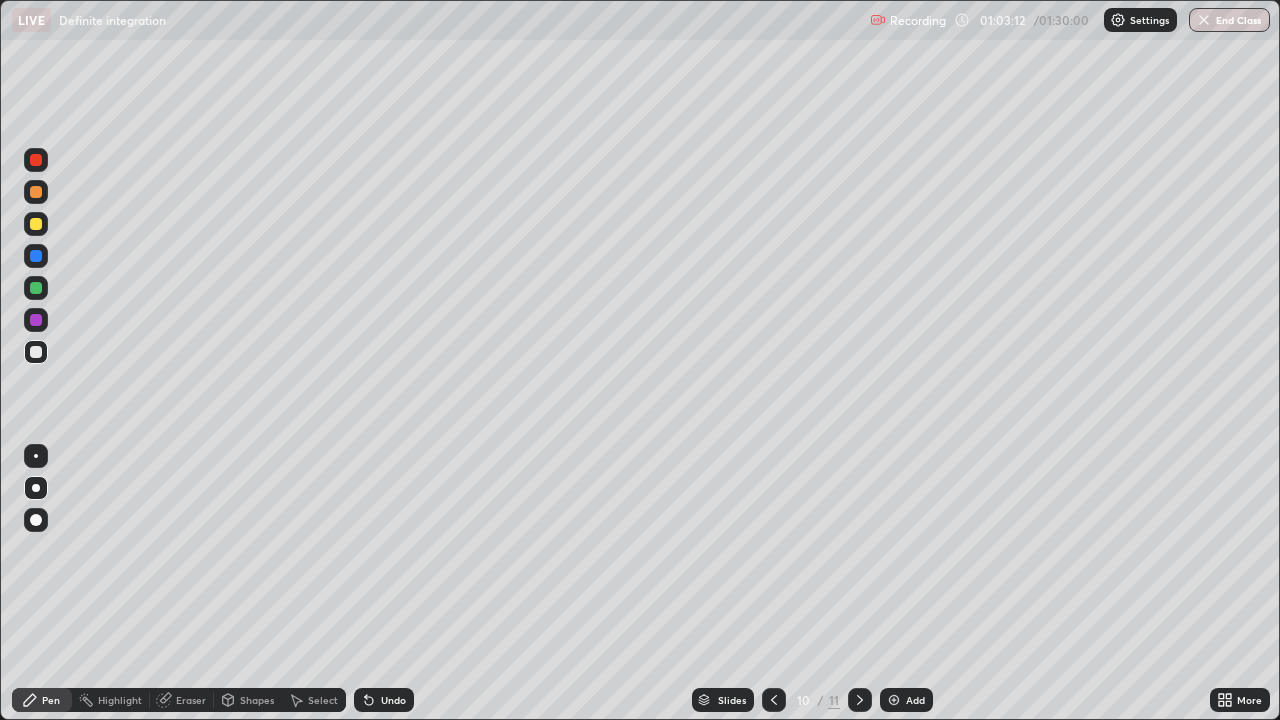 click at bounding box center (894, 700) 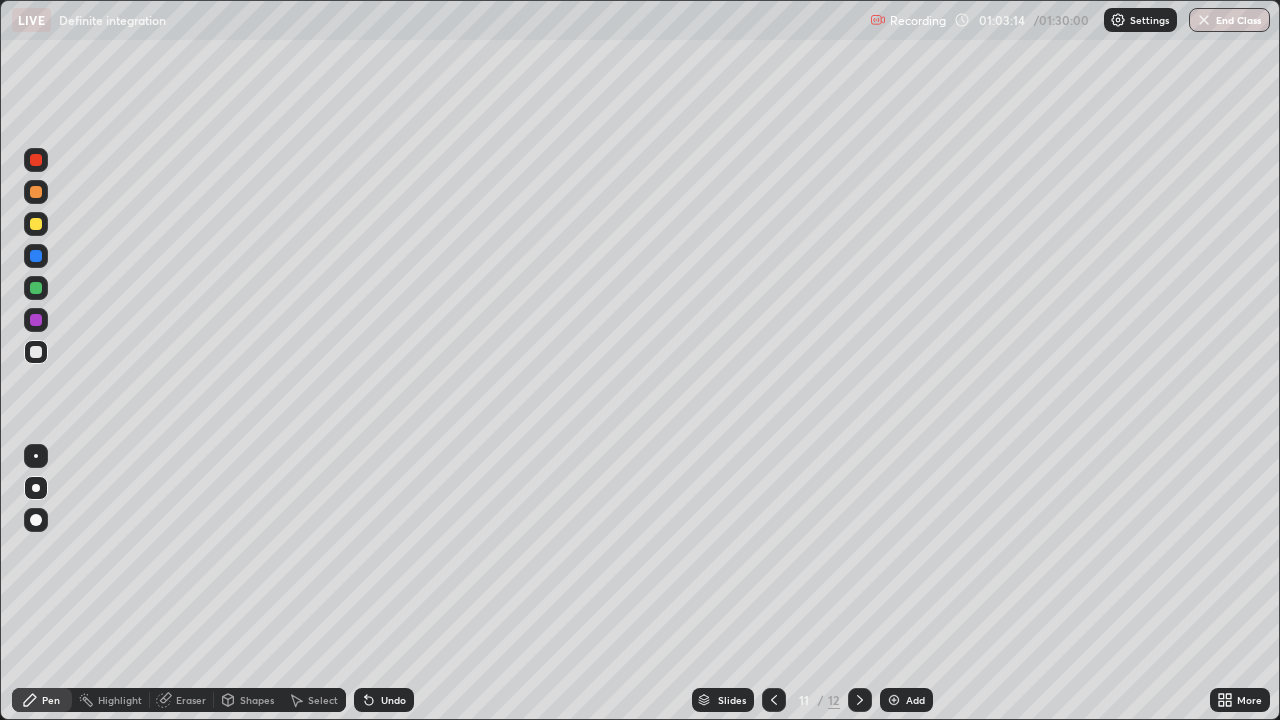 click at bounding box center (36, 224) 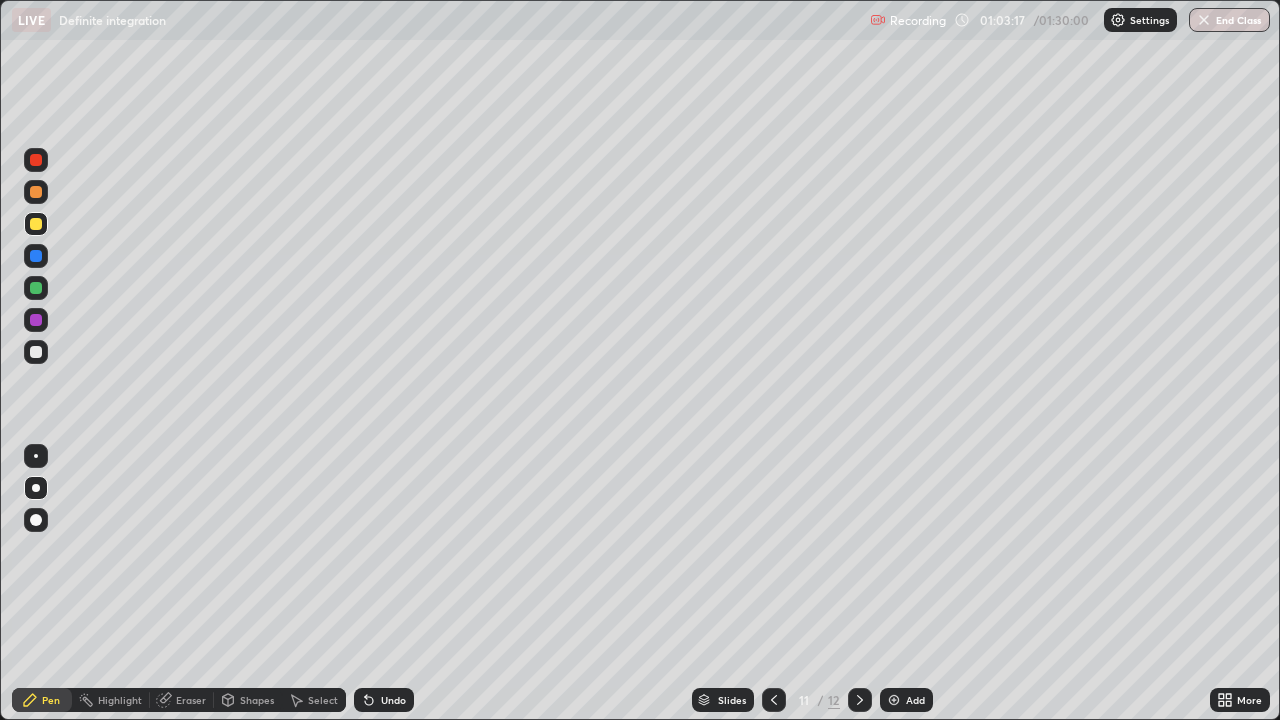 click 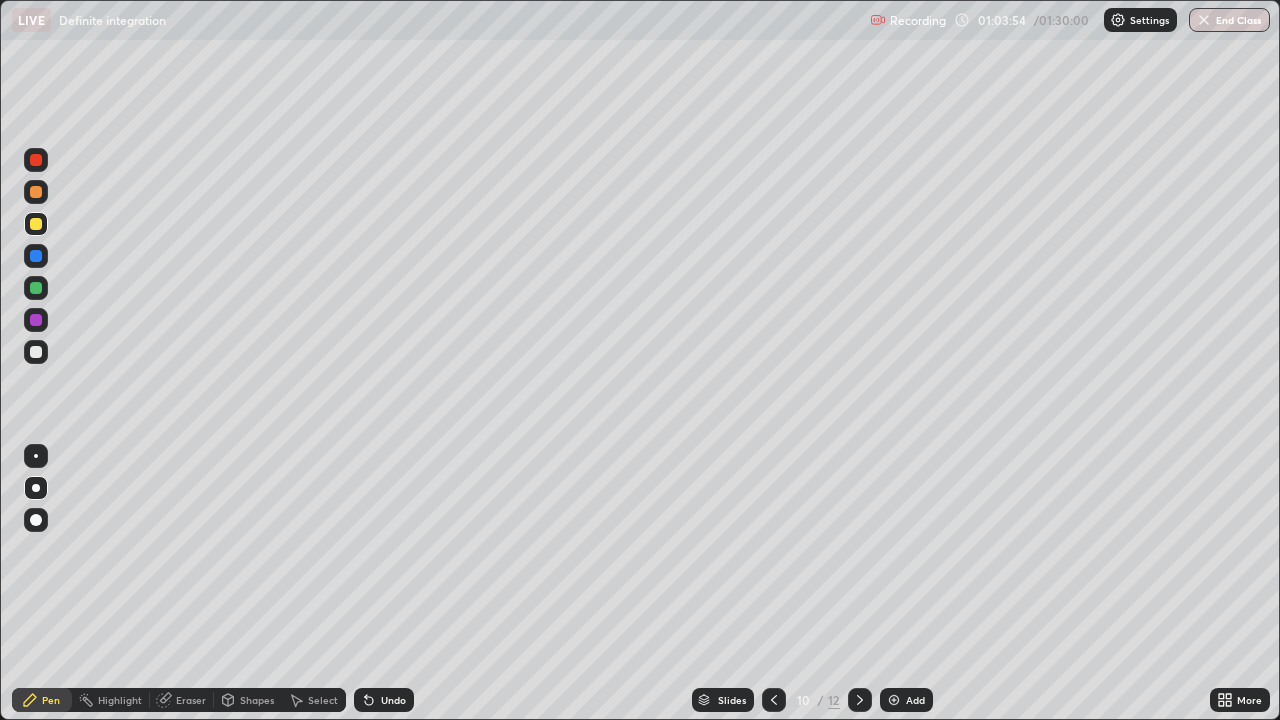 click 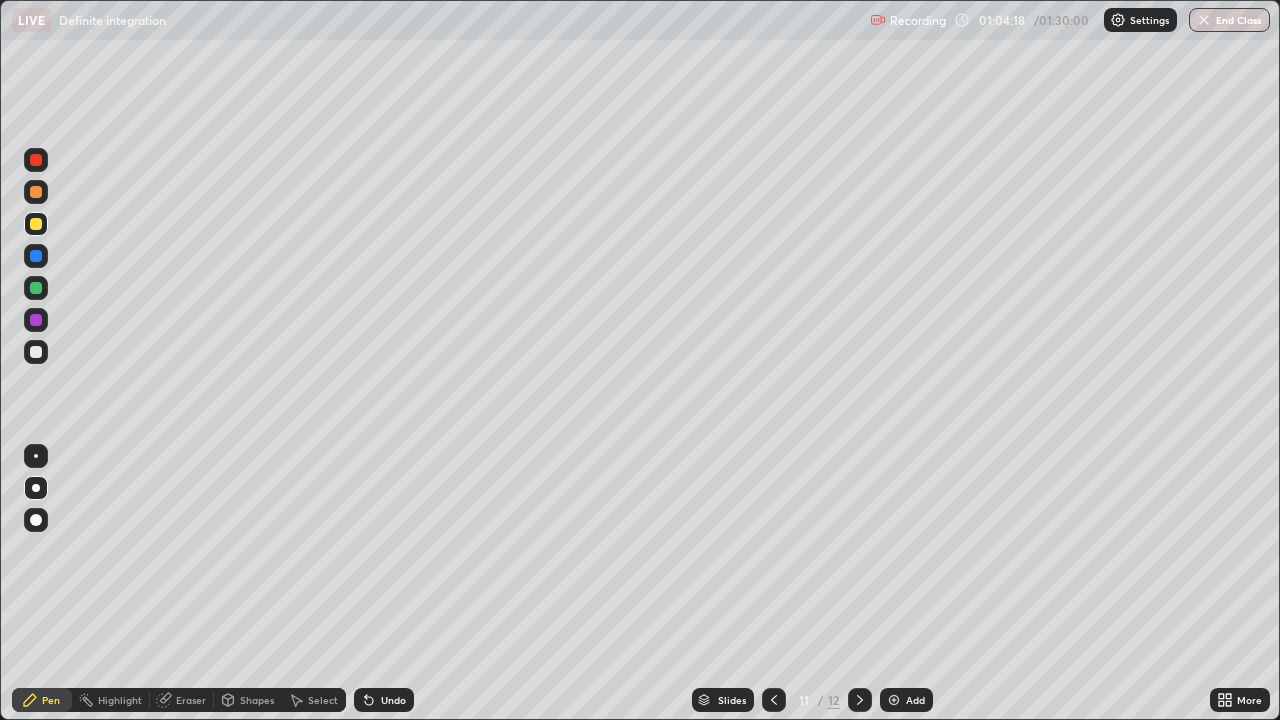 click at bounding box center (36, 352) 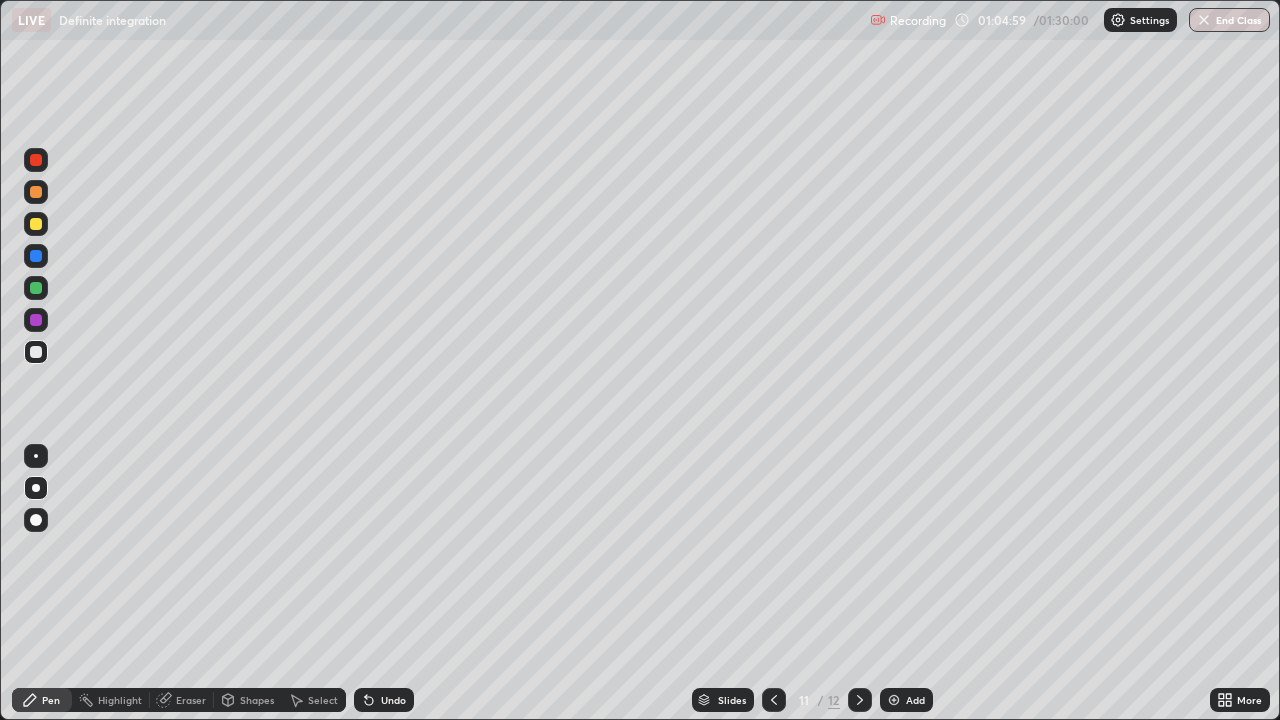 click at bounding box center [36, 224] 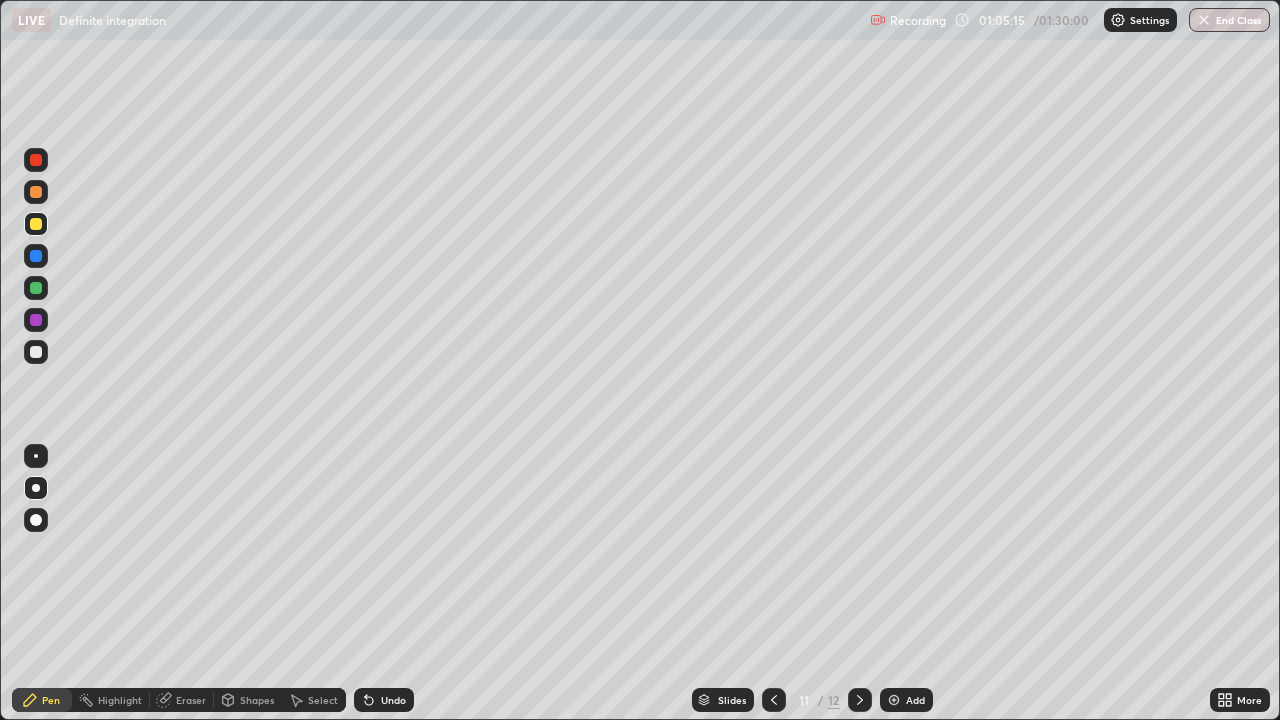 click at bounding box center (36, 352) 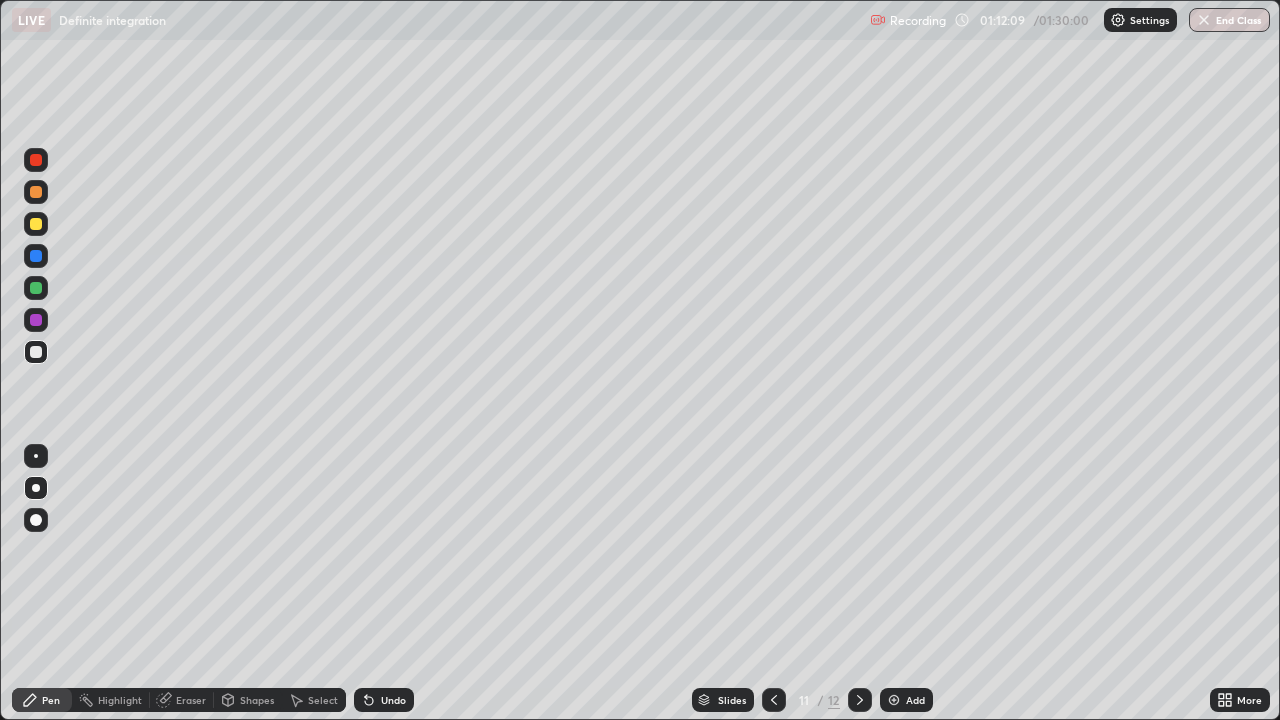 click on "Add" at bounding box center (915, 700) 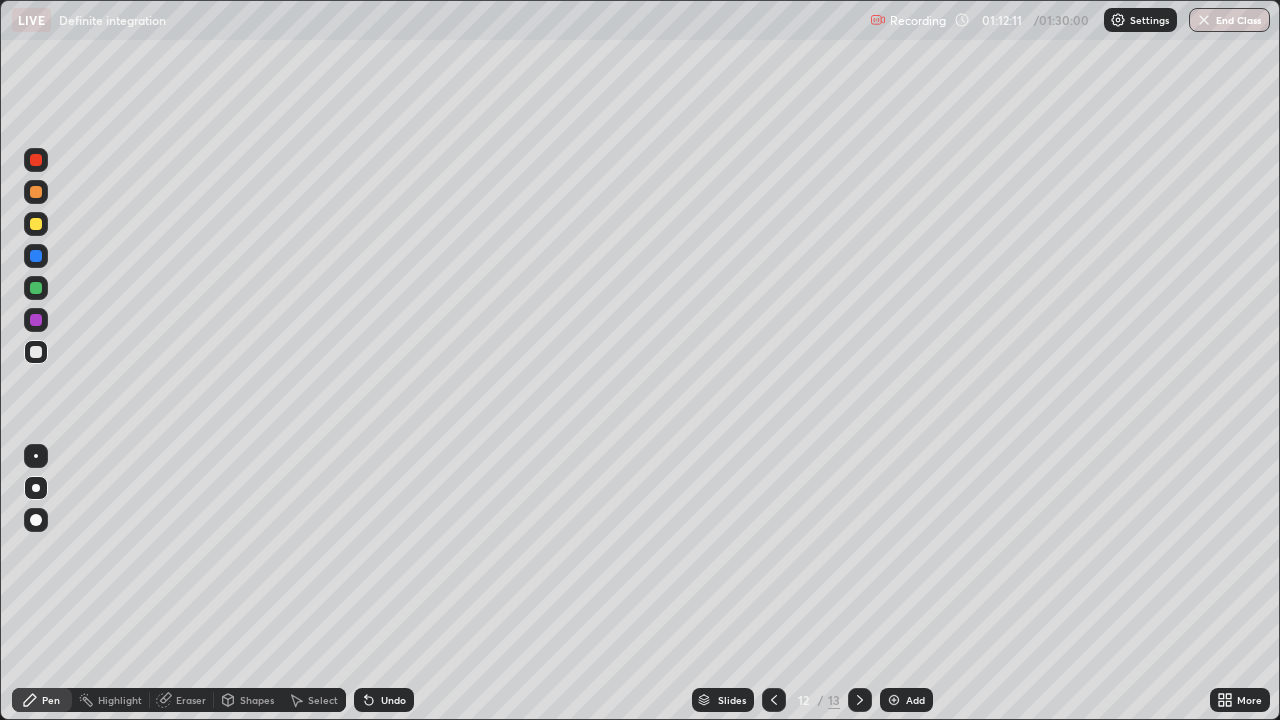 click at bounding box center [36, 224] 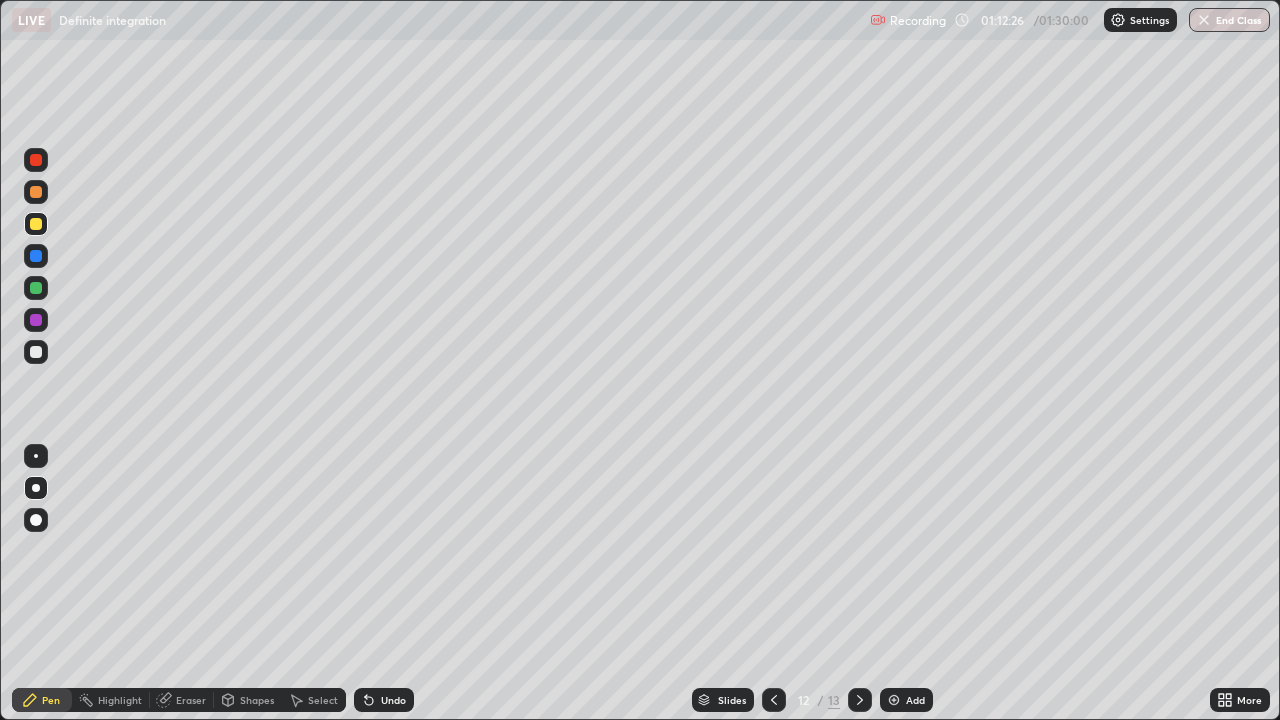 click 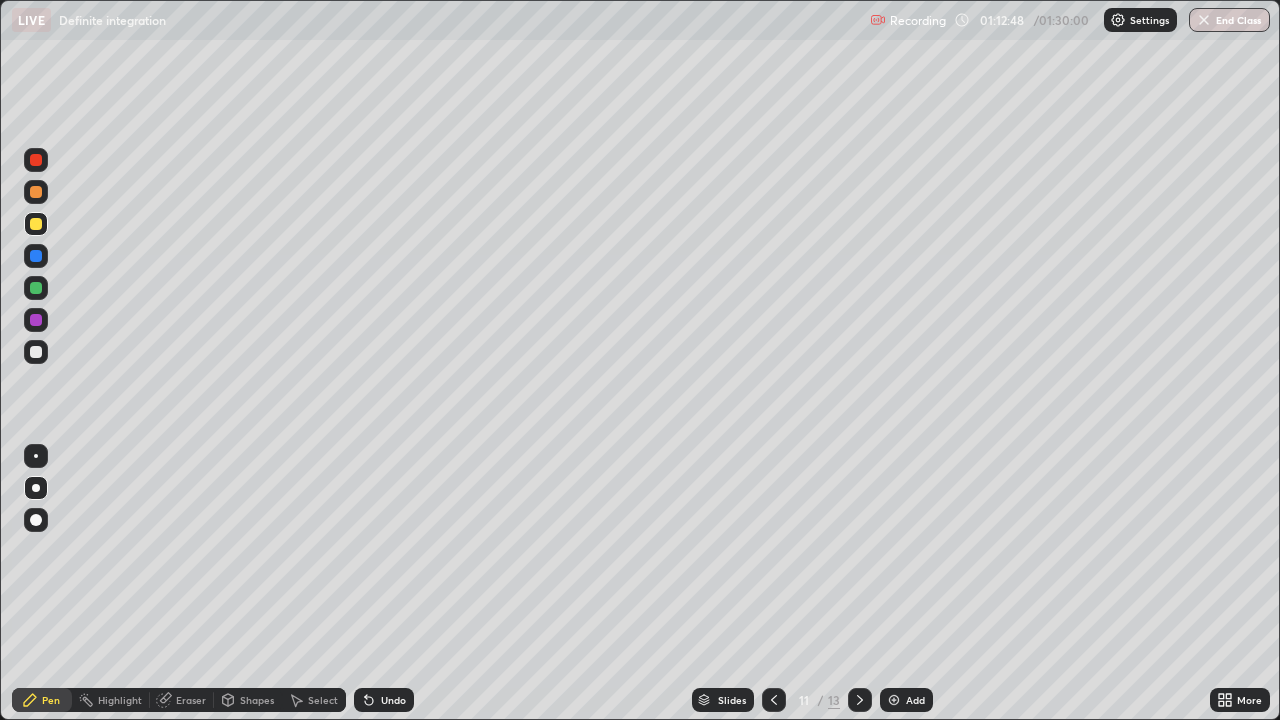 click 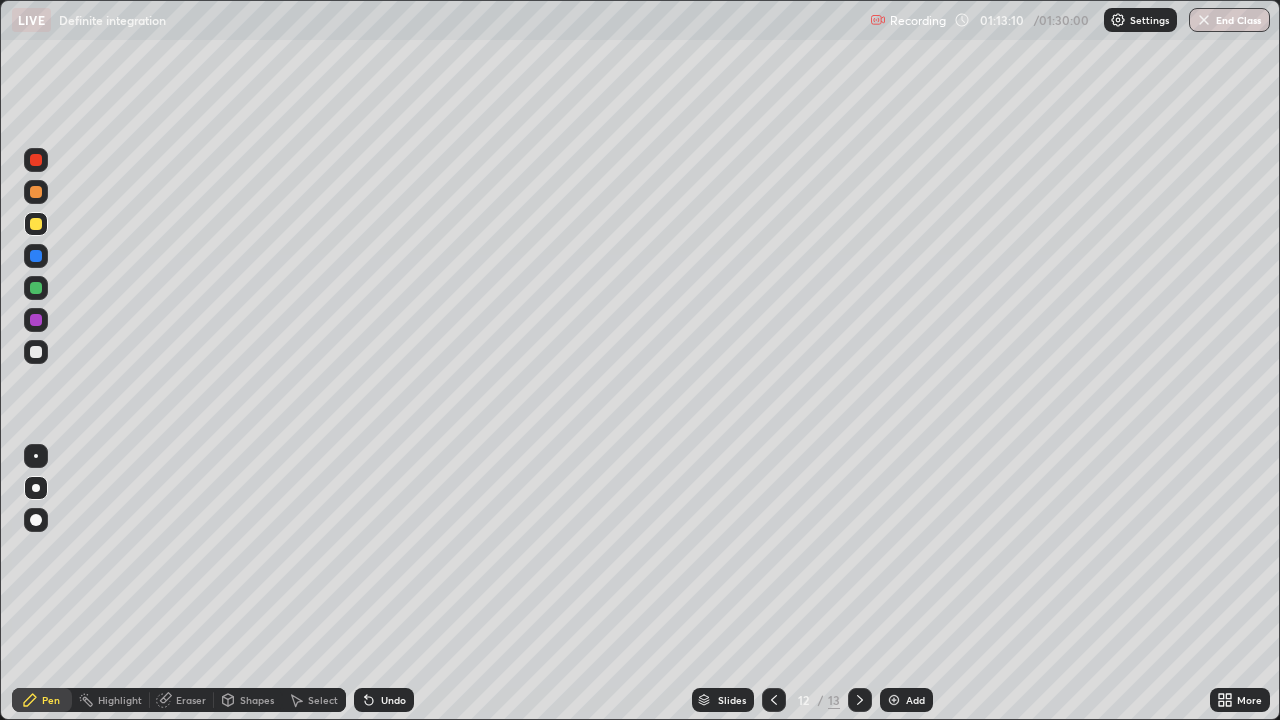 click on "Select" at bounding box center (323, 700) 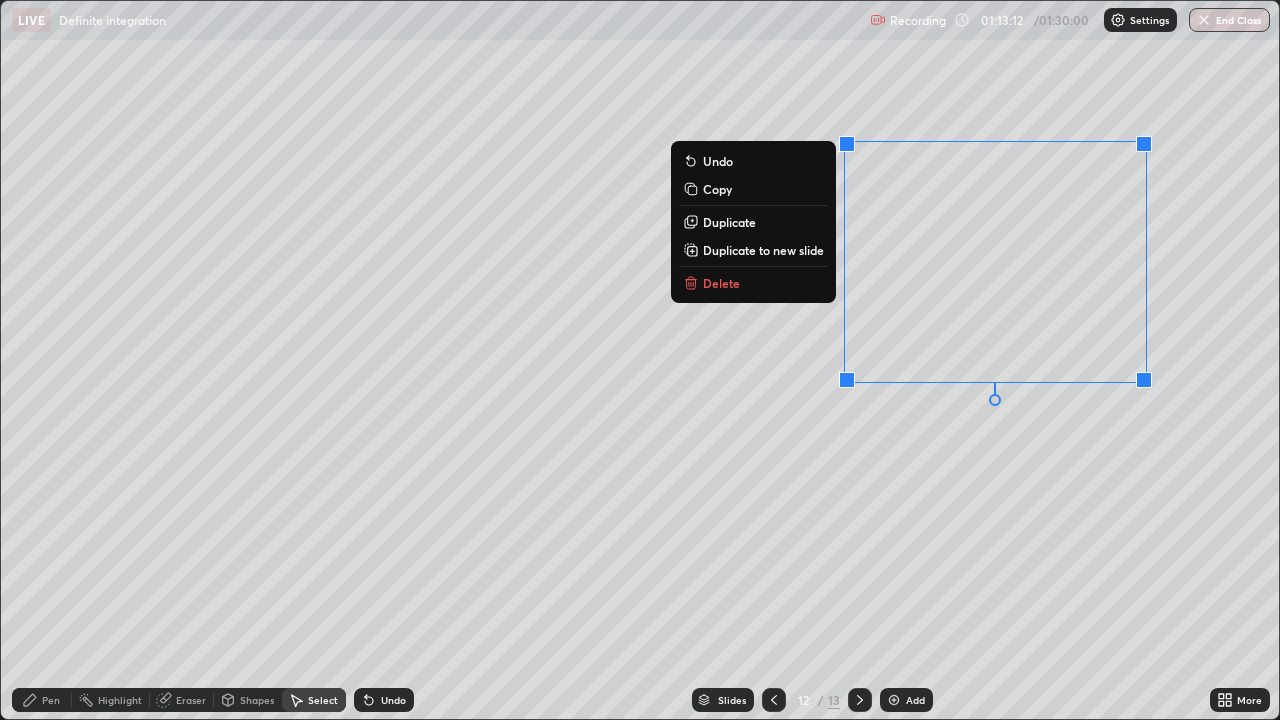 click on "Delete" at bounding box center [753, 283] 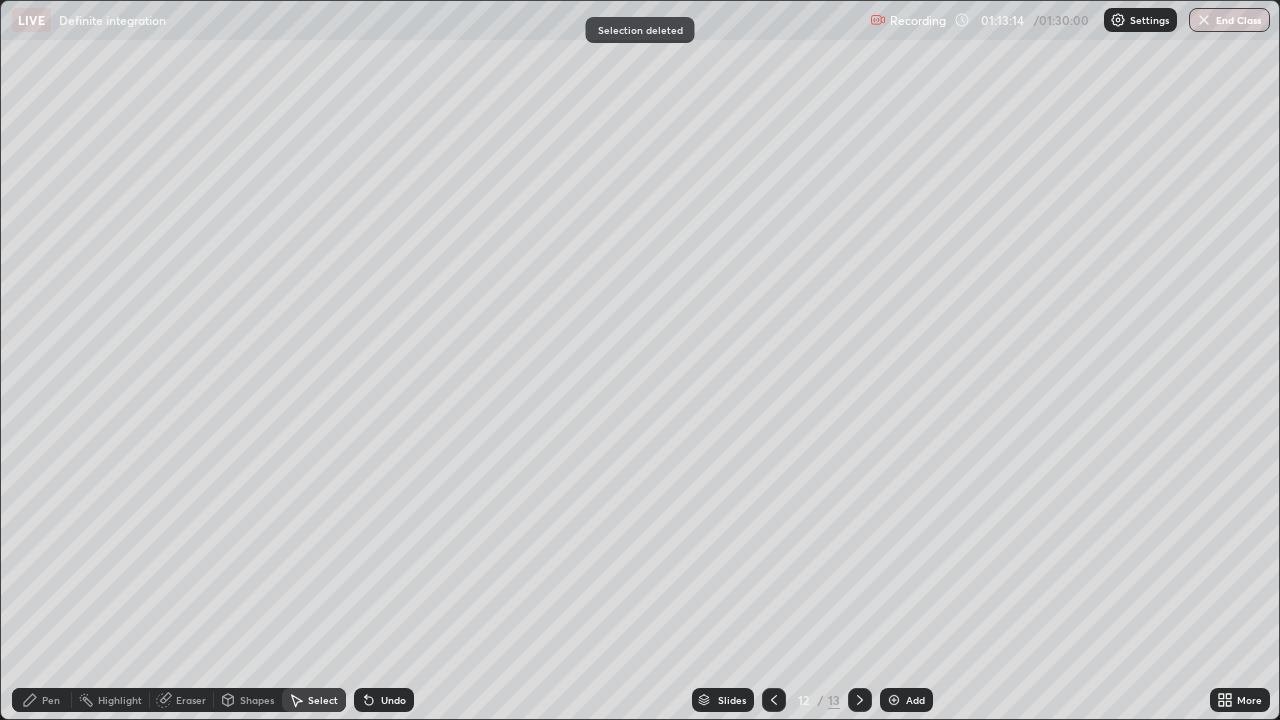 click on "Pen" at bounding box center [51, 700] 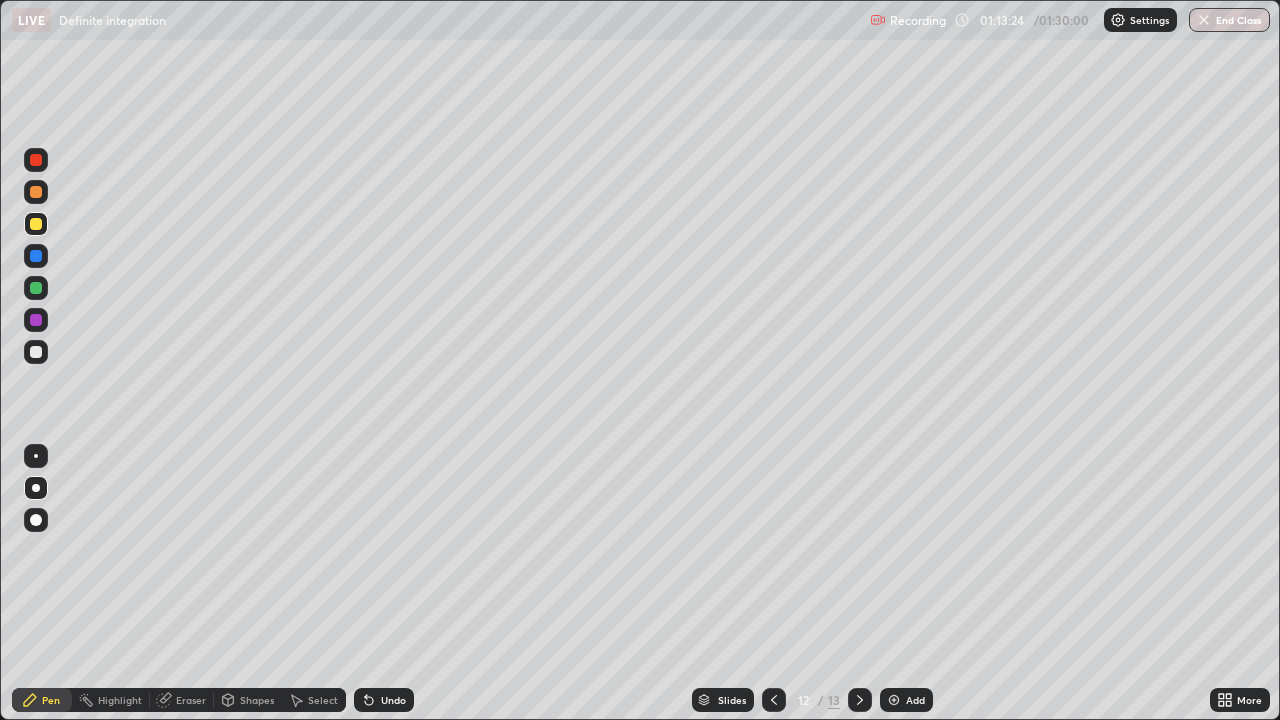 click at bounding box center (36, 352) 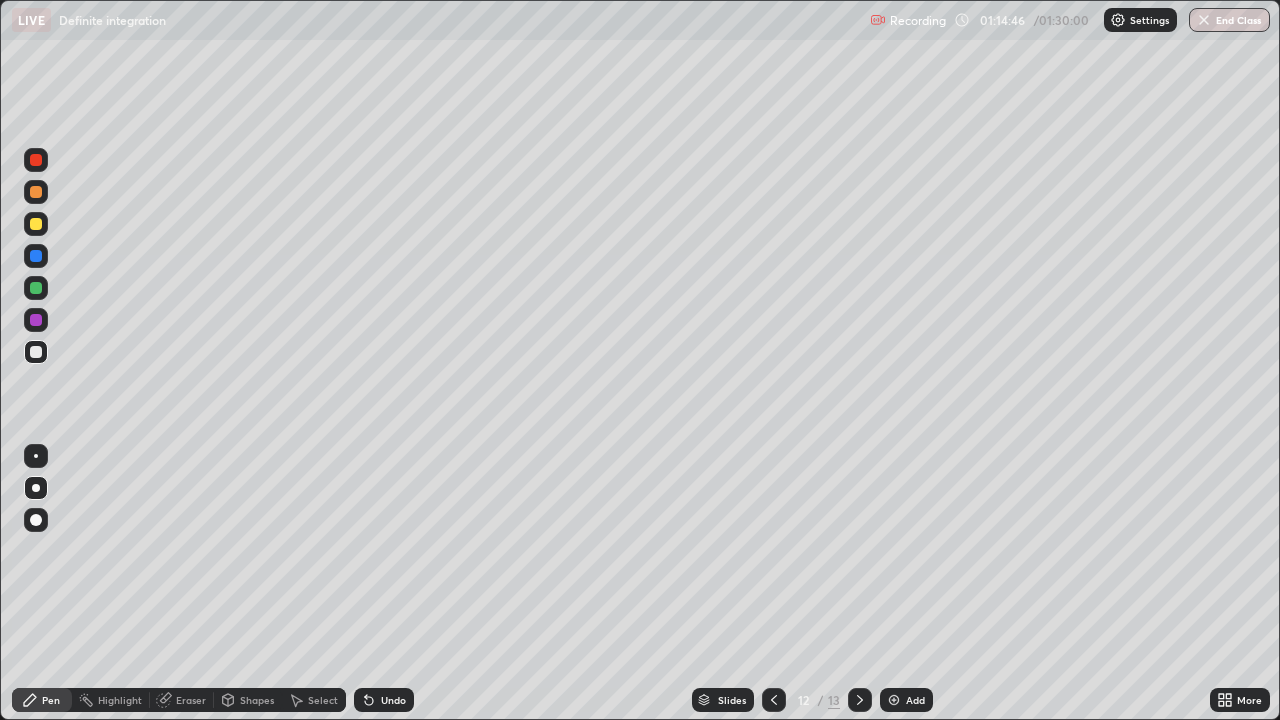 click on "Undo" at bounding box center (384, 700) 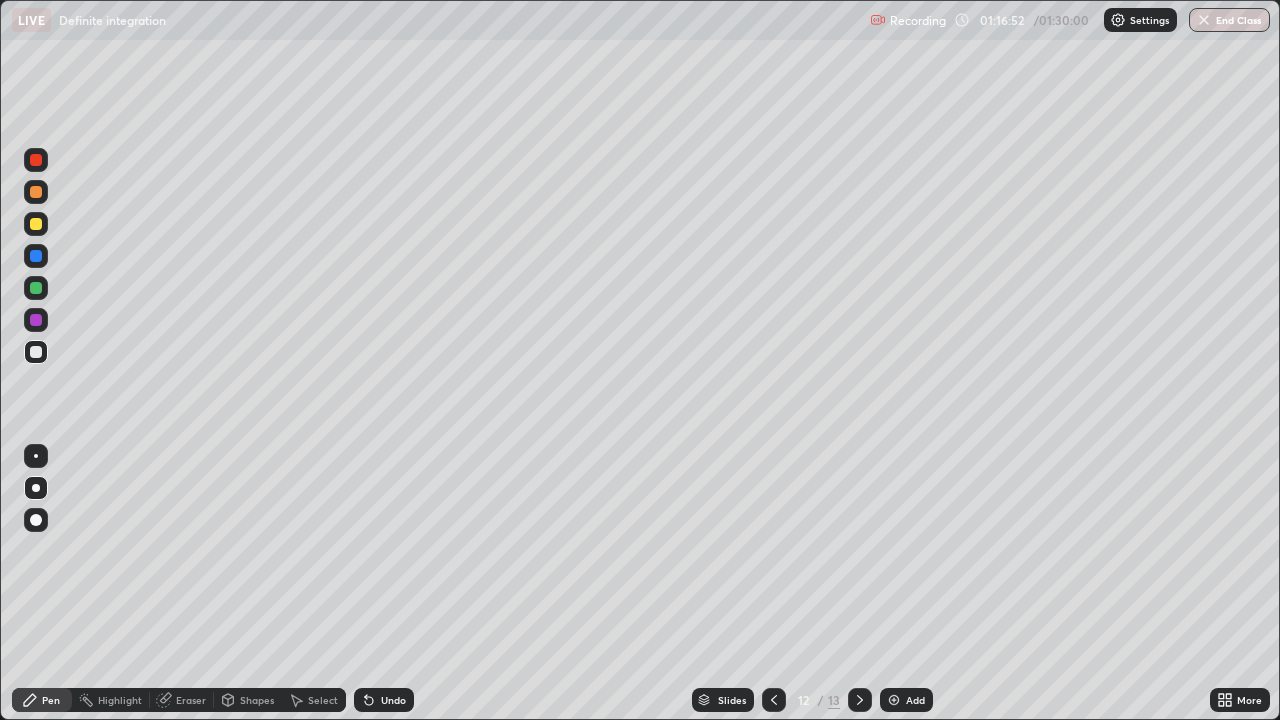 click on "Select" at bounding box center [323, 700] 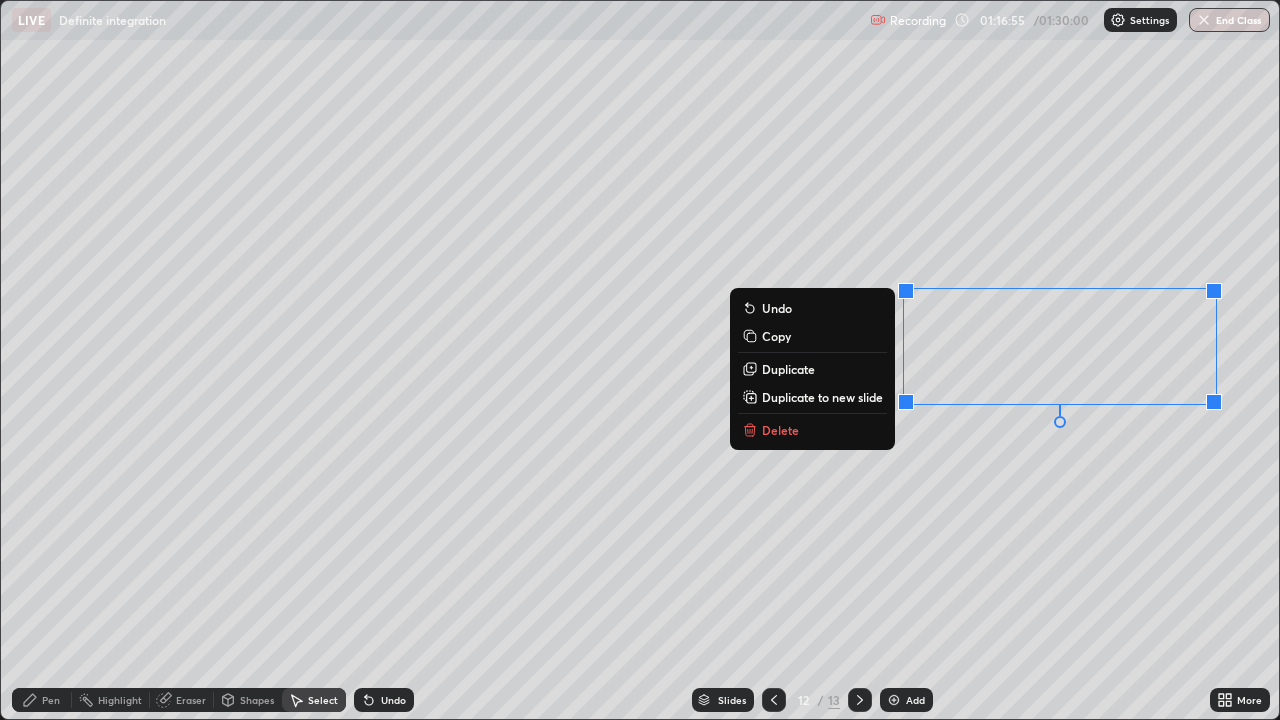 click on "Delete" at bounding box center (780, 430) 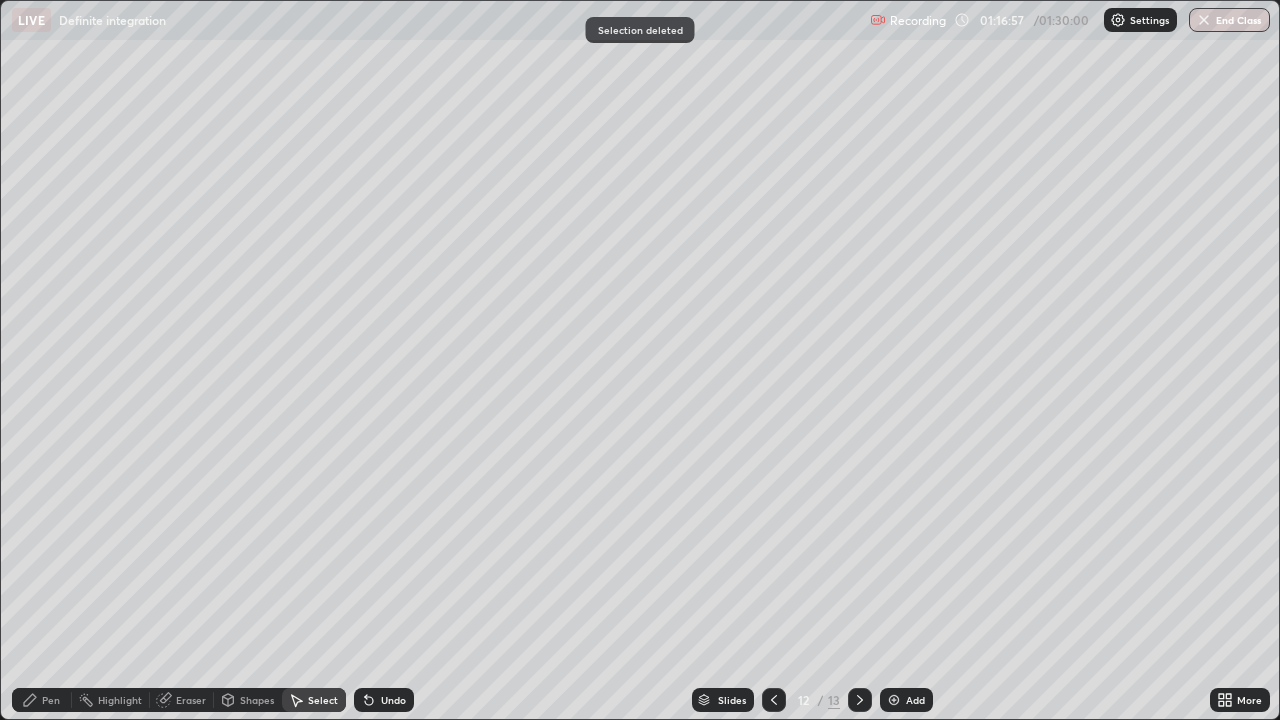 click on "Pen" at bounding box center [51, 700] 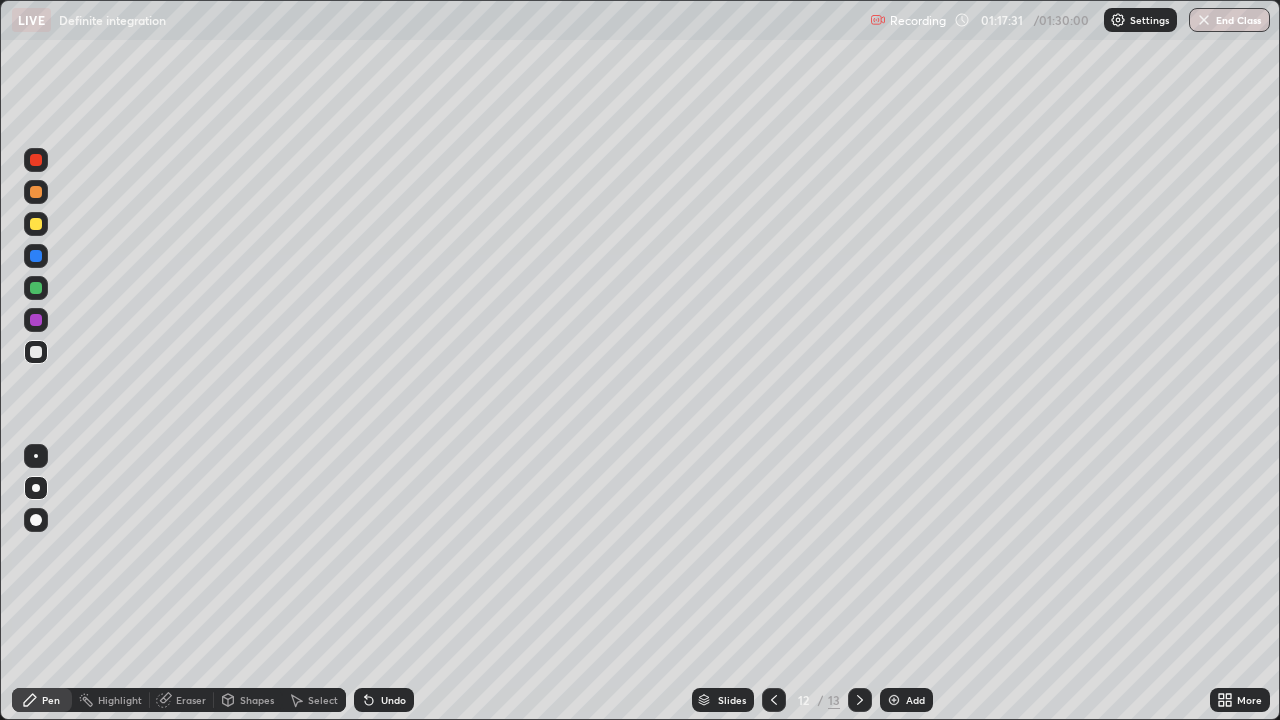 click at bounding box center (36, 288) 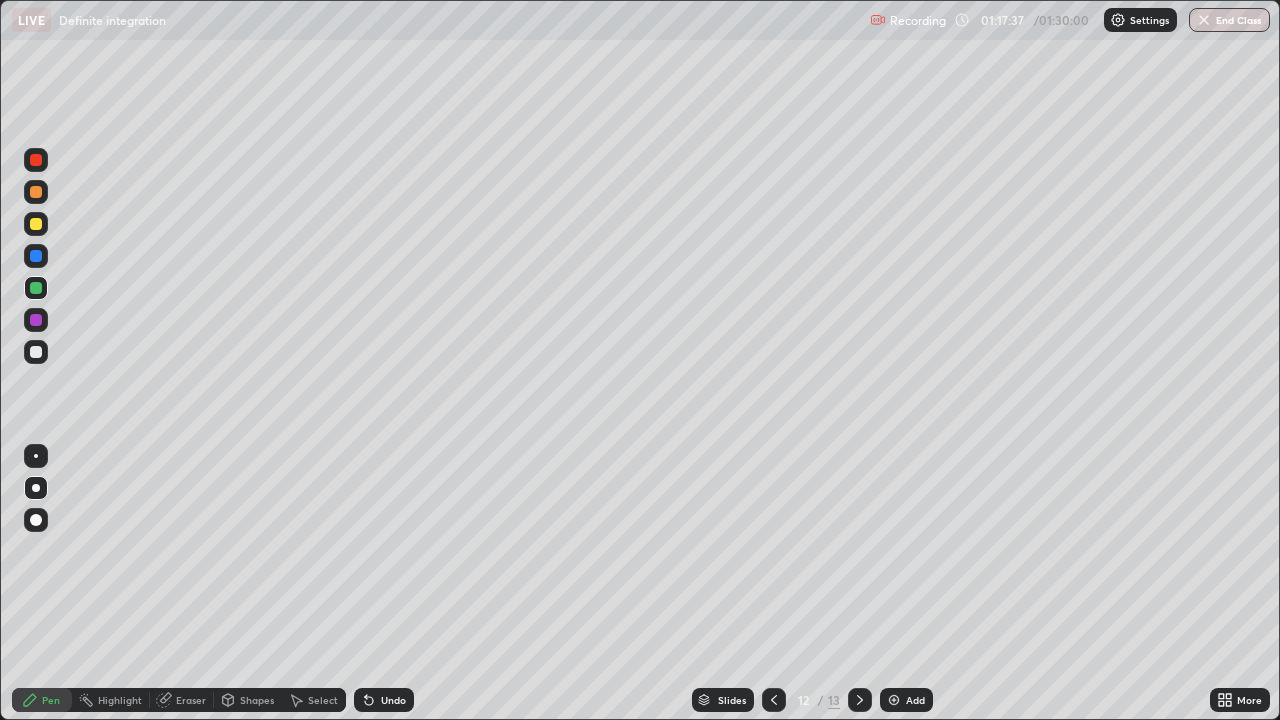 click at bounding box center [36, 224] 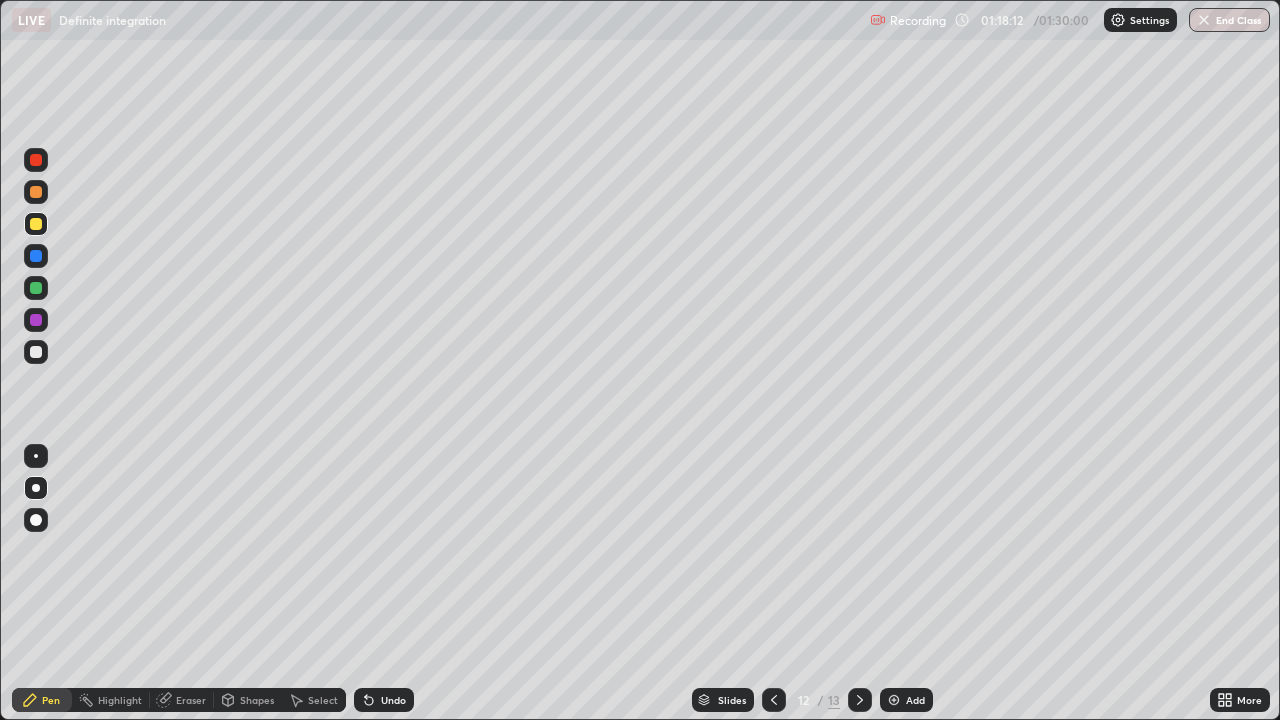 click on "Select" at bounding box center [323, 700] 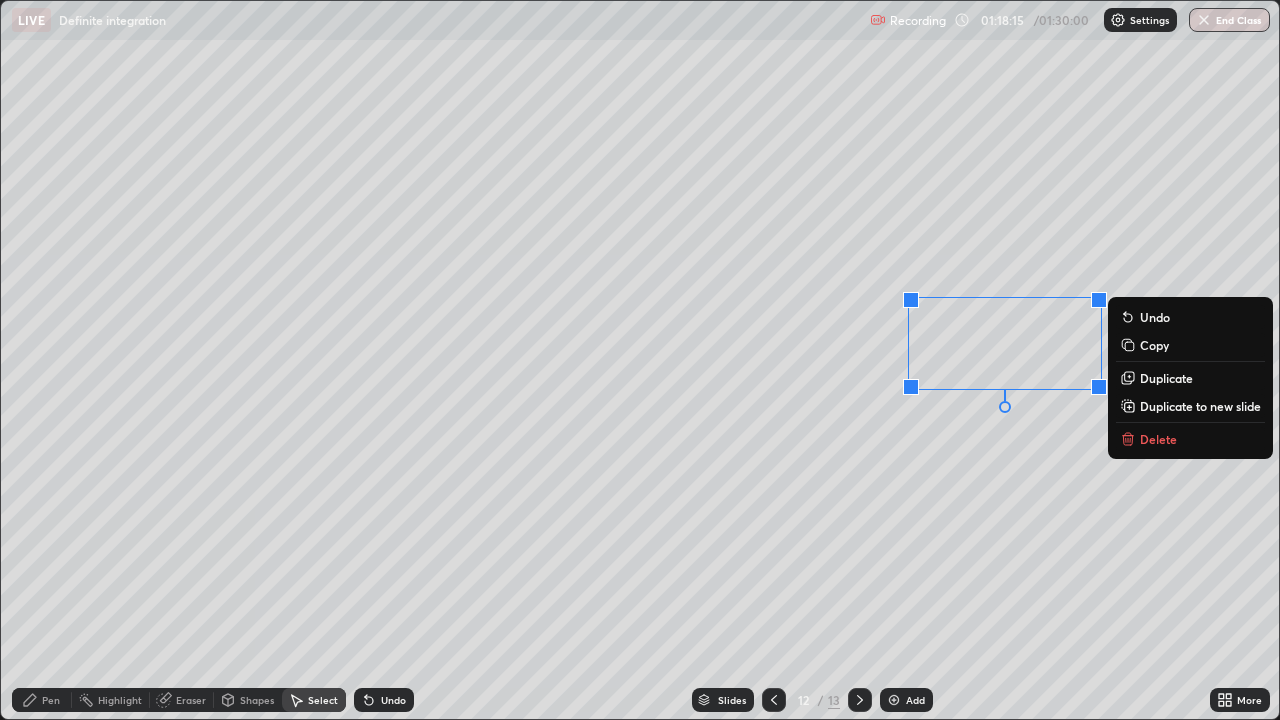 click on "Delete" at bounding box center (1158, 439) 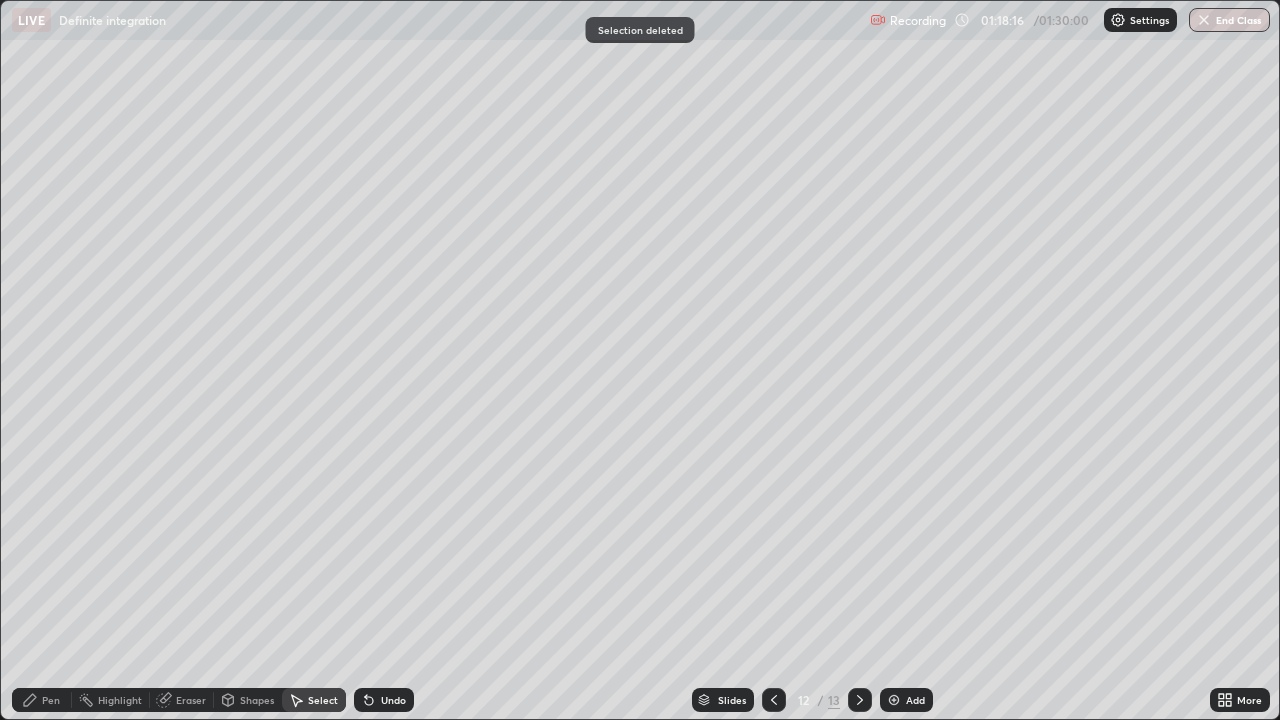 click on "Pen" at bounding box center (42, 700) 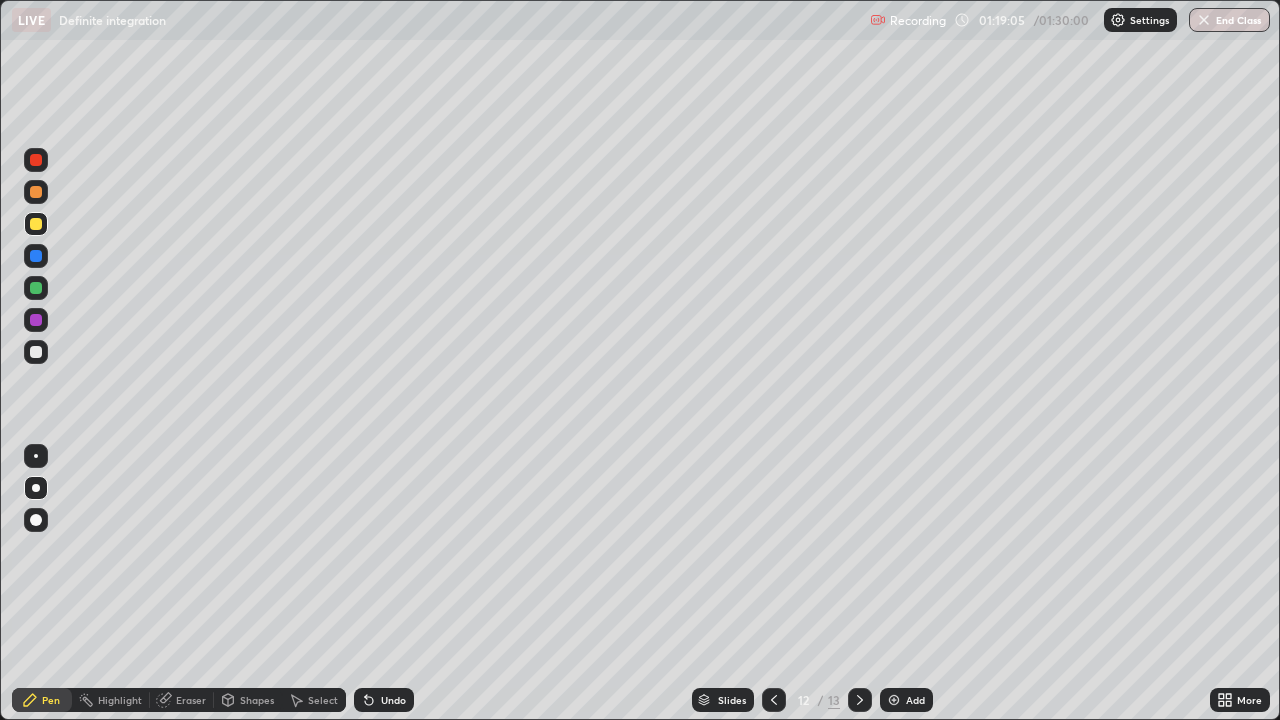 click at bounding box center (36, 352) 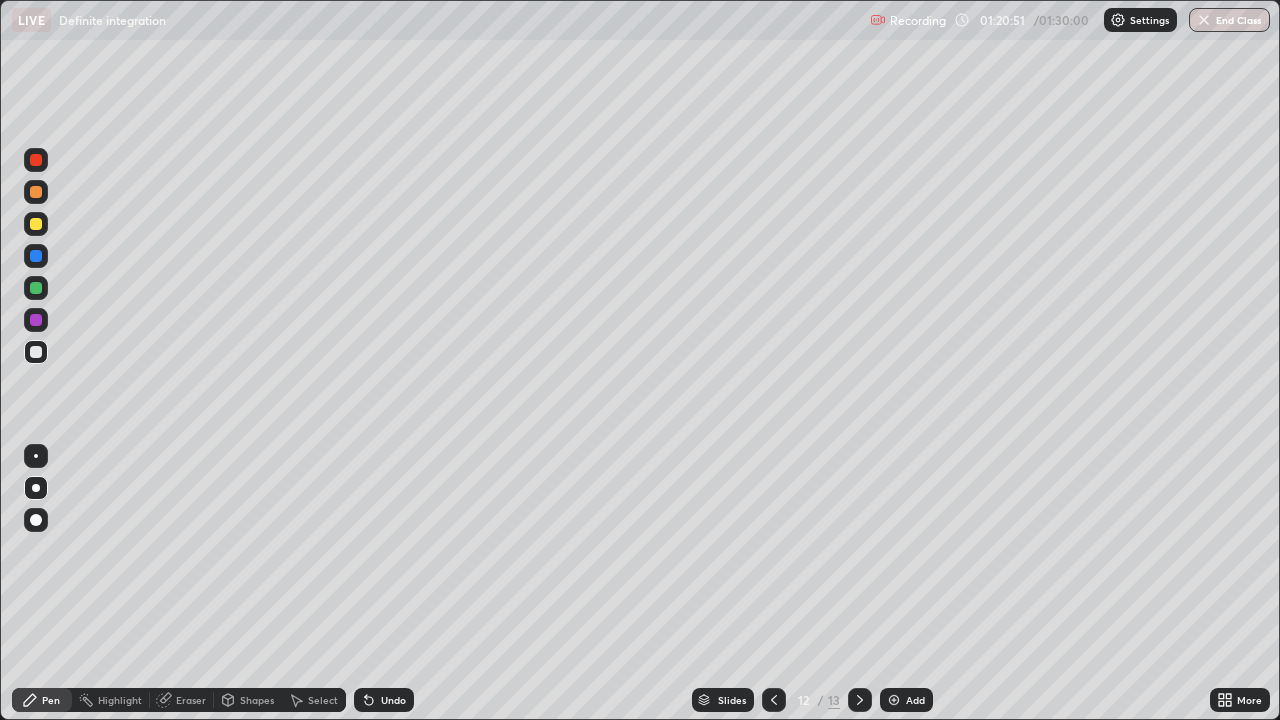 click on "Select" at bounding box center (314, 700) 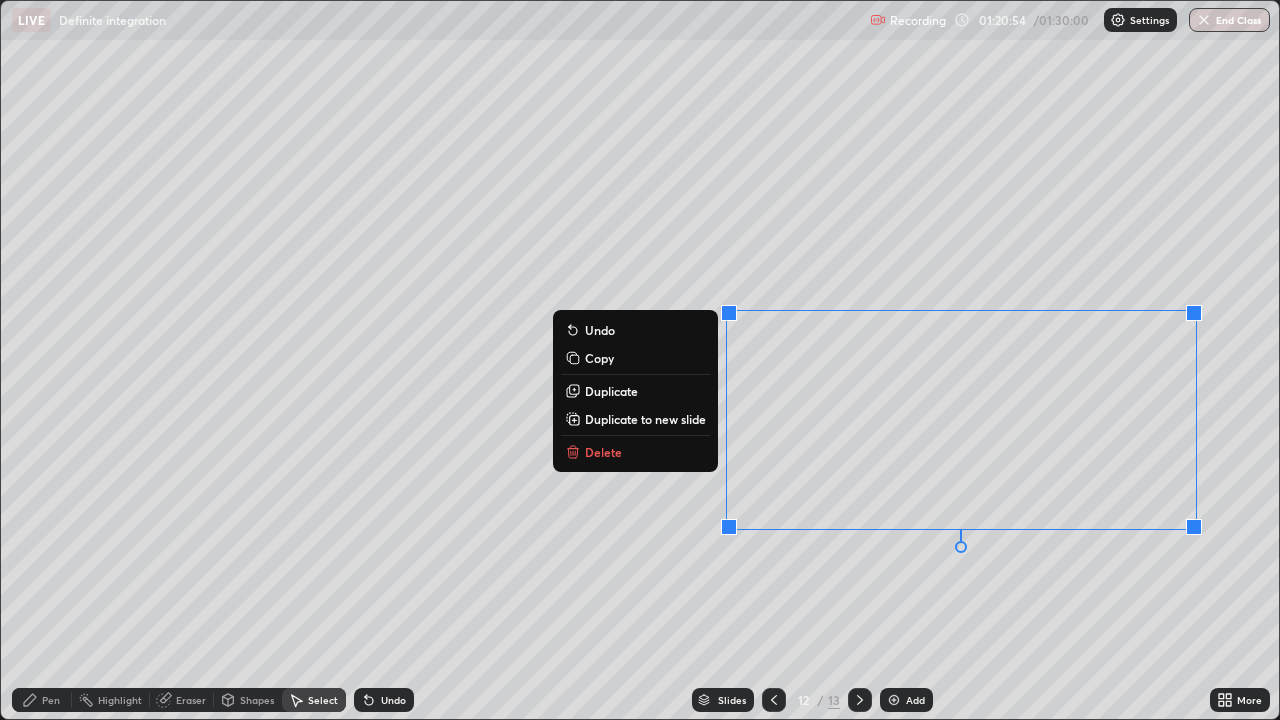 click on "Duplicate to new slide" at bounding box center [645, 419] 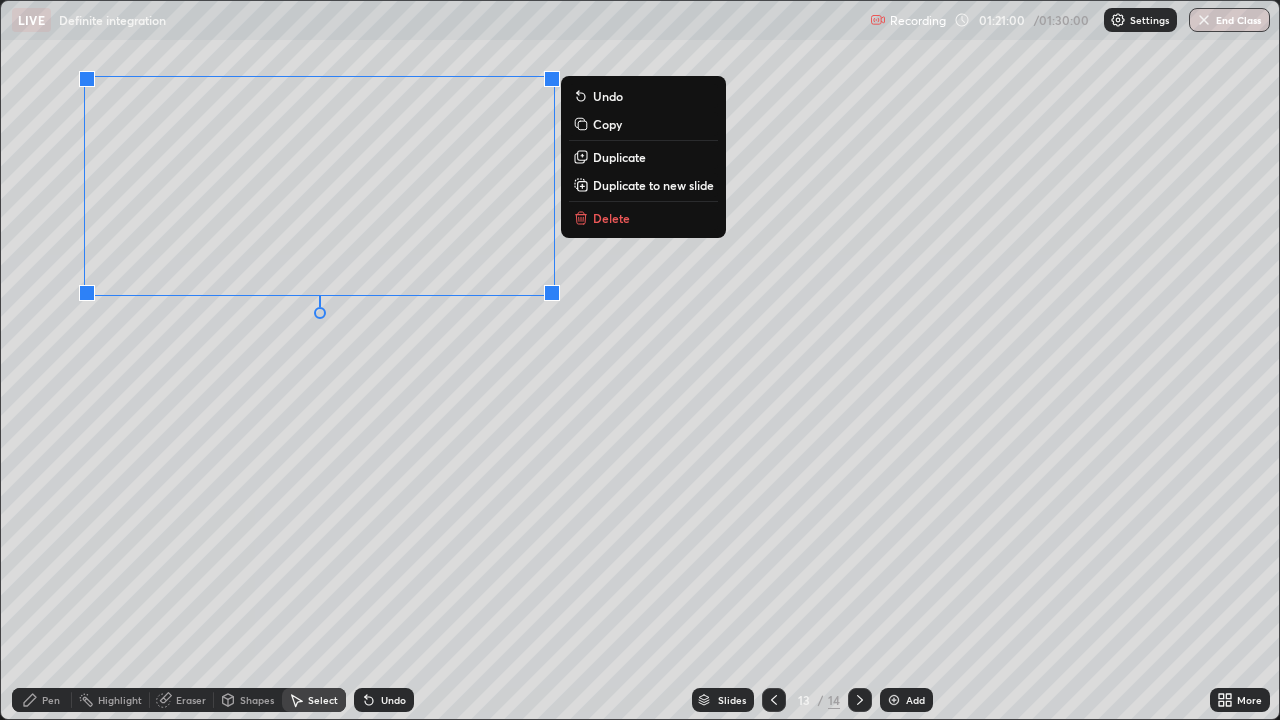 click on "Pen" at bounding box center (51, 700) 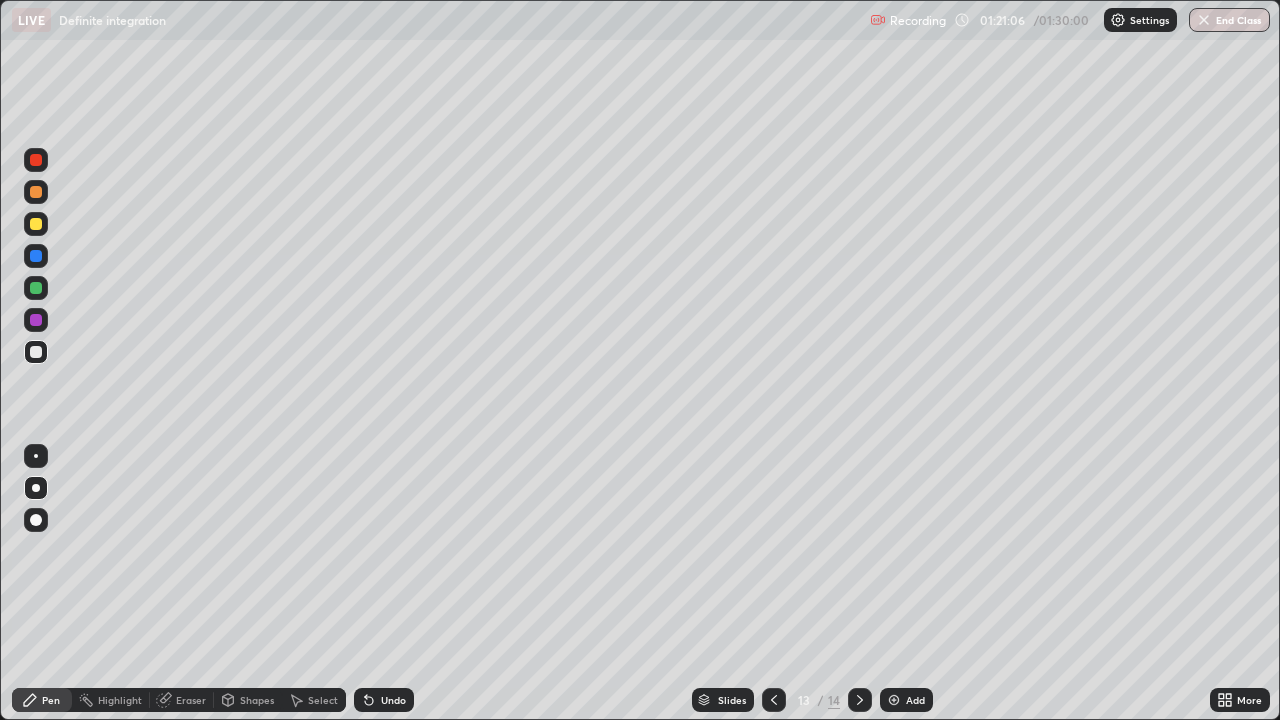 click 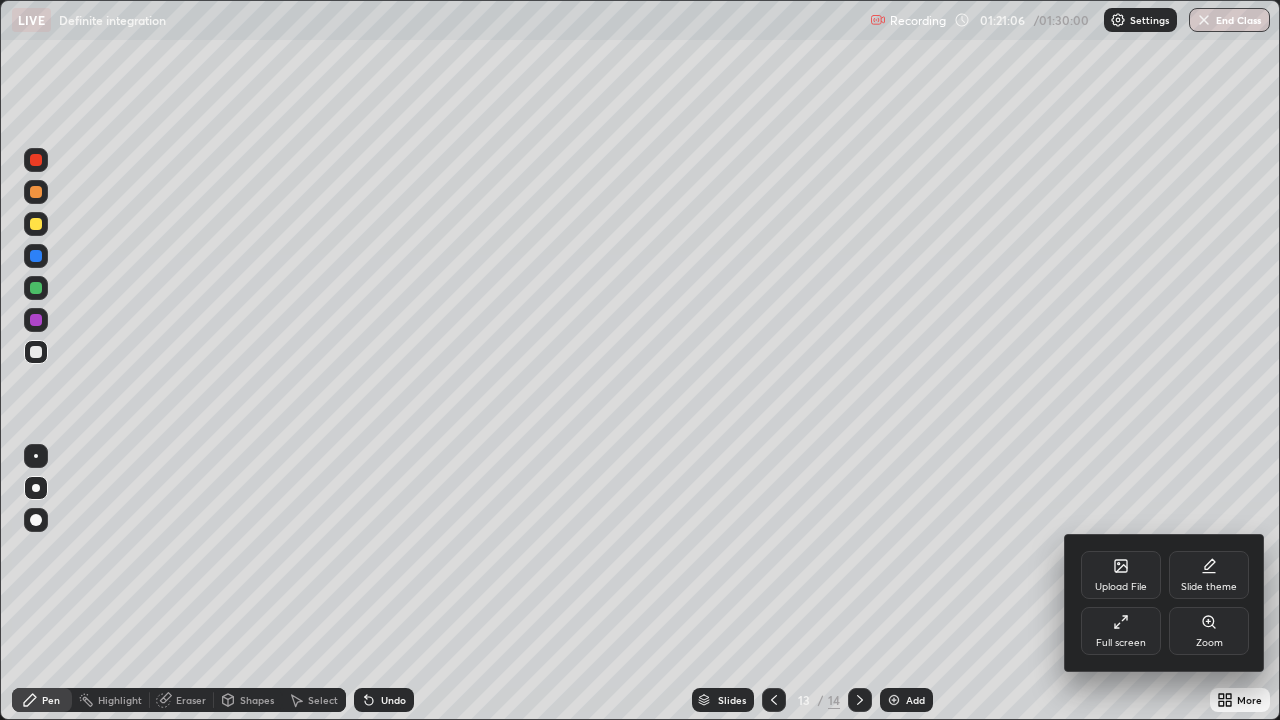 click 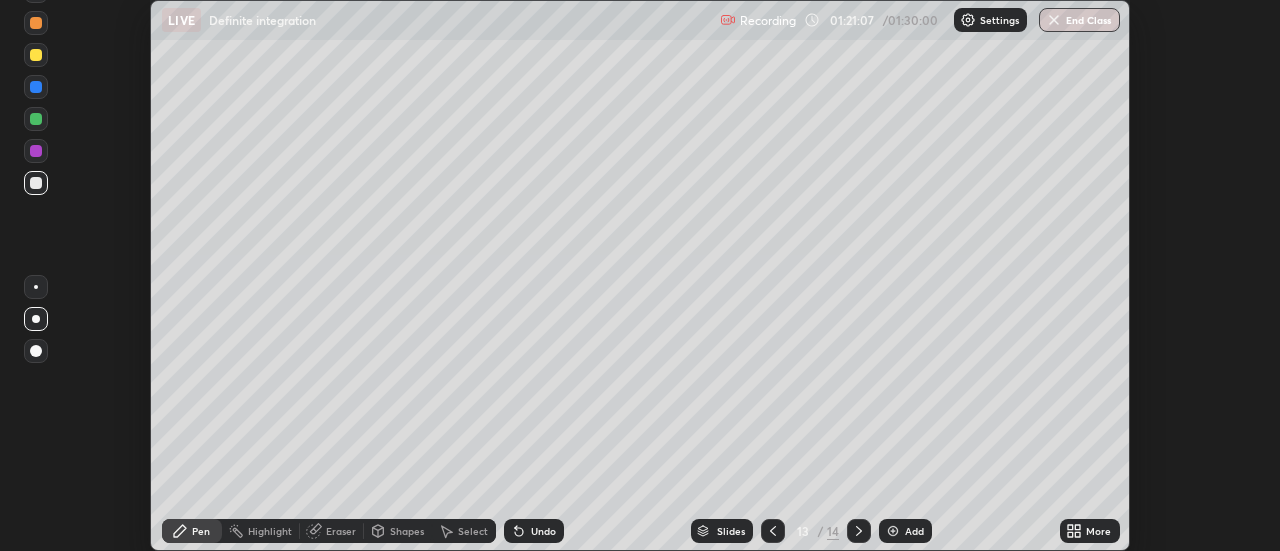 scroll, scrollTop: 551, scrollLeft: 1280, axis: both 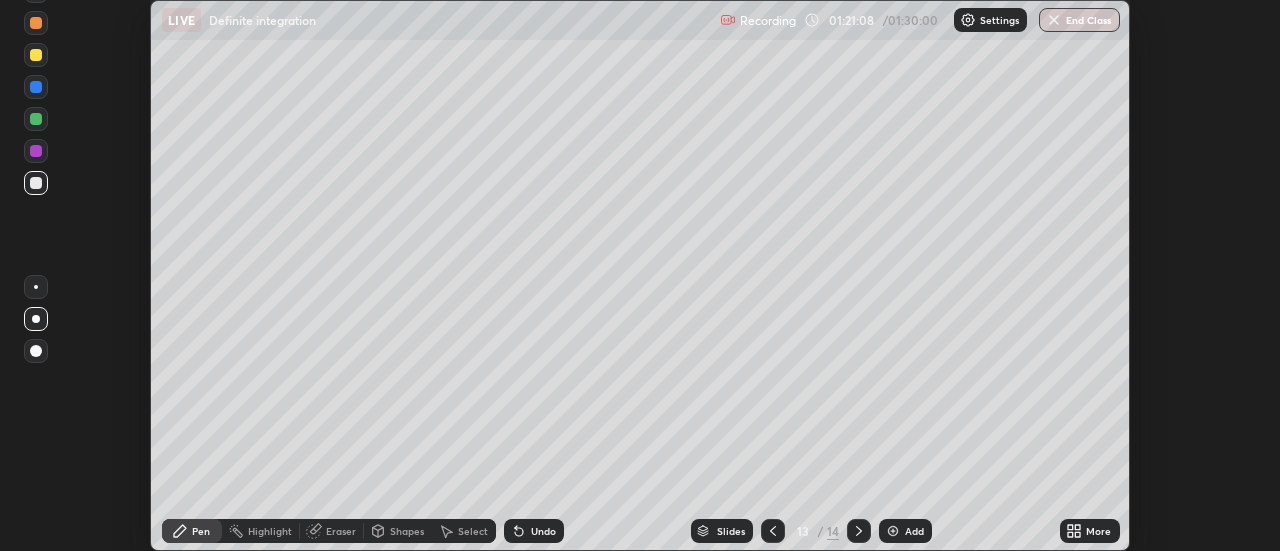 click 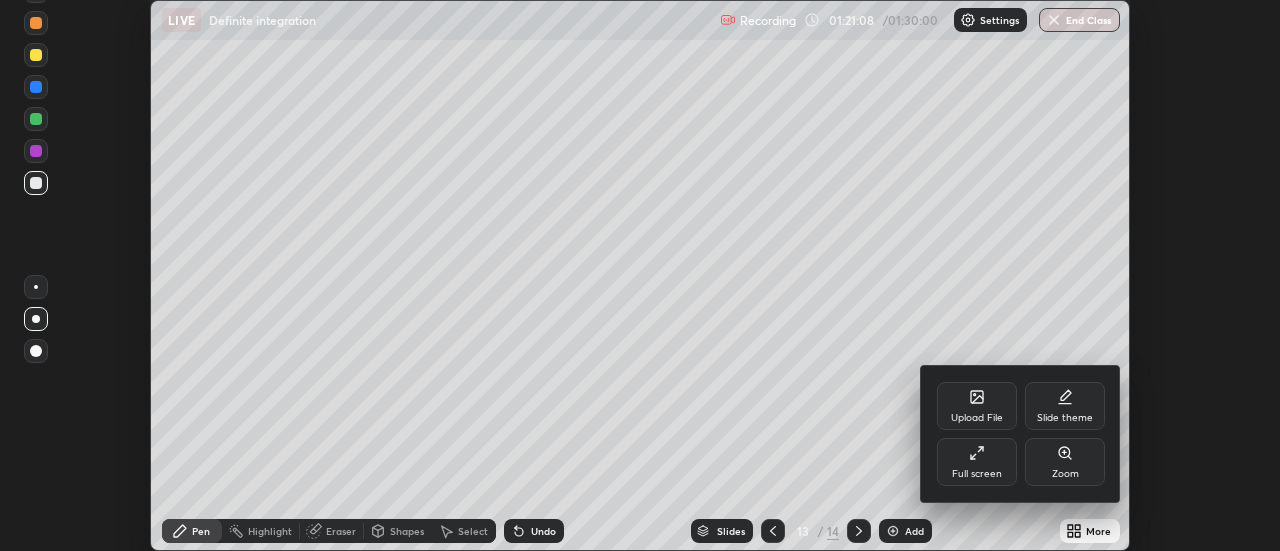 click on "Full screen" at bounding box center (977, 462) 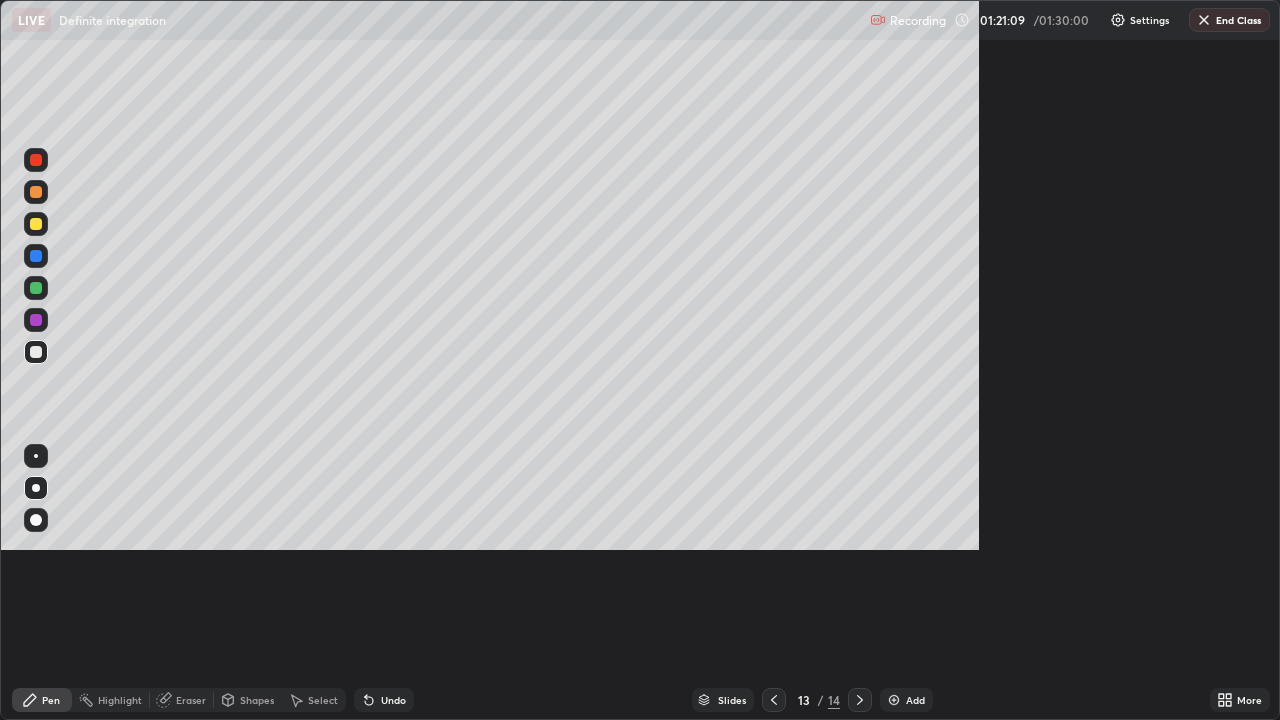 scroll, scrollTop: 99280, scrollLeft: 98720, axis: both 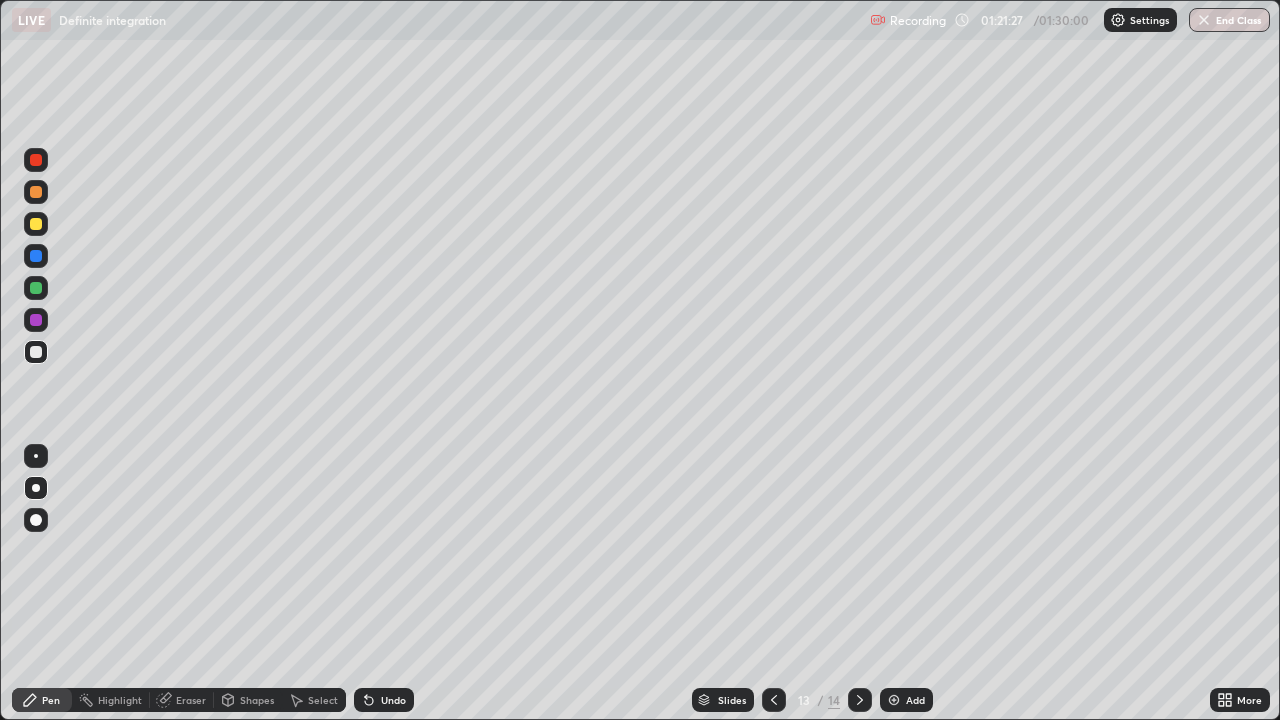 click at bounding box center (36, 320) 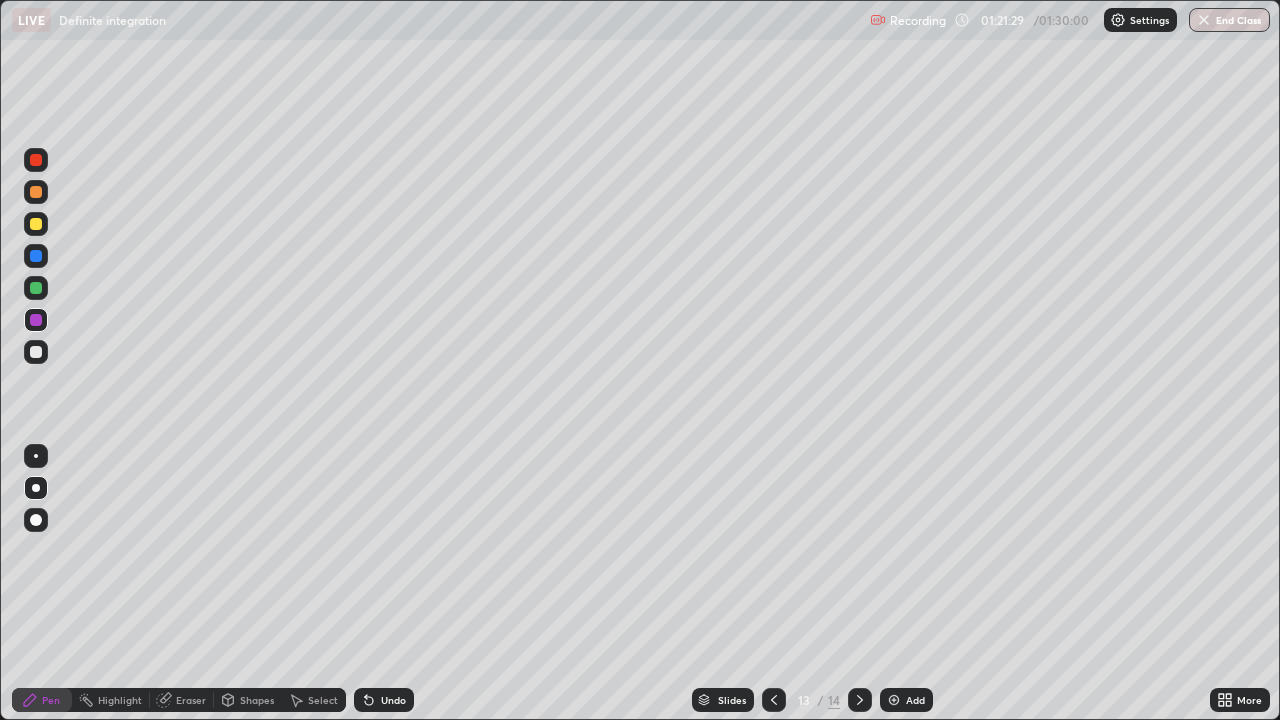 click at bounding box center [36, 352] 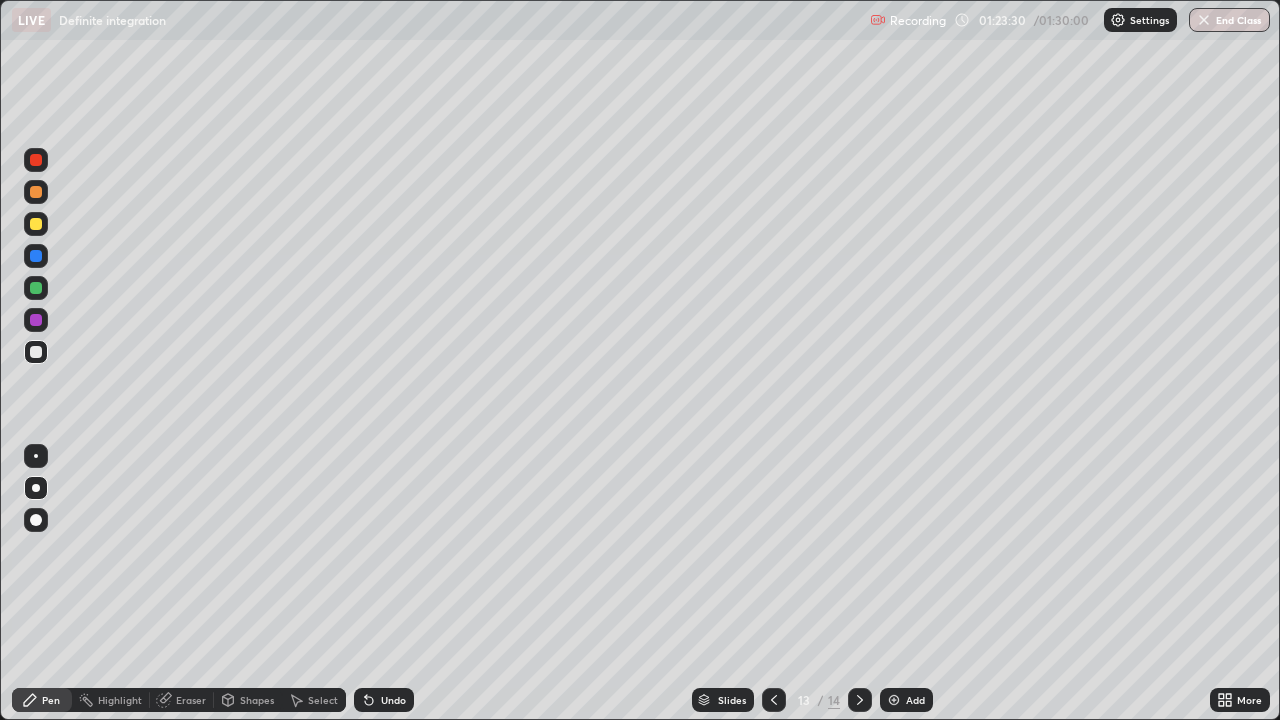 click on "End Class" at bounding box center [1229, 20] 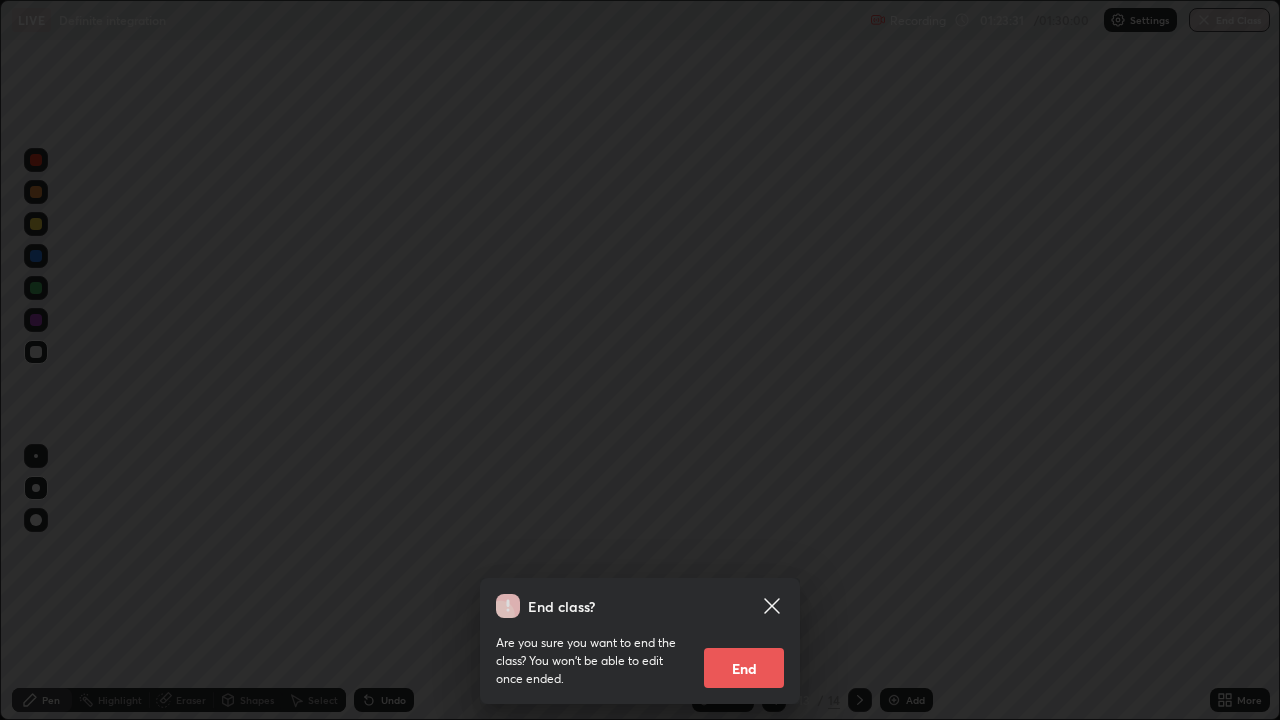 click on "End" at bounding box center [744, 668] 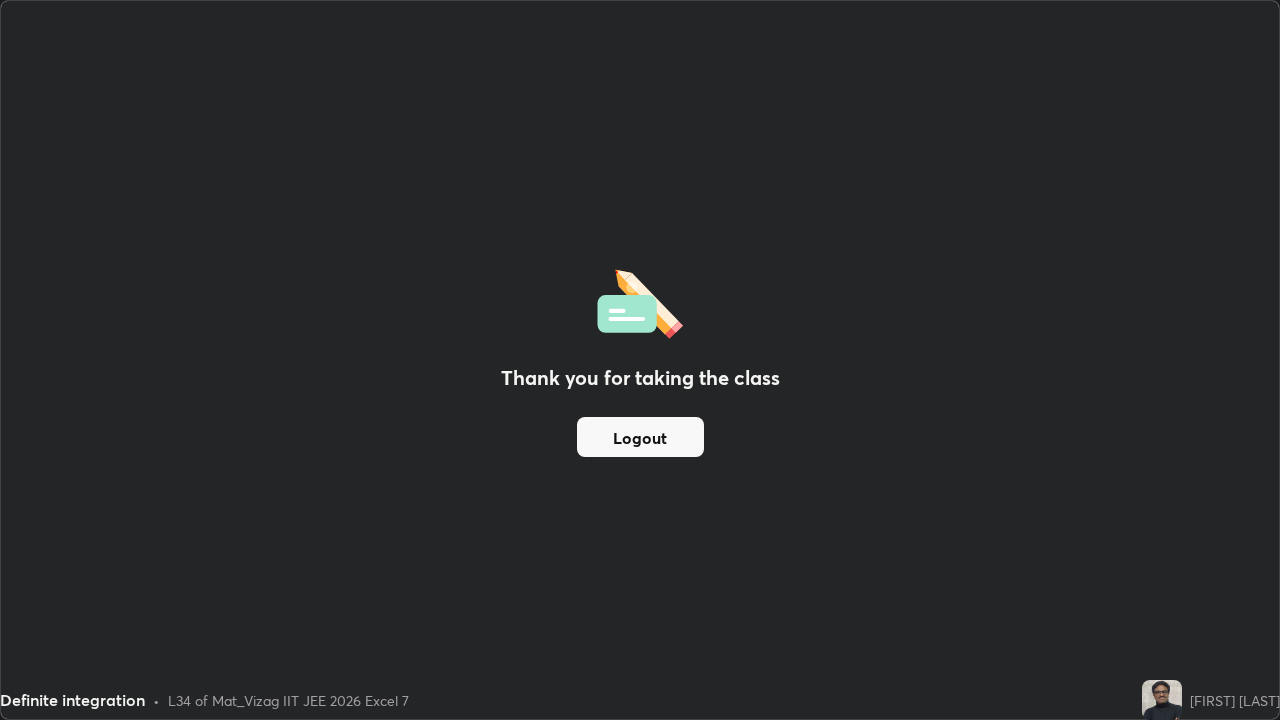 click on "Logout" at bounding box center (640, 437) 